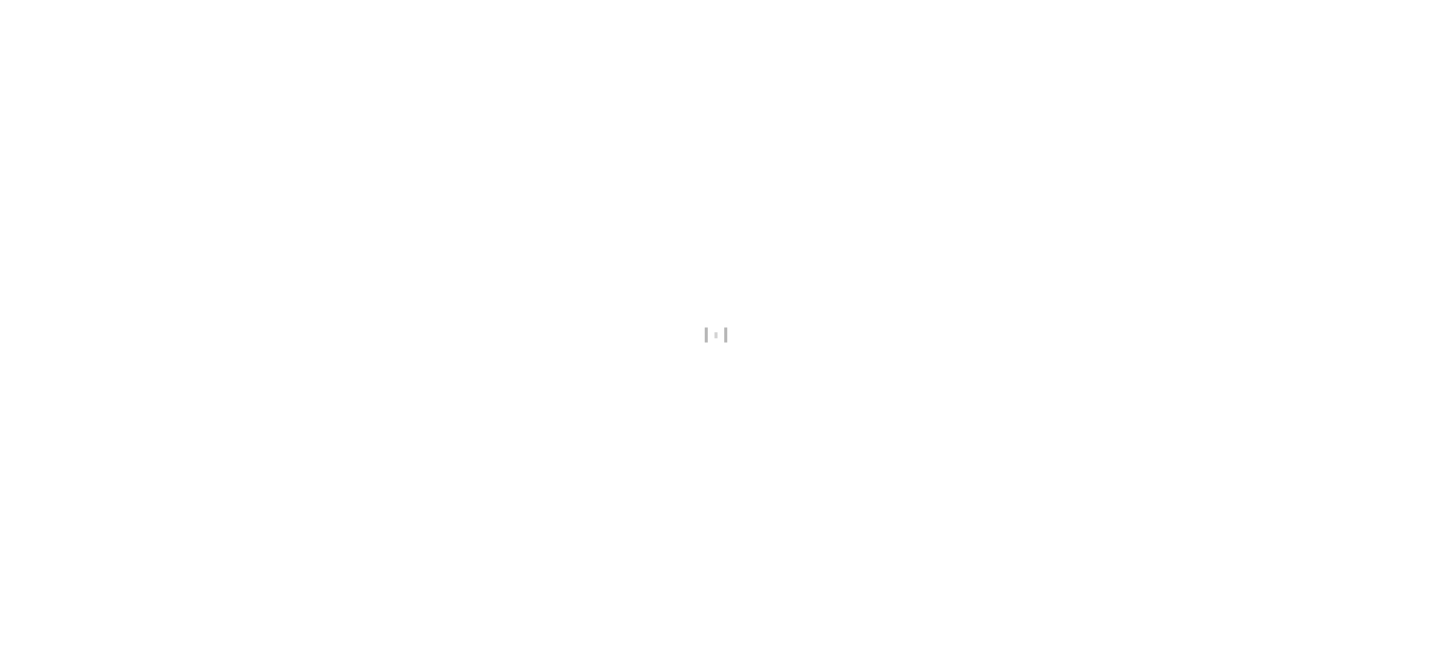 scroll, scrollTop: 0, scrollLeft: 0, axis: both 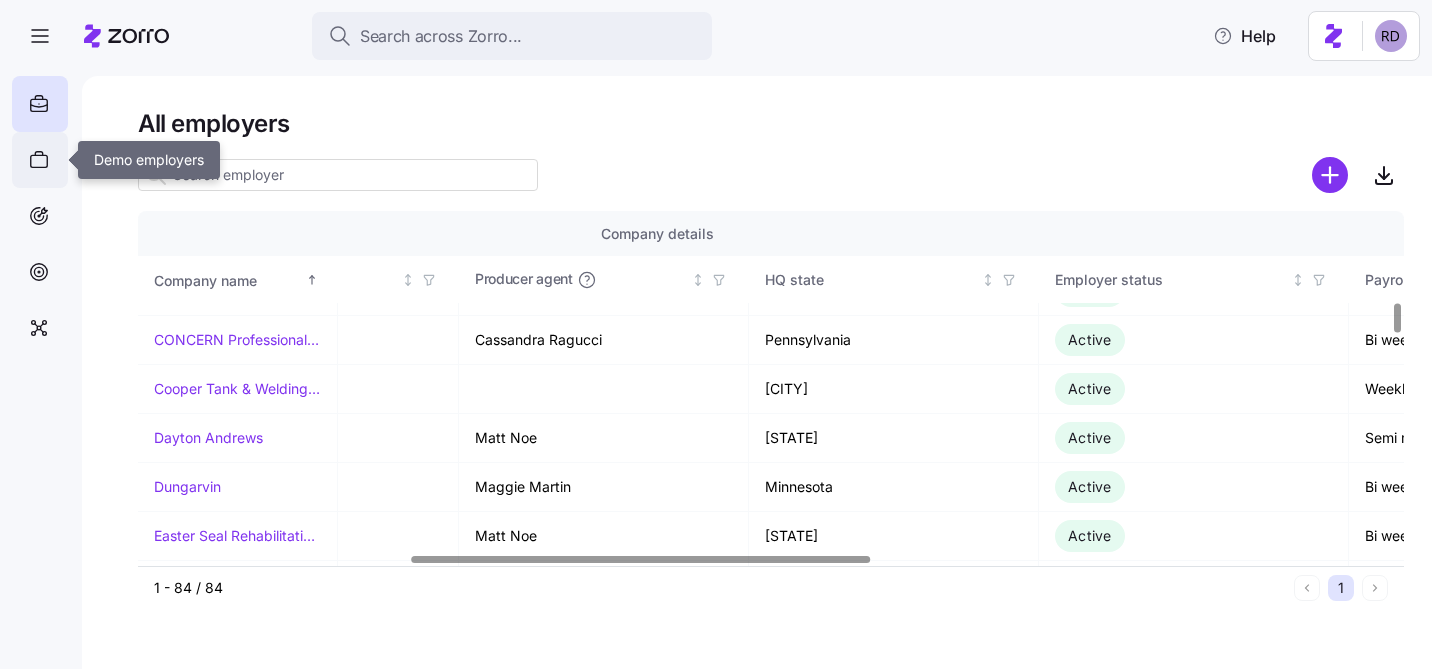 click 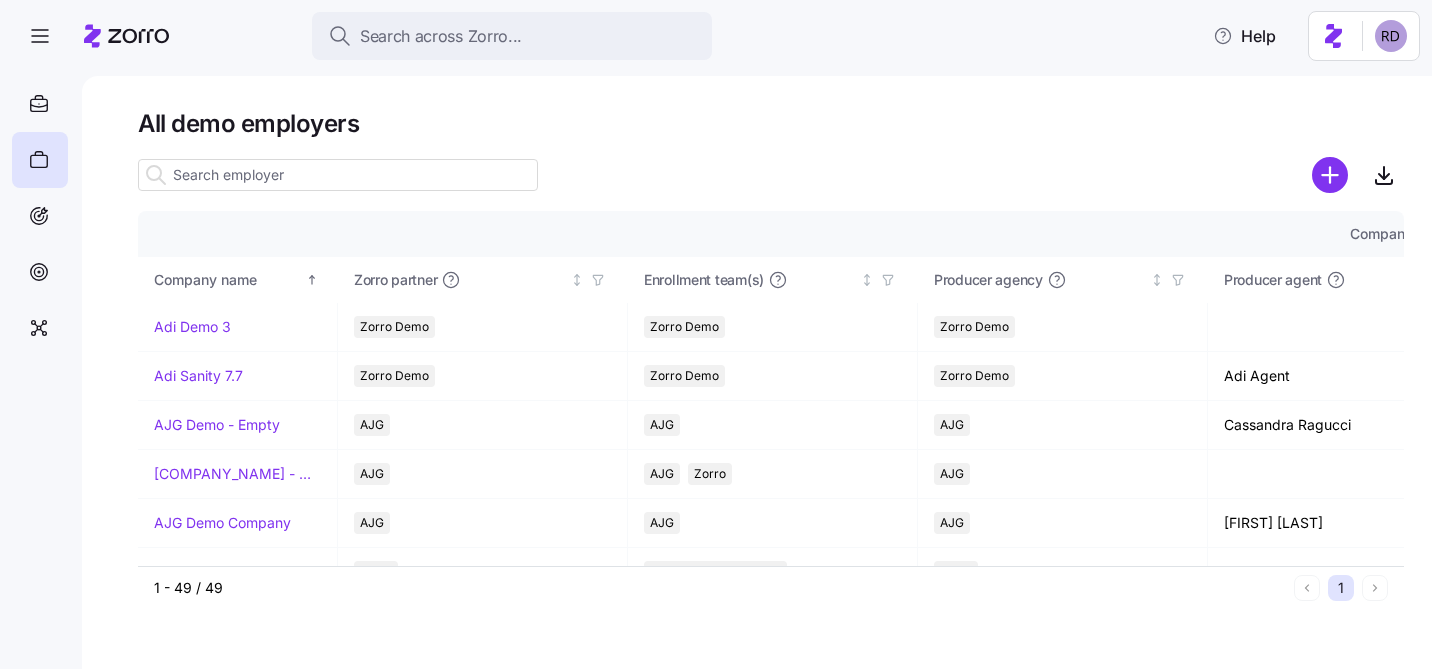 click at bounding box center (338, 175) 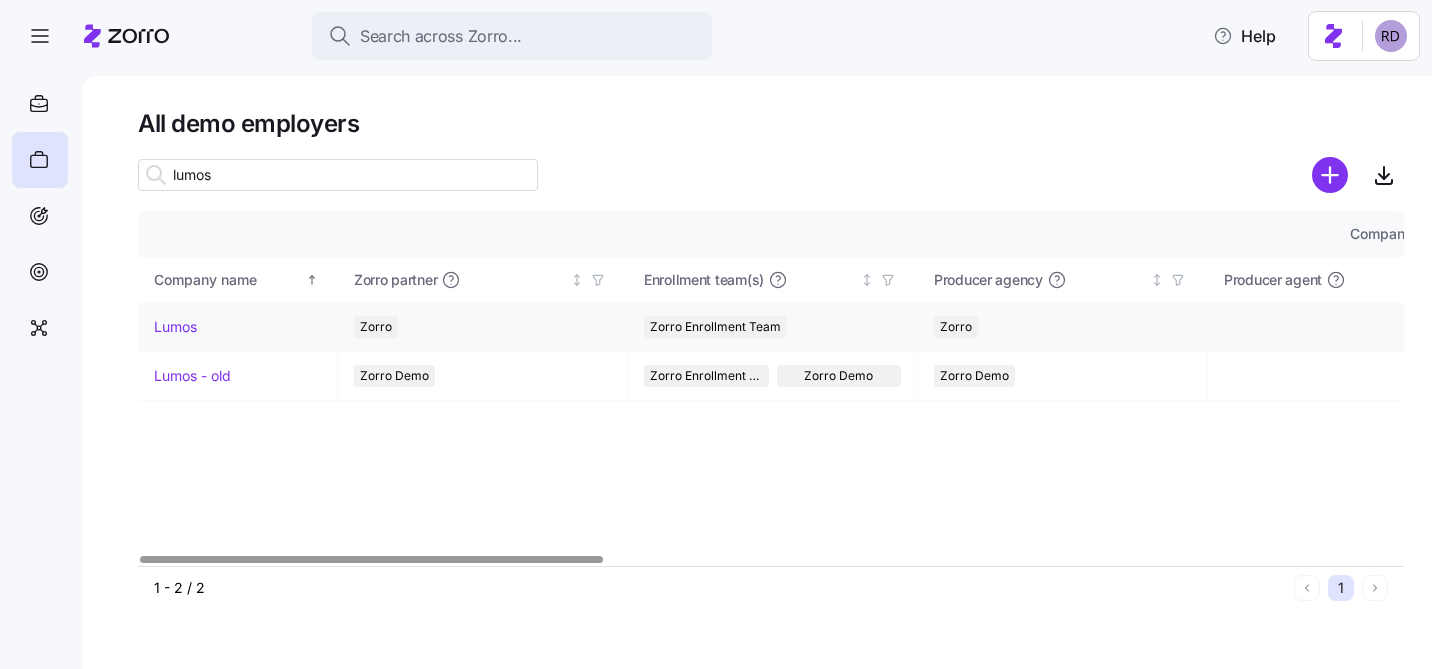 type on "lumos" 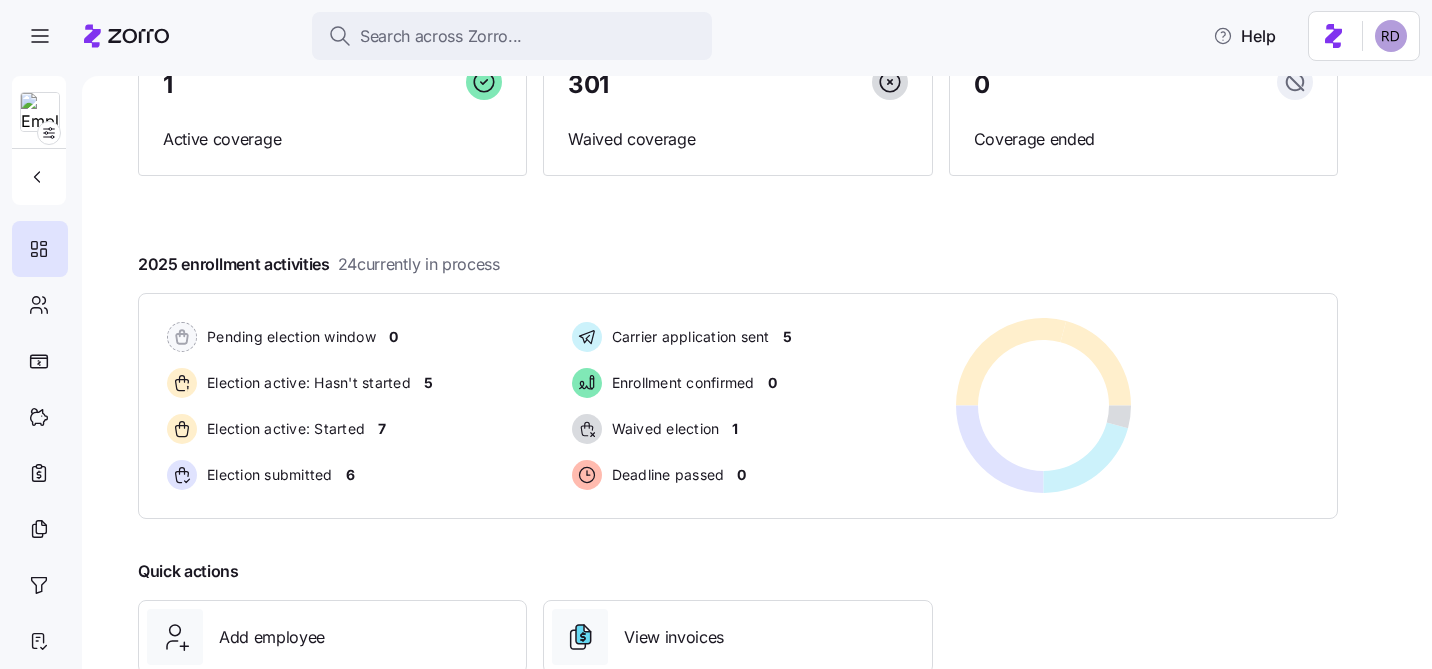 scroll, scrollTop: 243, scrollLeft: 0, axis: vertical 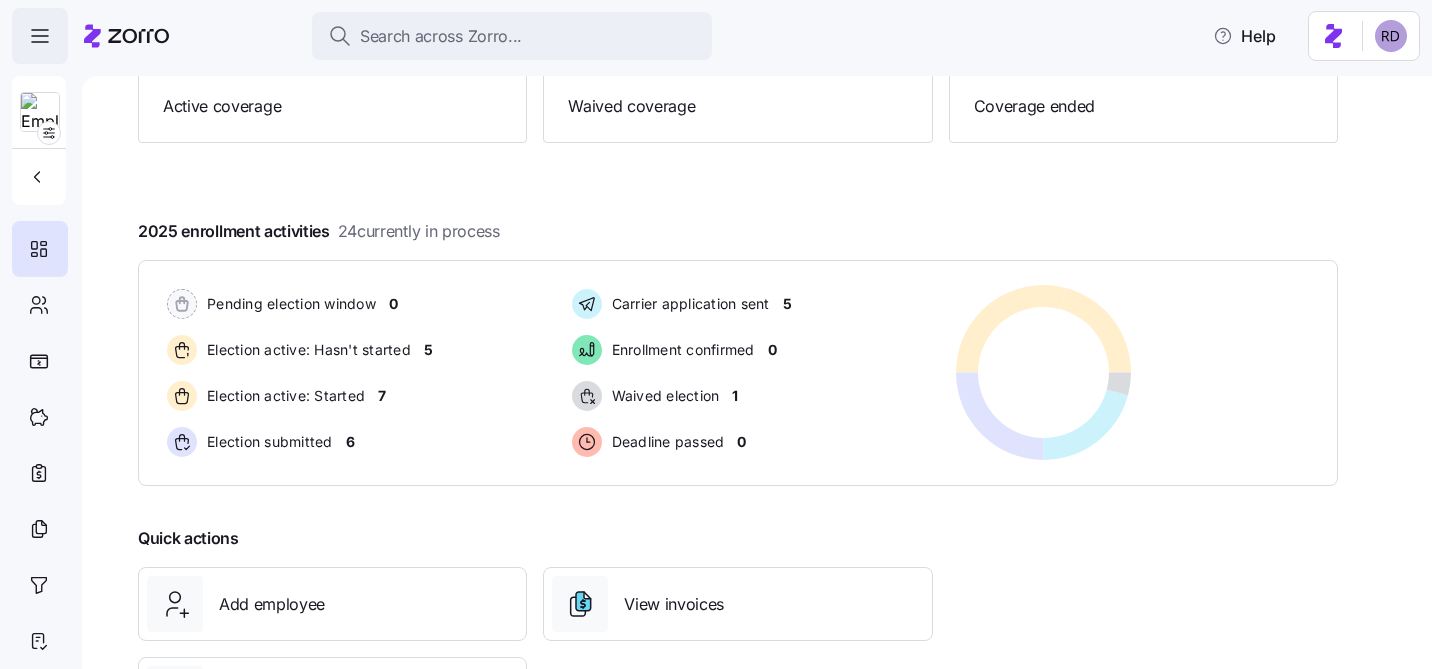 click 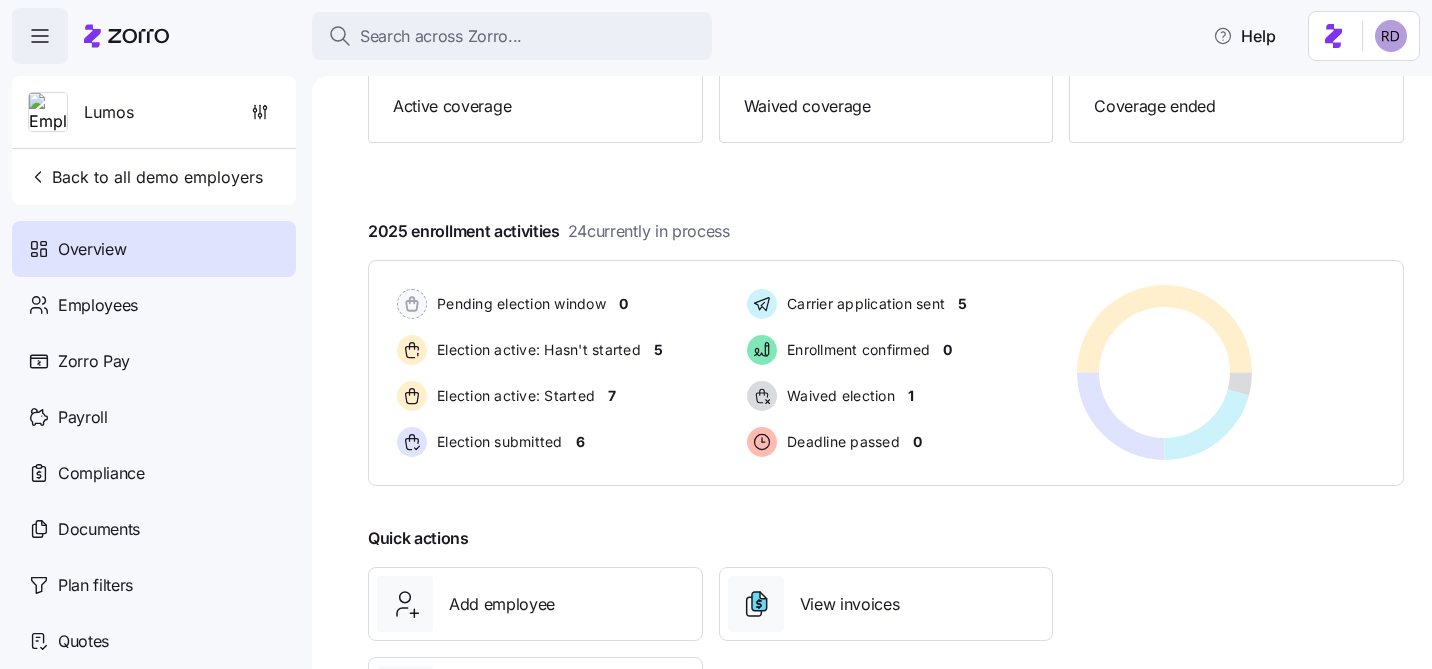 click 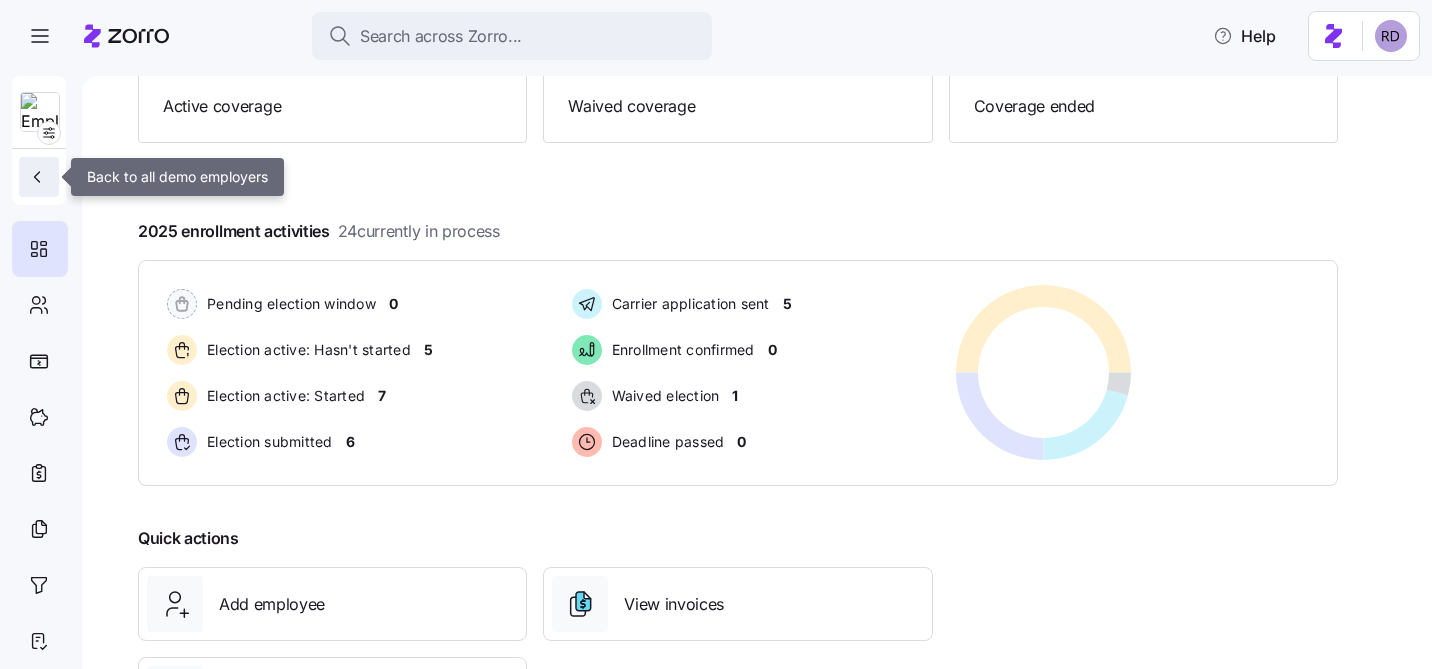 click 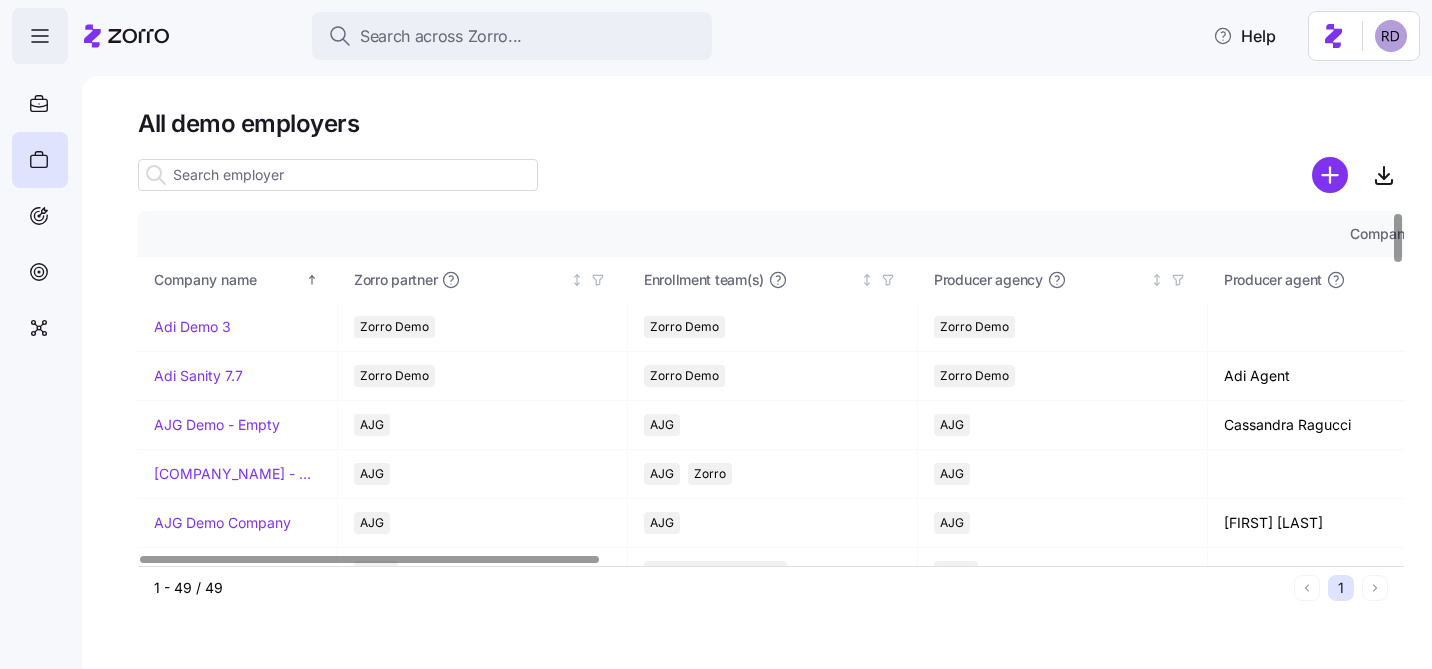 click at bounding box center (40, 36) 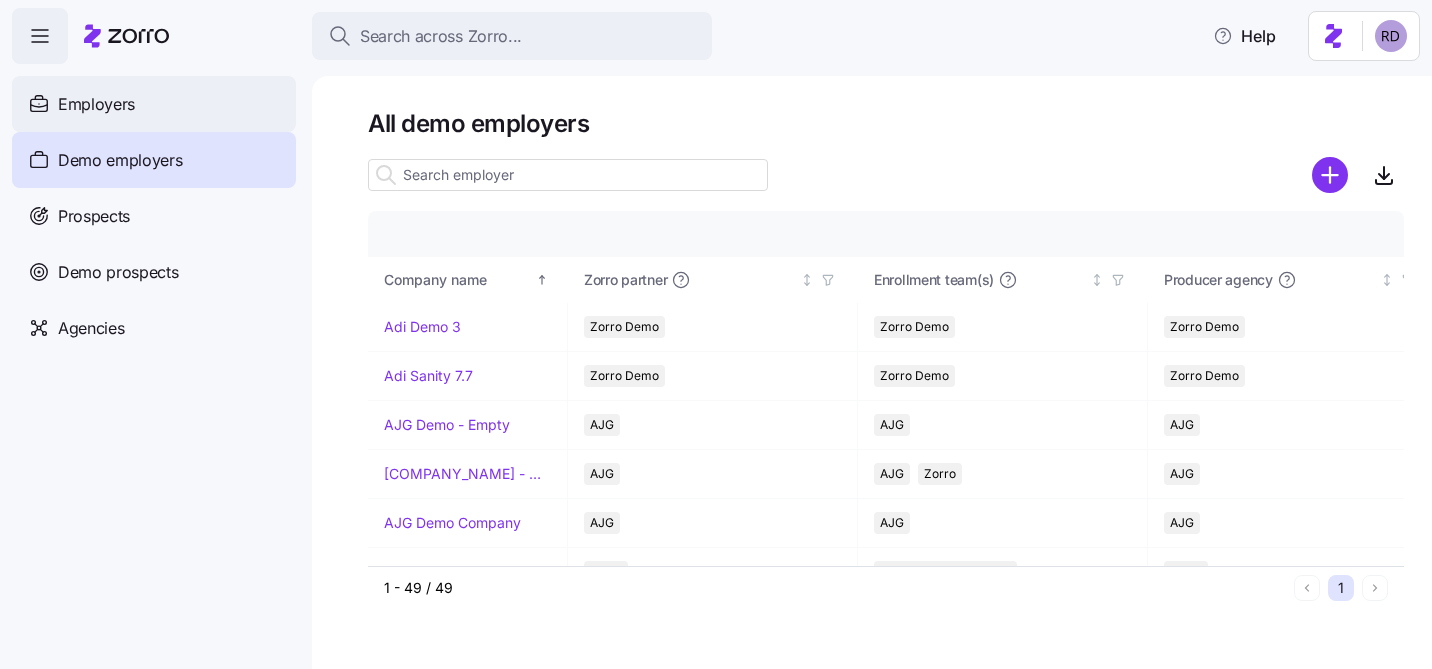 click on "Employers" at bounding box center [154, 104] 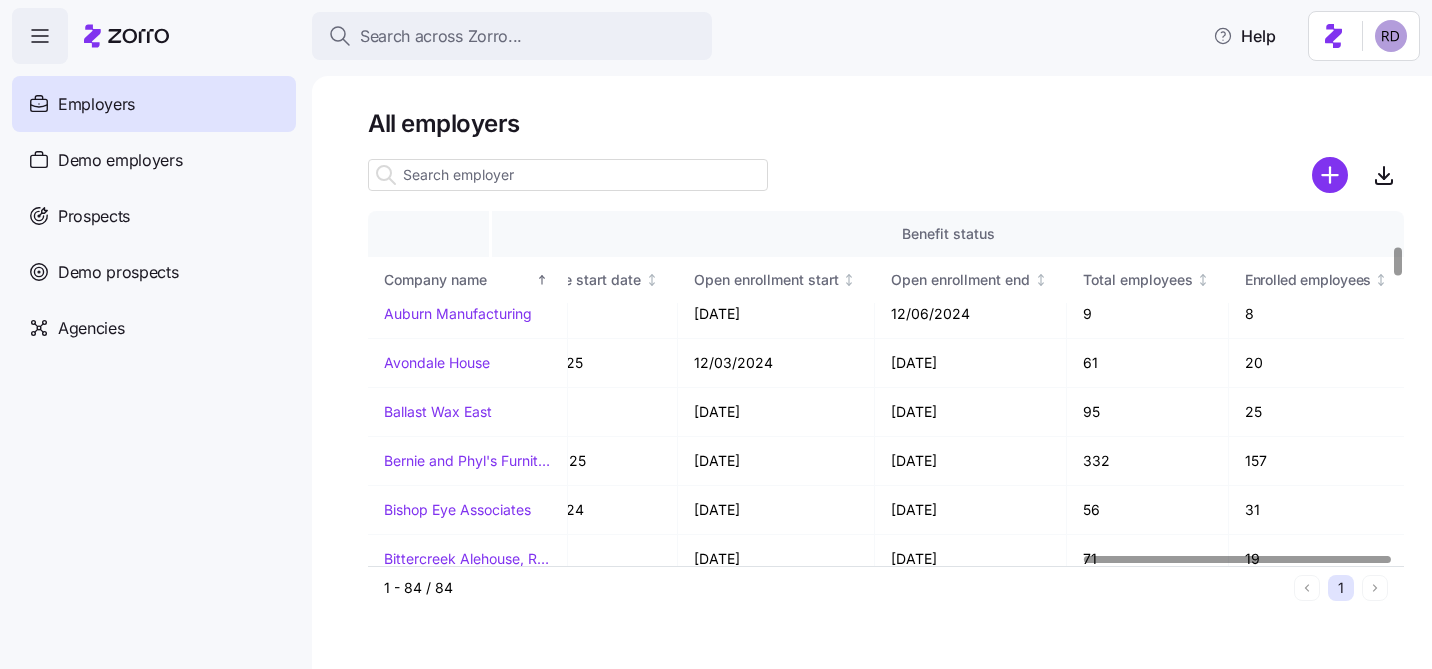 scroll, scrollTop: 419, scrollLeft: 2416, axis: both 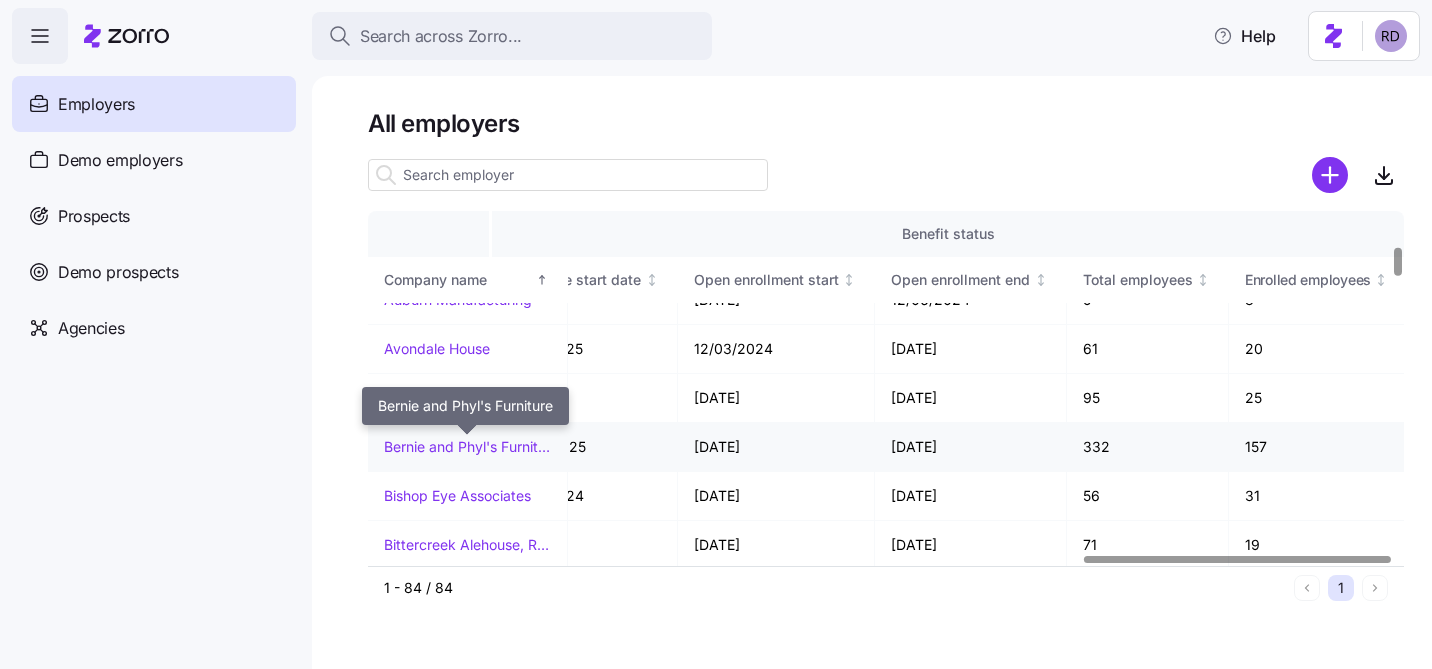 click on "Bernie and Phyl's Furniture" at bounding box center [467, 447] 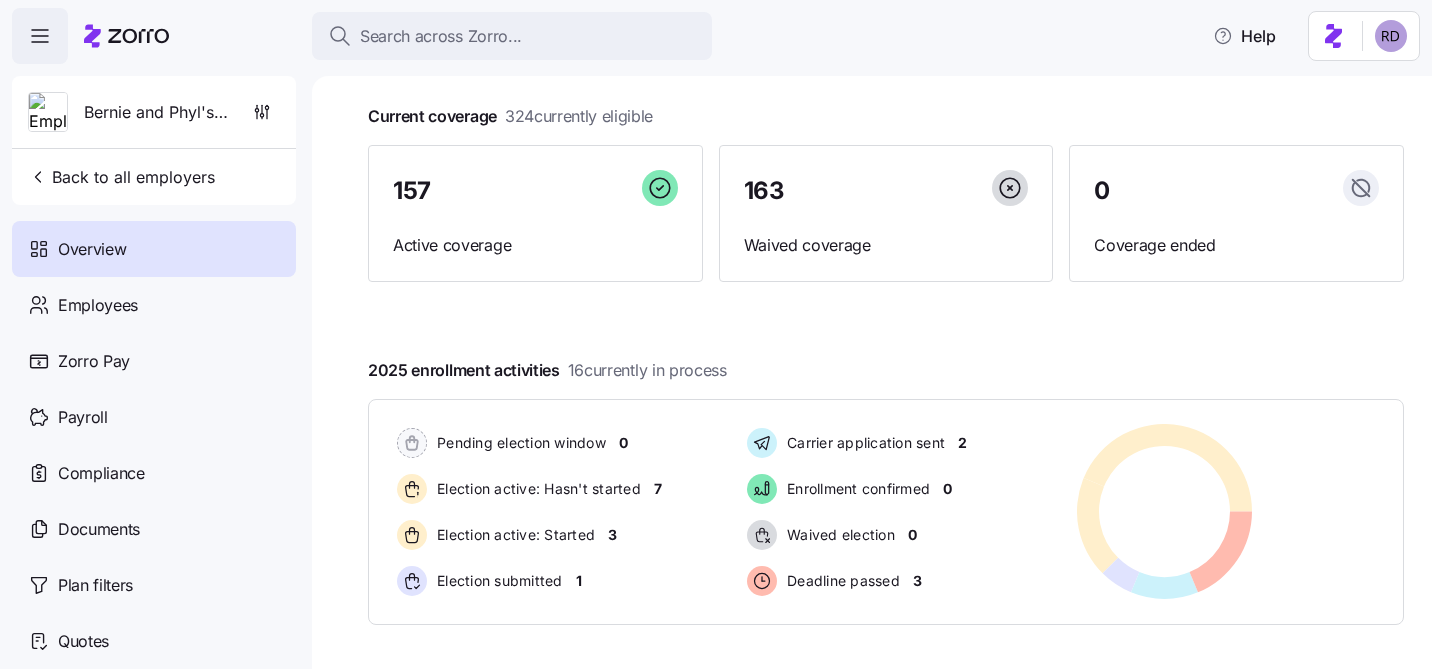 scroll, scrollTop: 107, scrollLeft: 0, axis: vertical 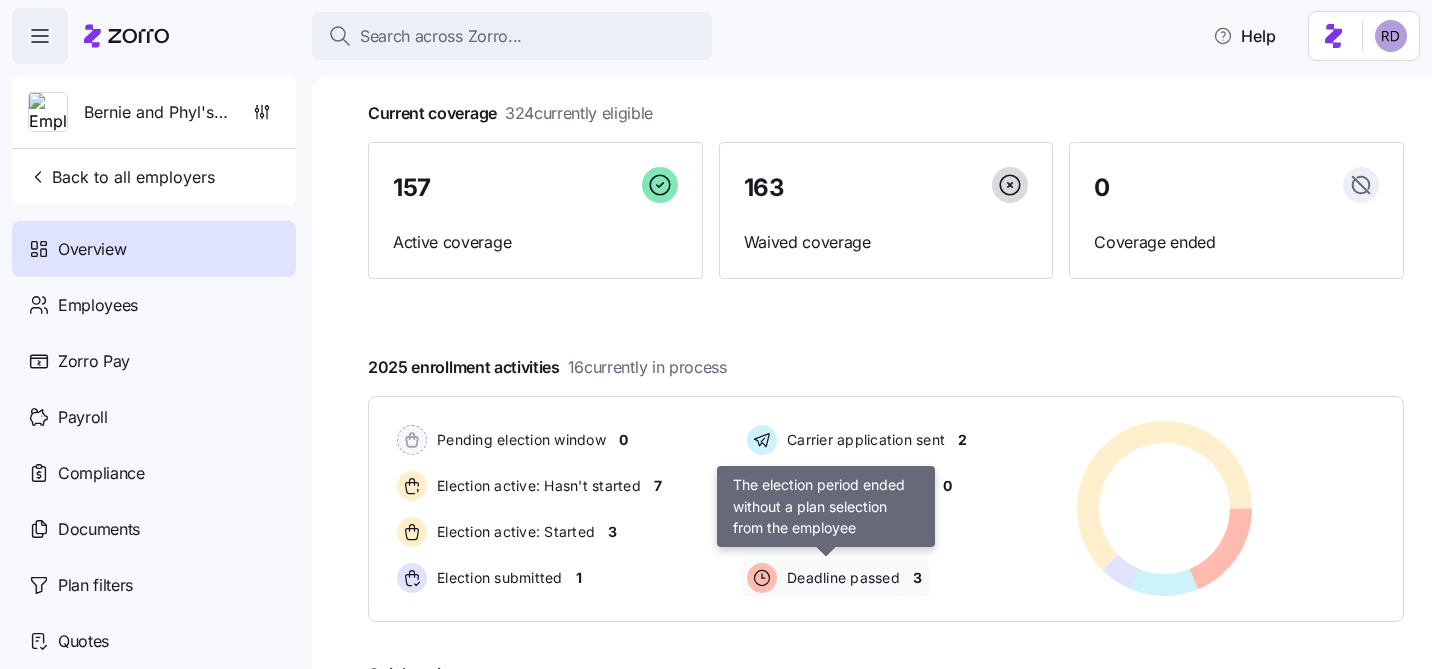 click on "Deadline passed" at bounding box center [840, 578] 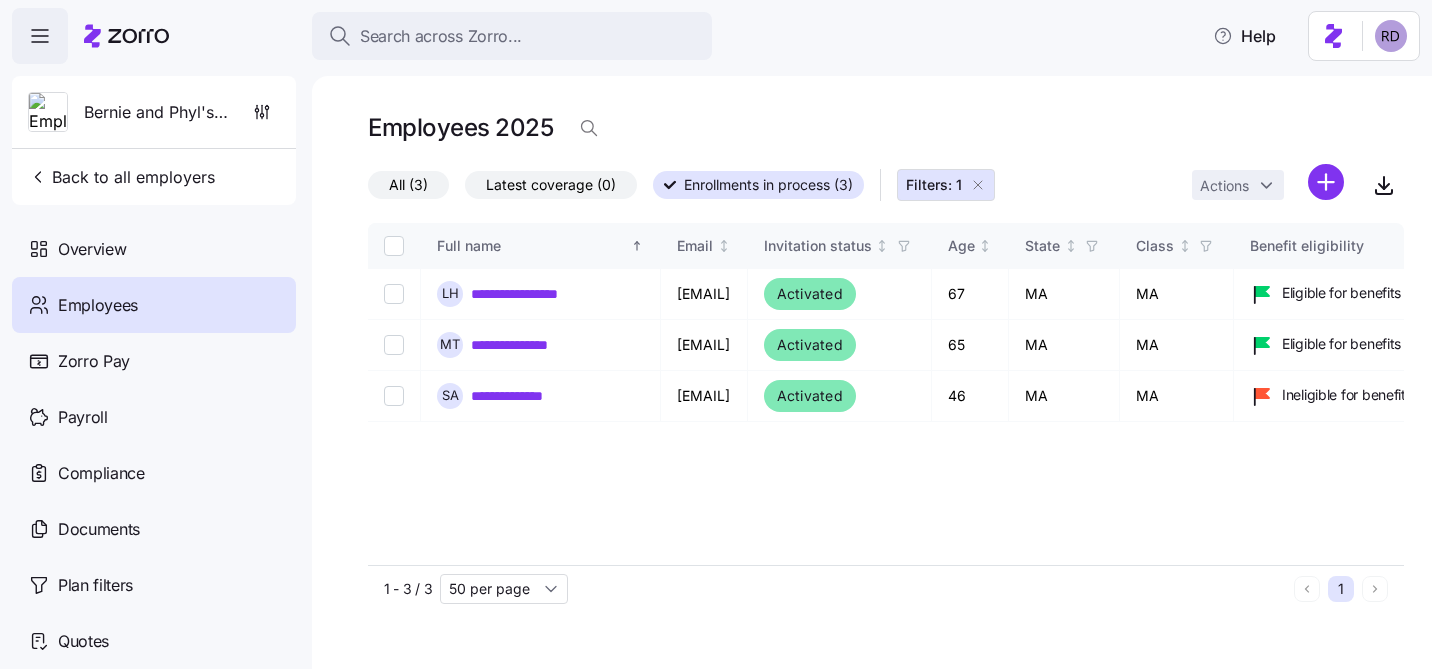 scroll, scrollTop: 0, scrollLeft: 0, axis: both 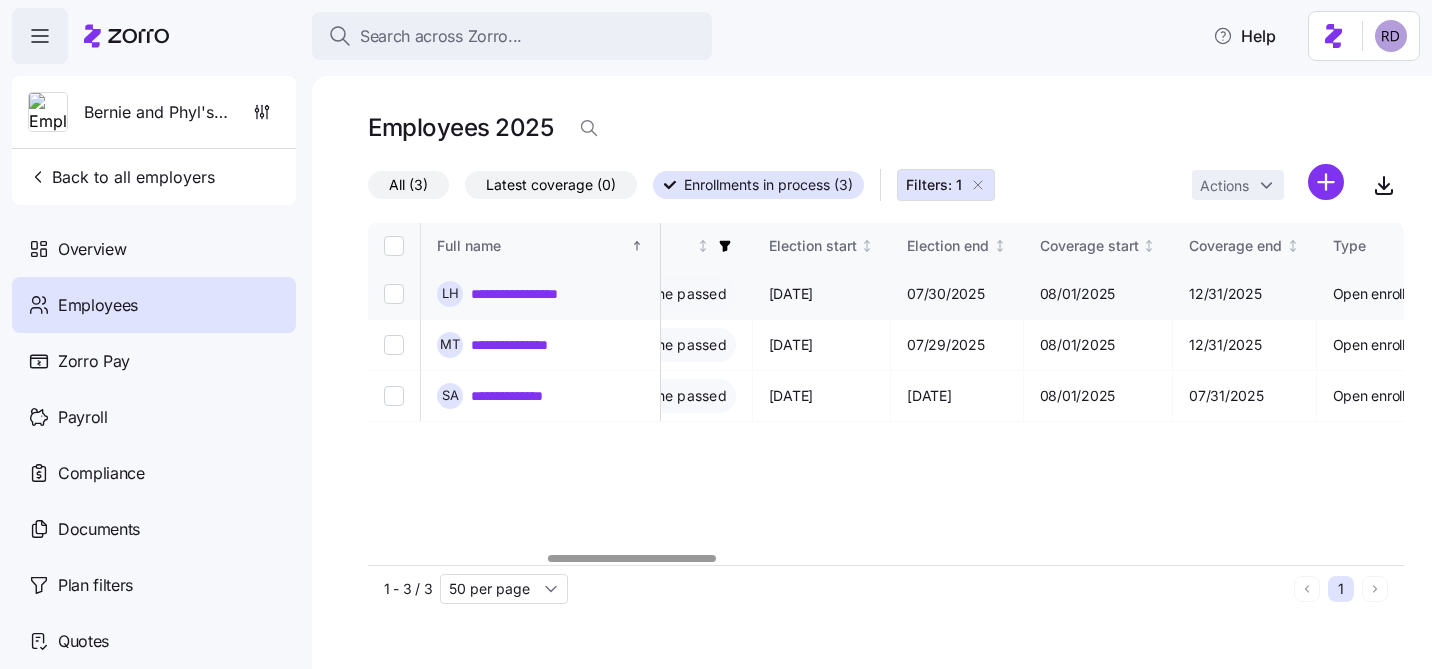 click on "**********" at bounding box center [549, 294] 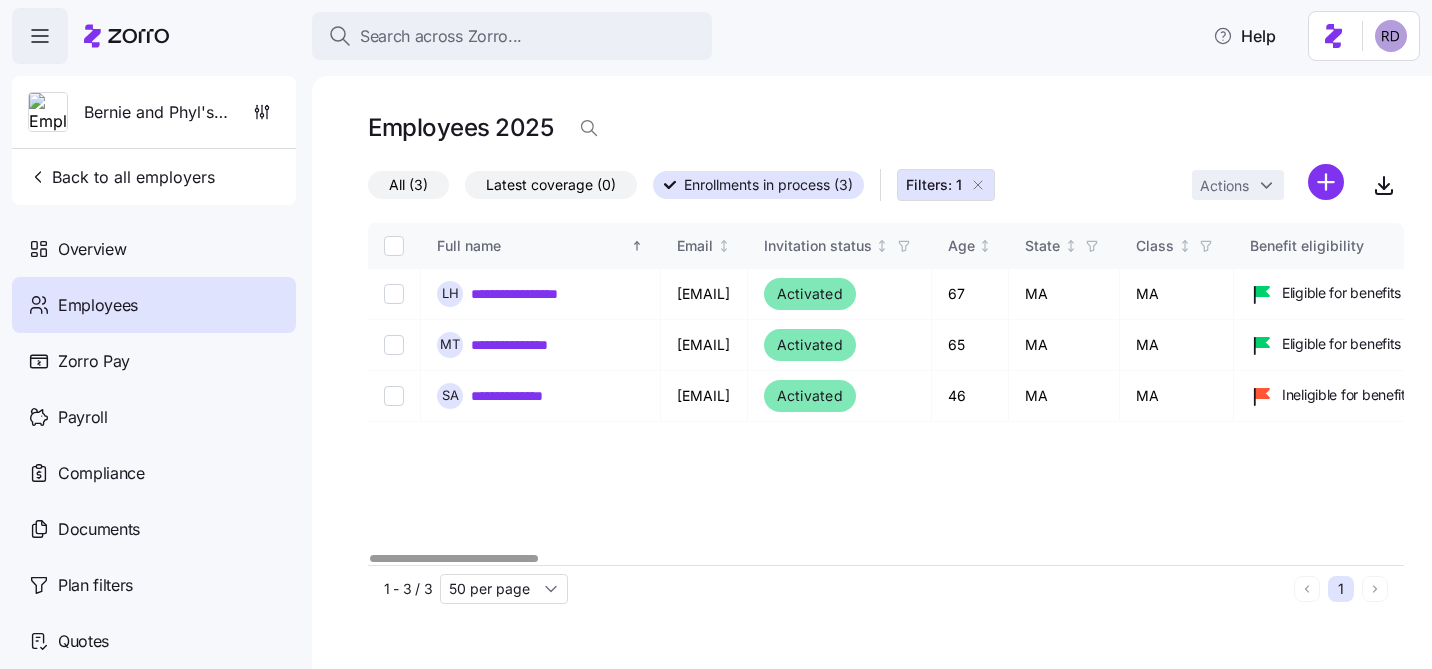 click 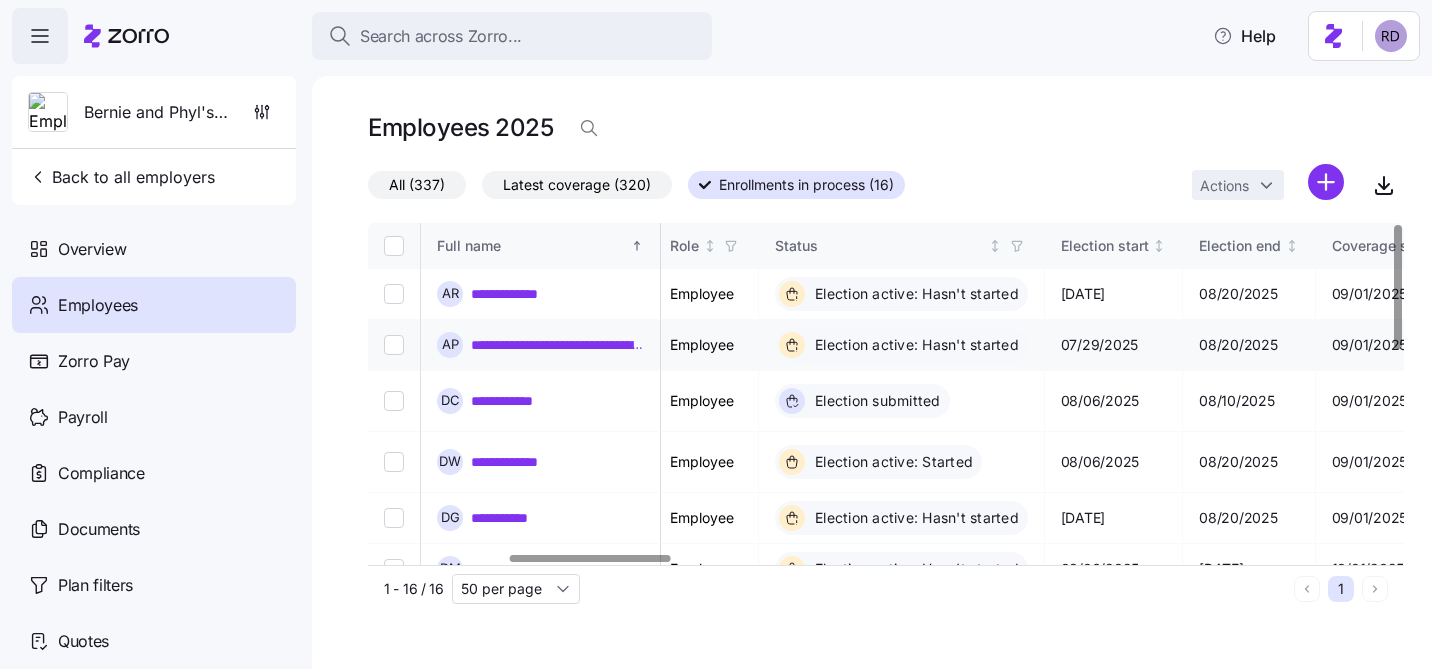 scroll, scrollTop: 0, scrollLeft: 893, axis: horizontal 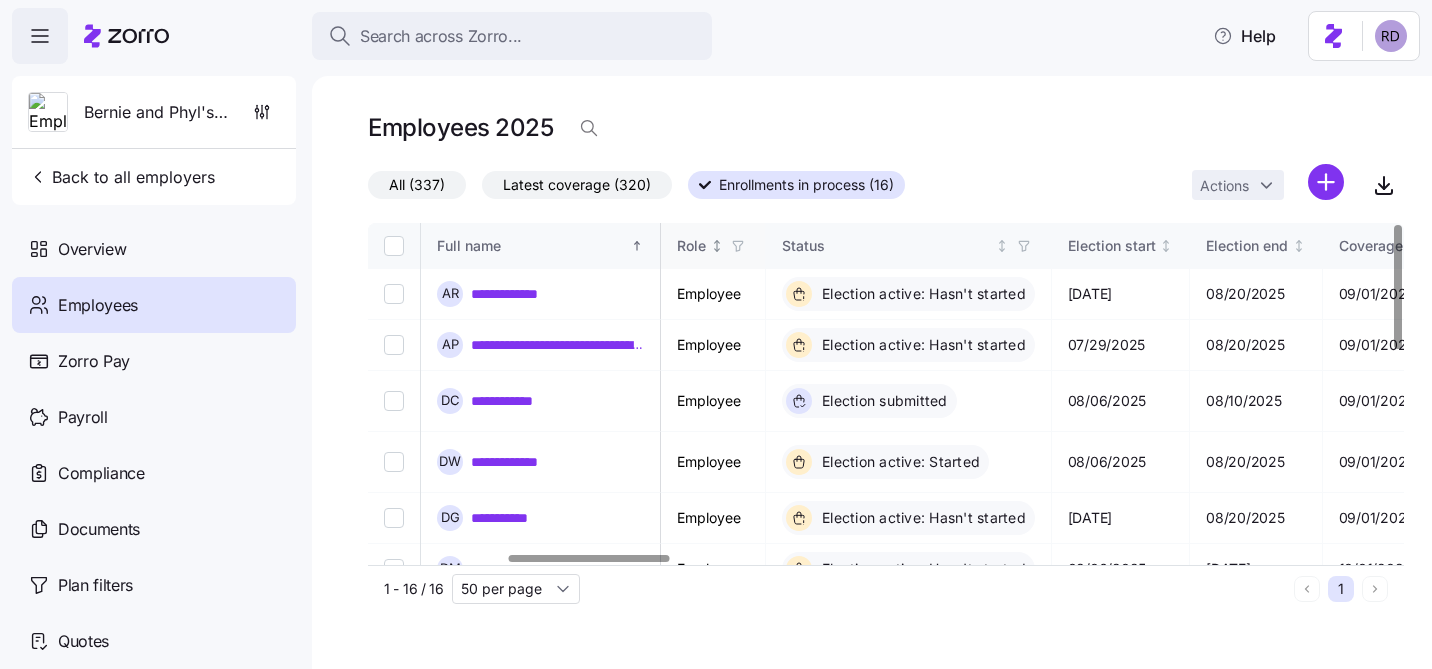 click 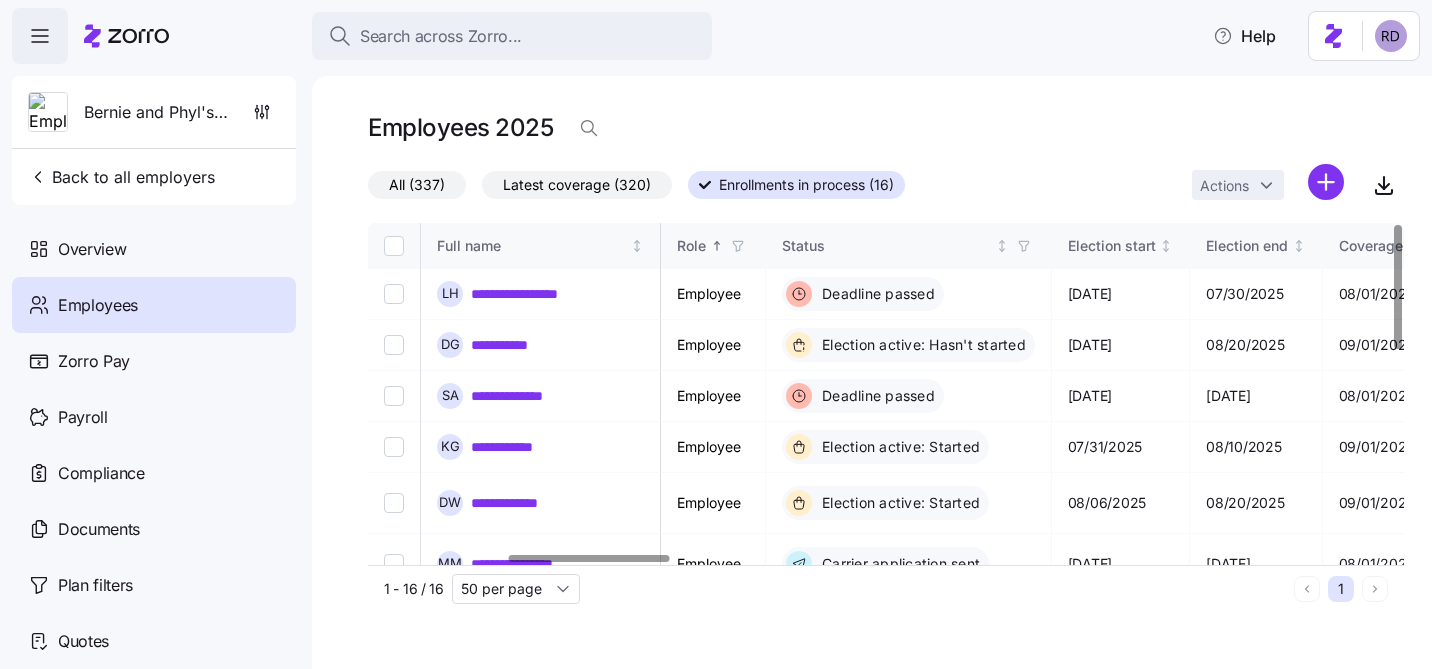 click on "Role" at bounding box center [713, 246] 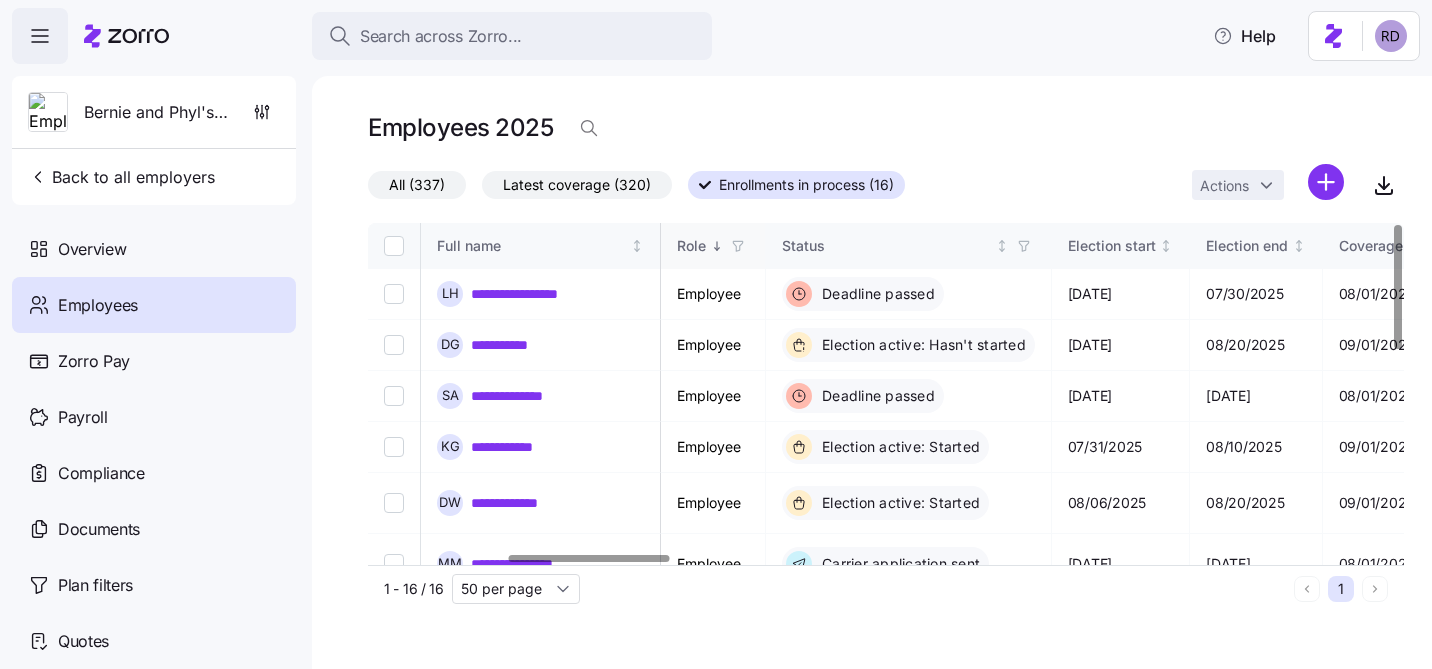 click on "Role" at bounding box center (713, 246) 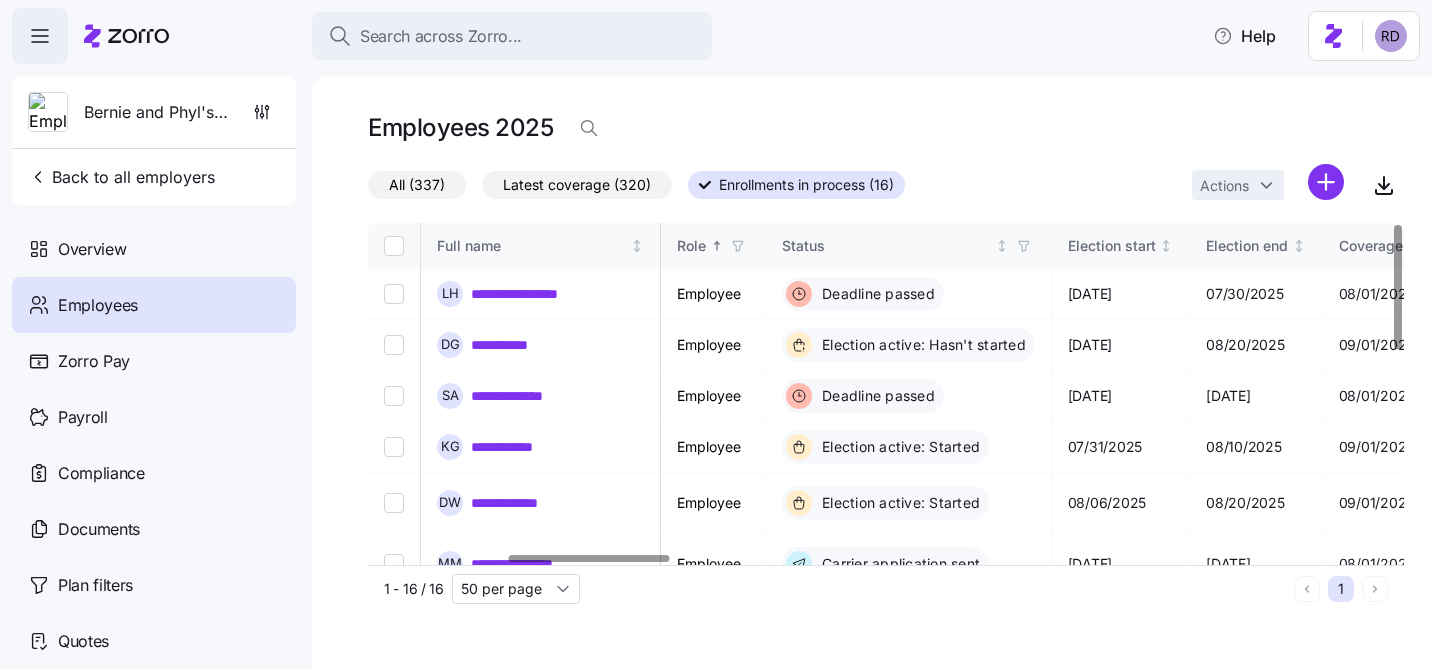 click on "Role" at bounding box center (713, 246) 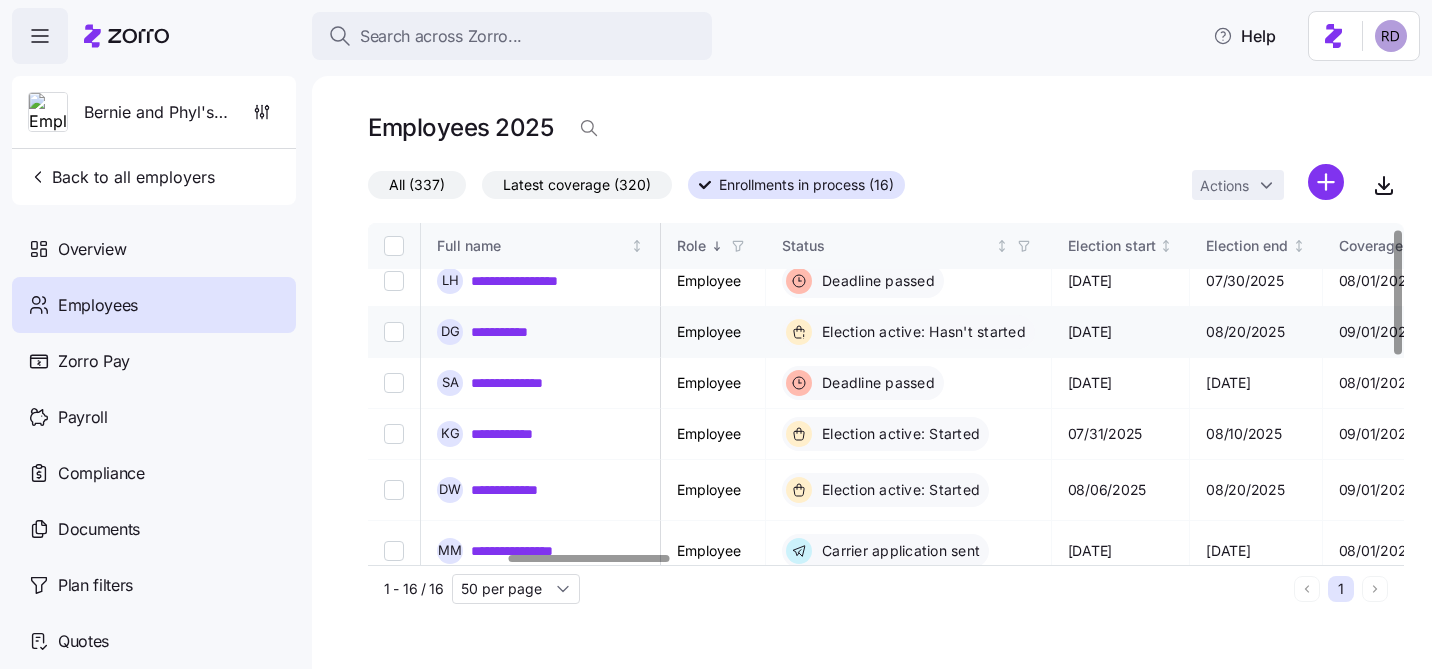 scroll, scrollTop: 15, scrollLeft: 893, axis: both 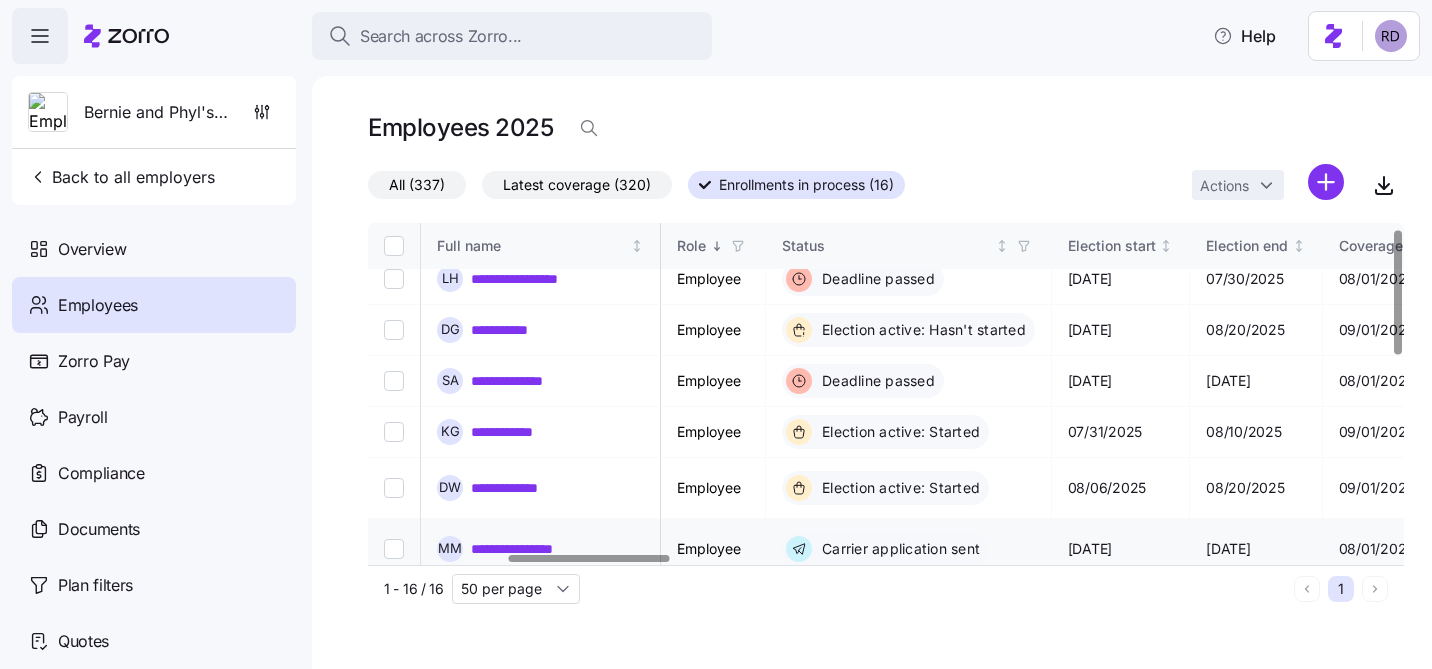 click on "**********" at bounding box center (545, 549) 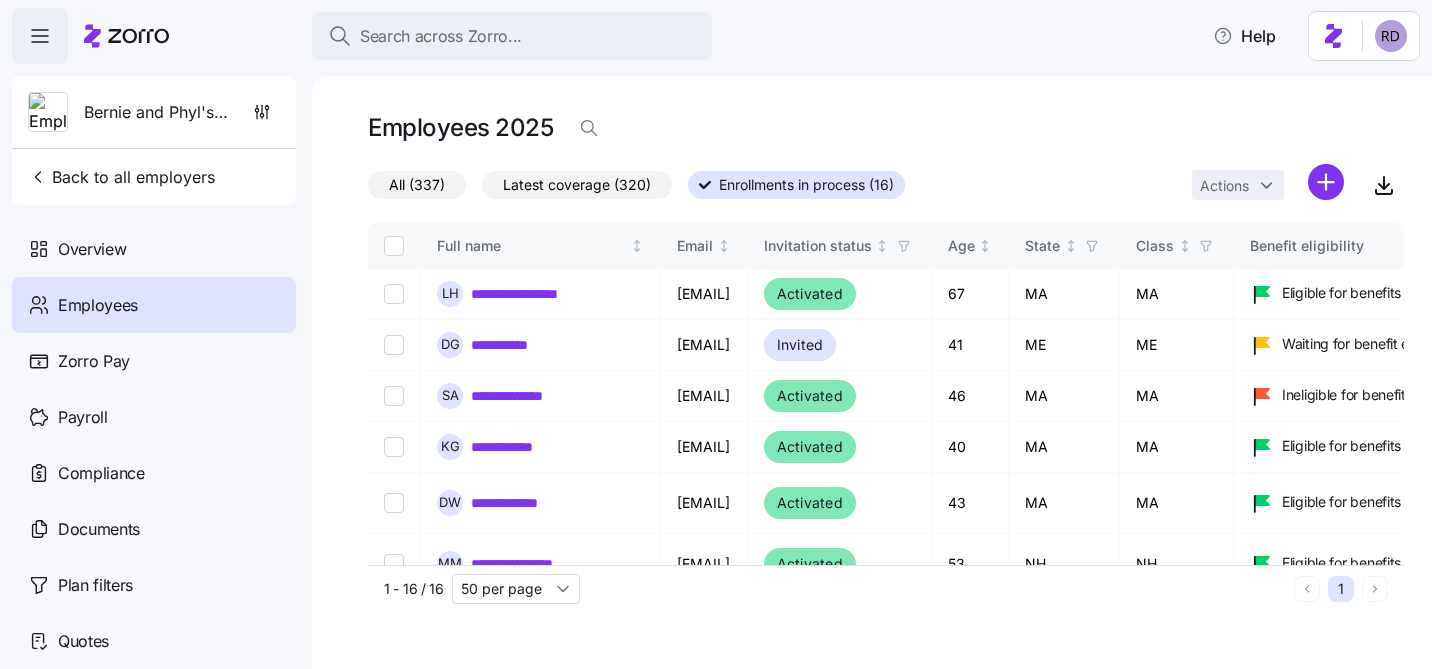 click on "Enrollments in process (16)" at bounding box center [806, 185] 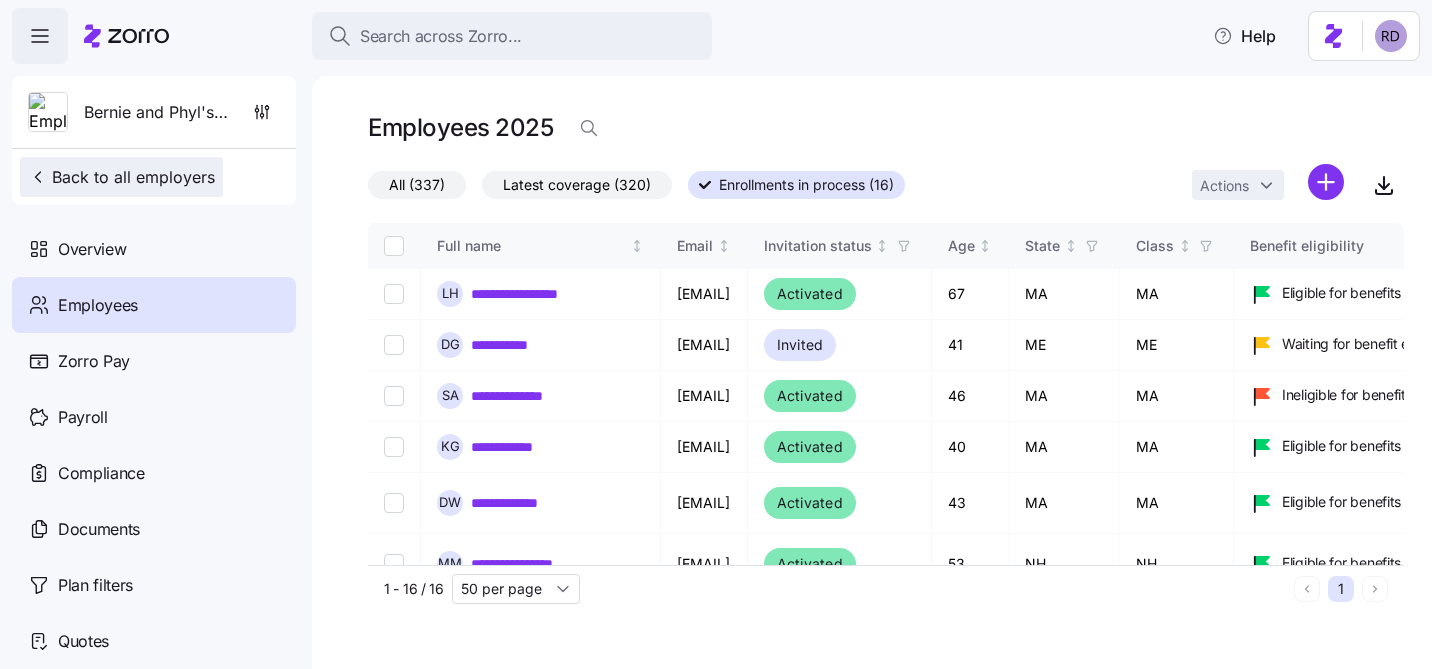 click on "Back to all employers" at bounding box center (121, 177) 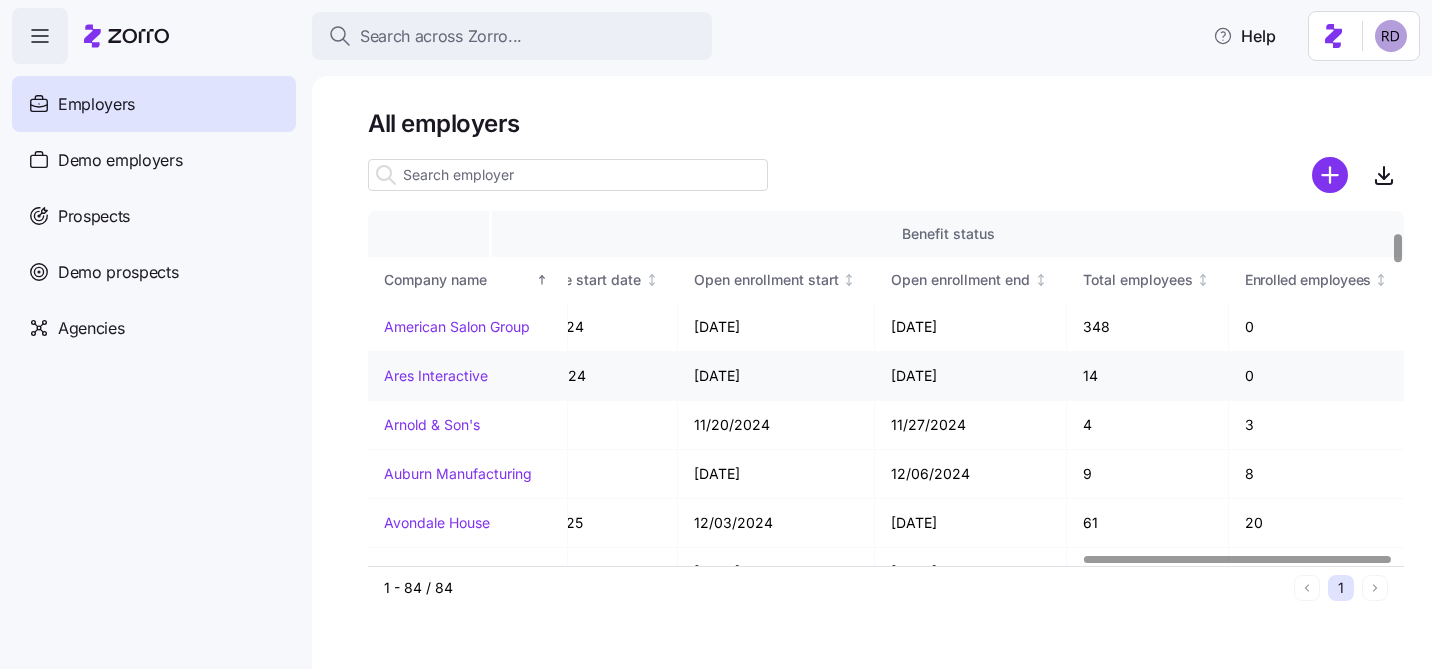 scroll, scrollTop: 306, scrollLeft: 2416, axis: both 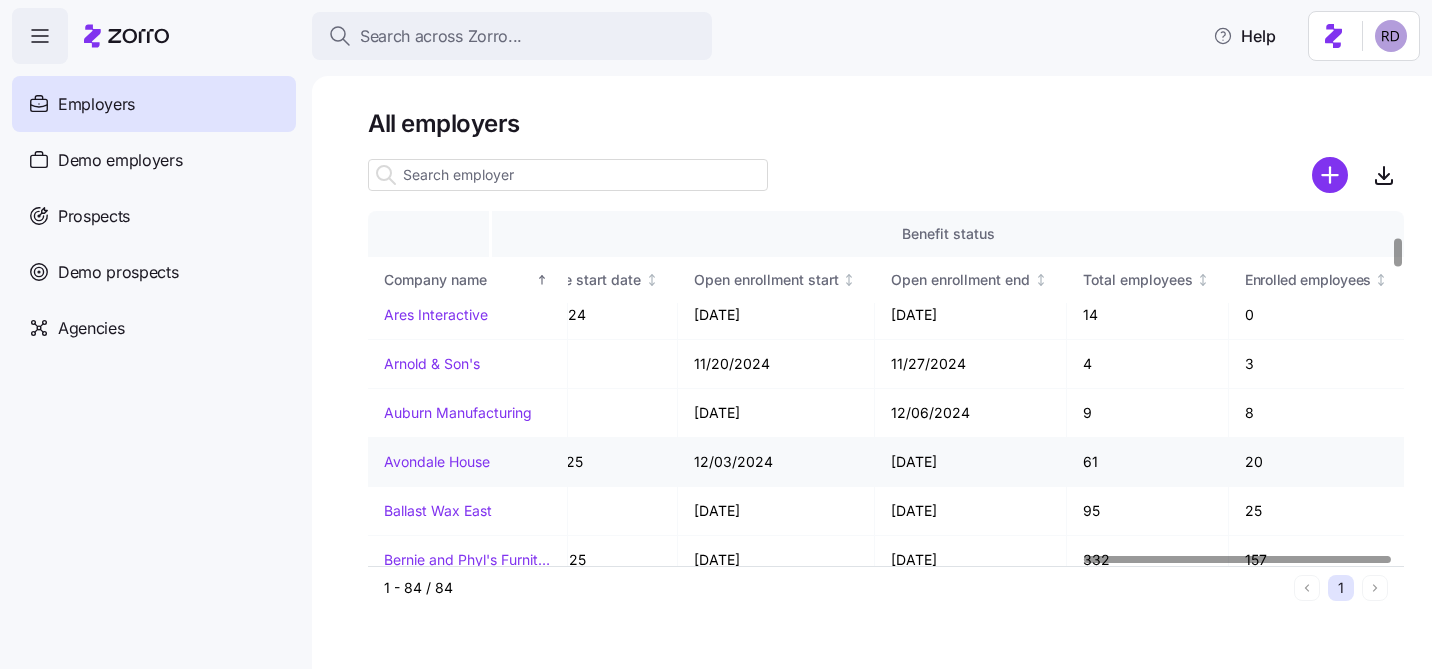 click on "Avondale House" at bounding box center [437, 462] 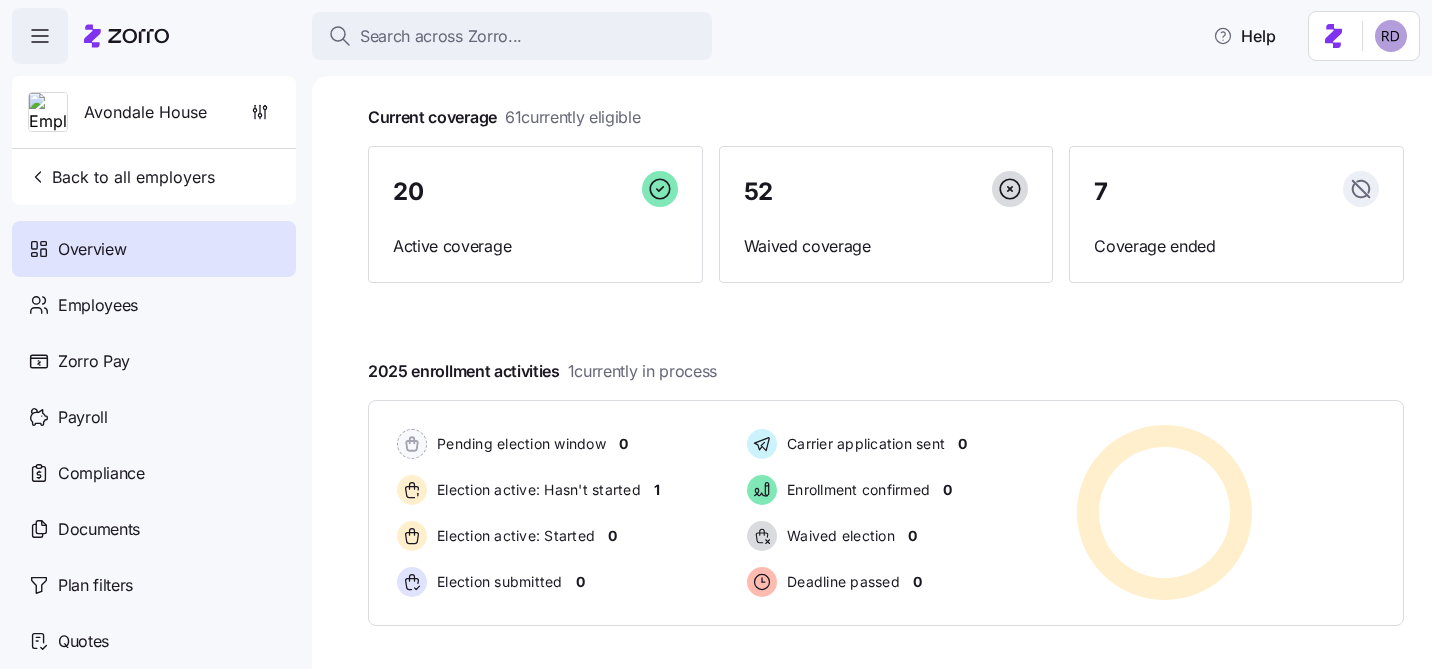 scroll, scrollTop: 97, scrollLeft: 0, axis: vertical 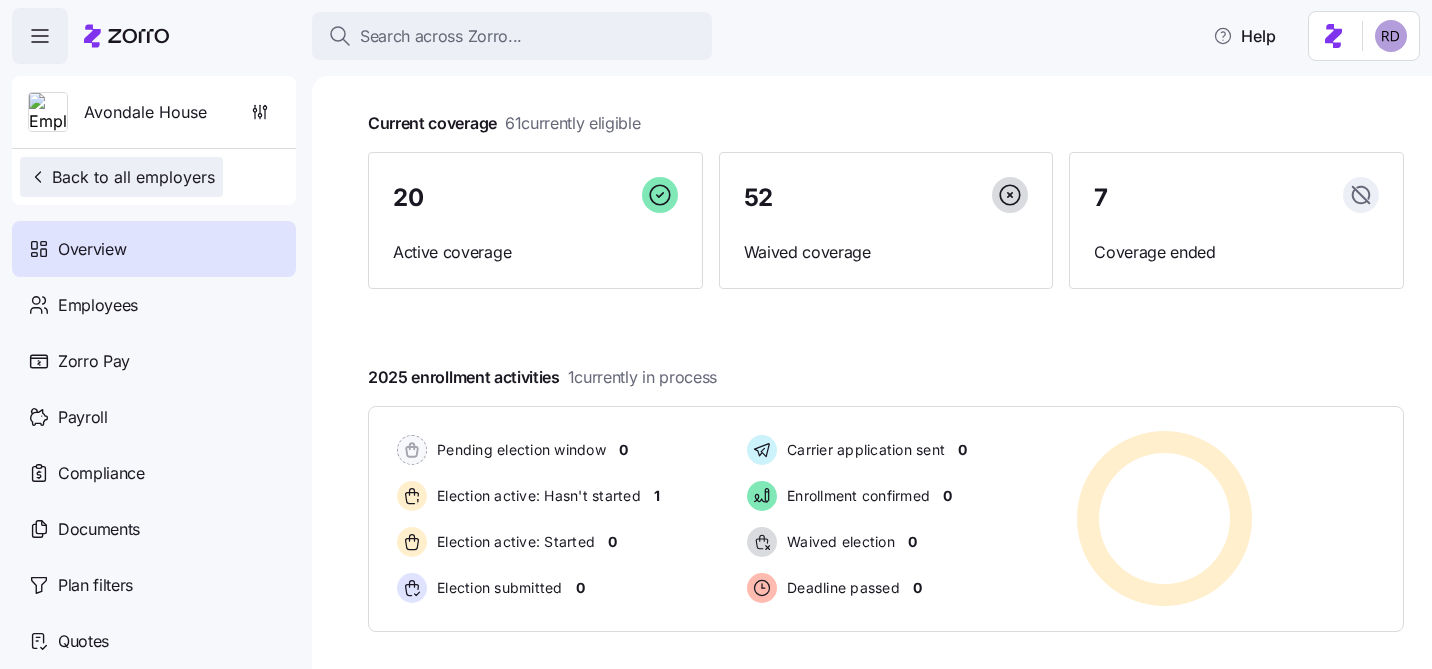 click on "Back to all employers" at bounding box center [121, 177] 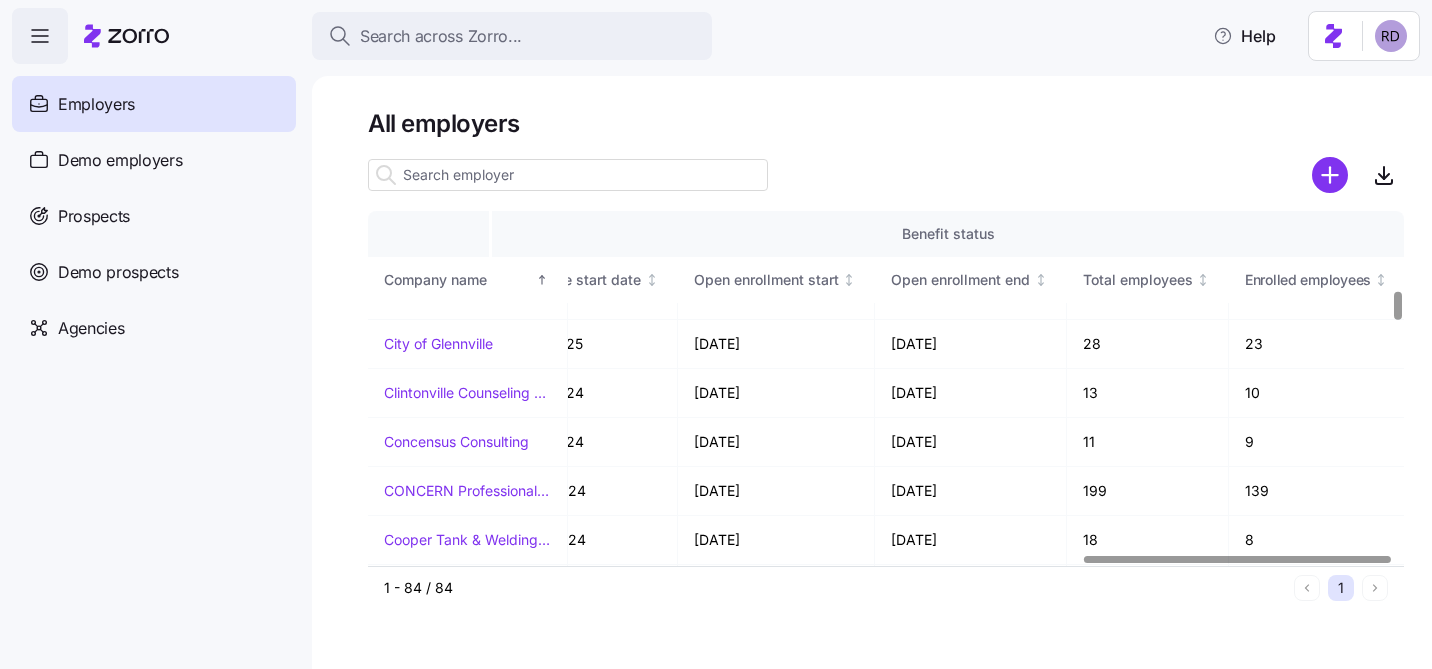 scroll, scrollTop: 969, scrollLeft: 2416, axis: both 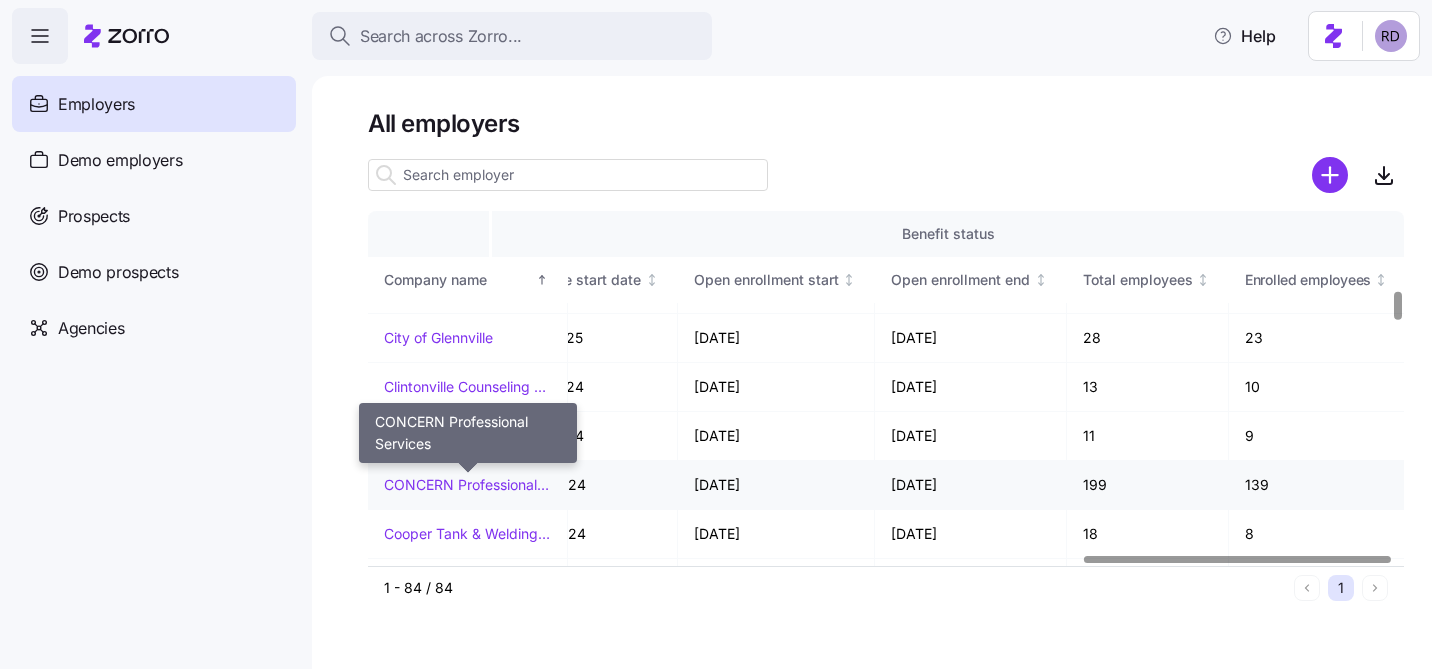 click on "CONCERN Professional Services" at bounding box center [467, 485] 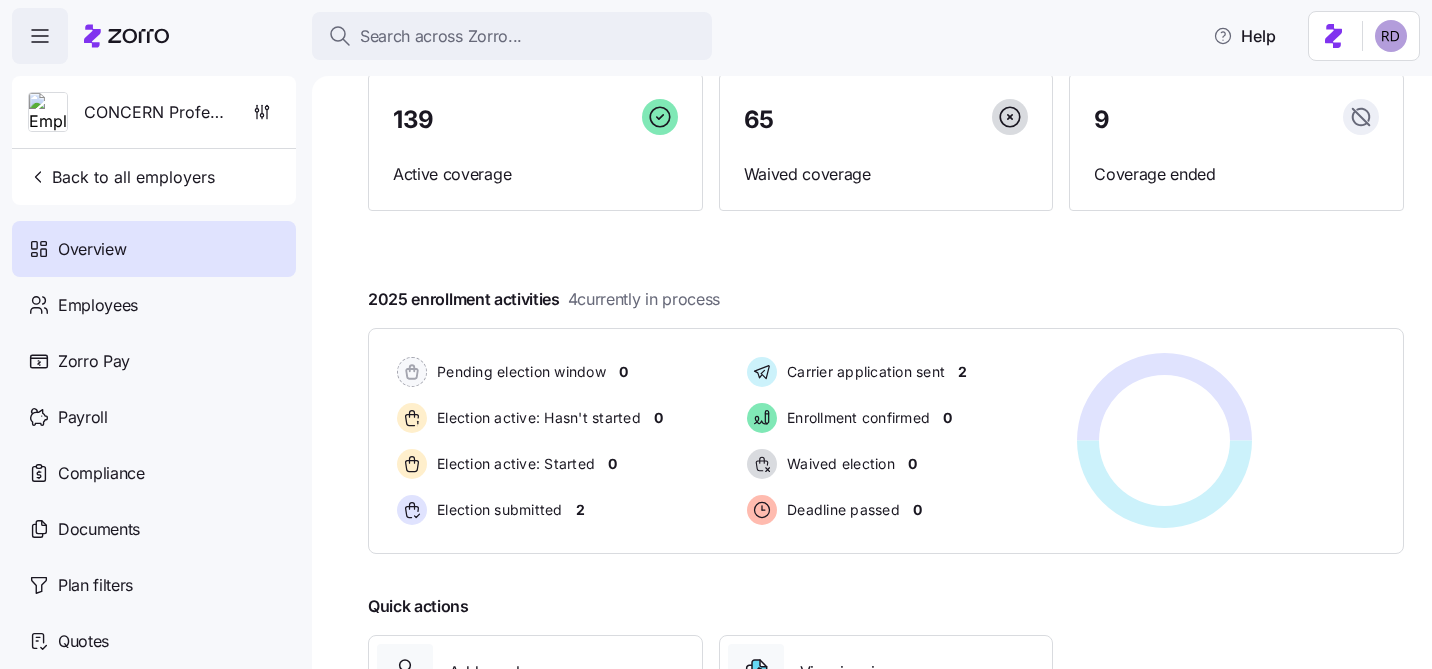 scroll, scrollTop: 127, scrollLeft: 0, axis: vertical 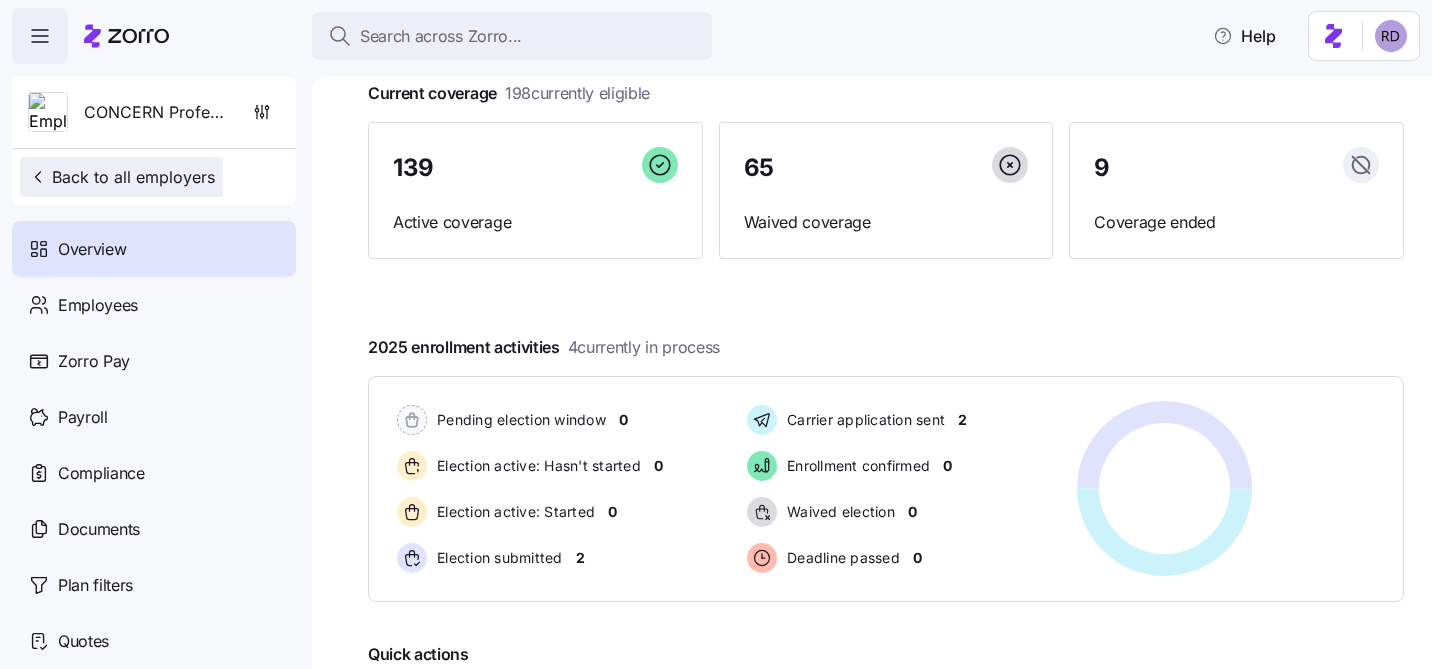 click on "Back to all employers" at bounding box center (121, 177) 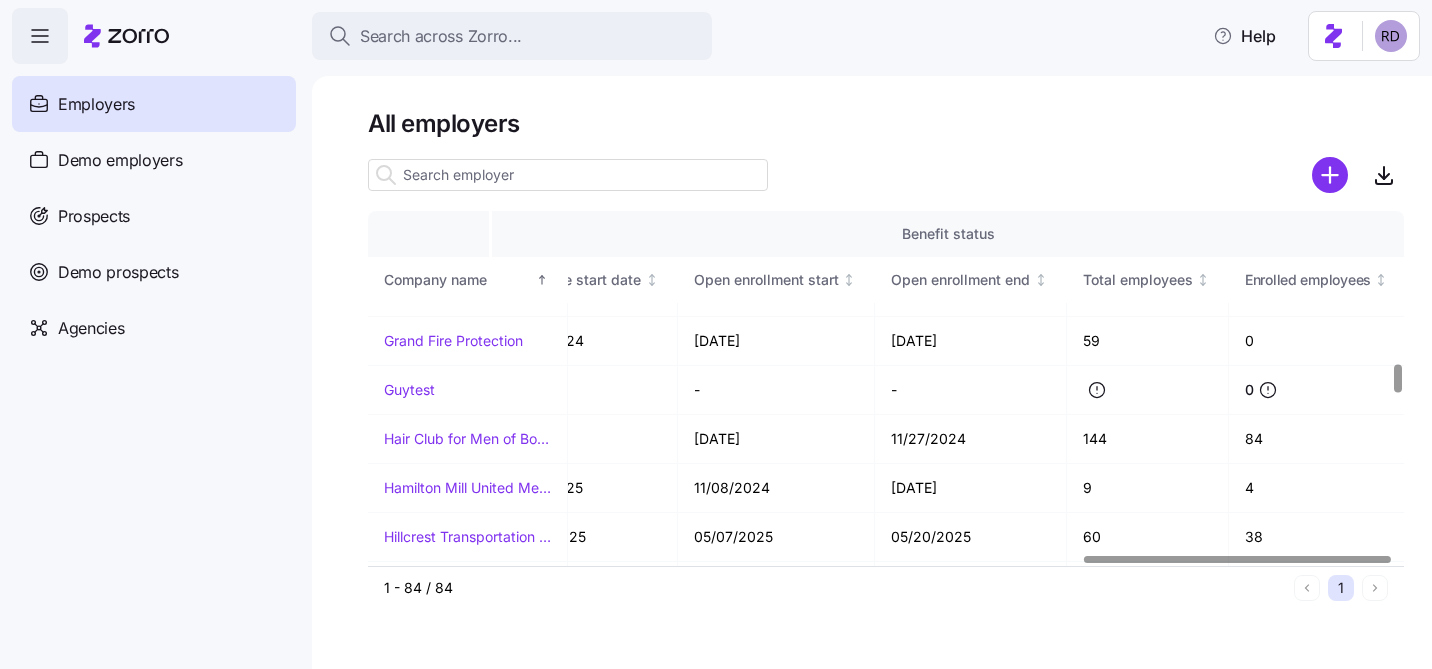 scroll, scrollTop: 1872, scrollLeft: 2416, axis: both 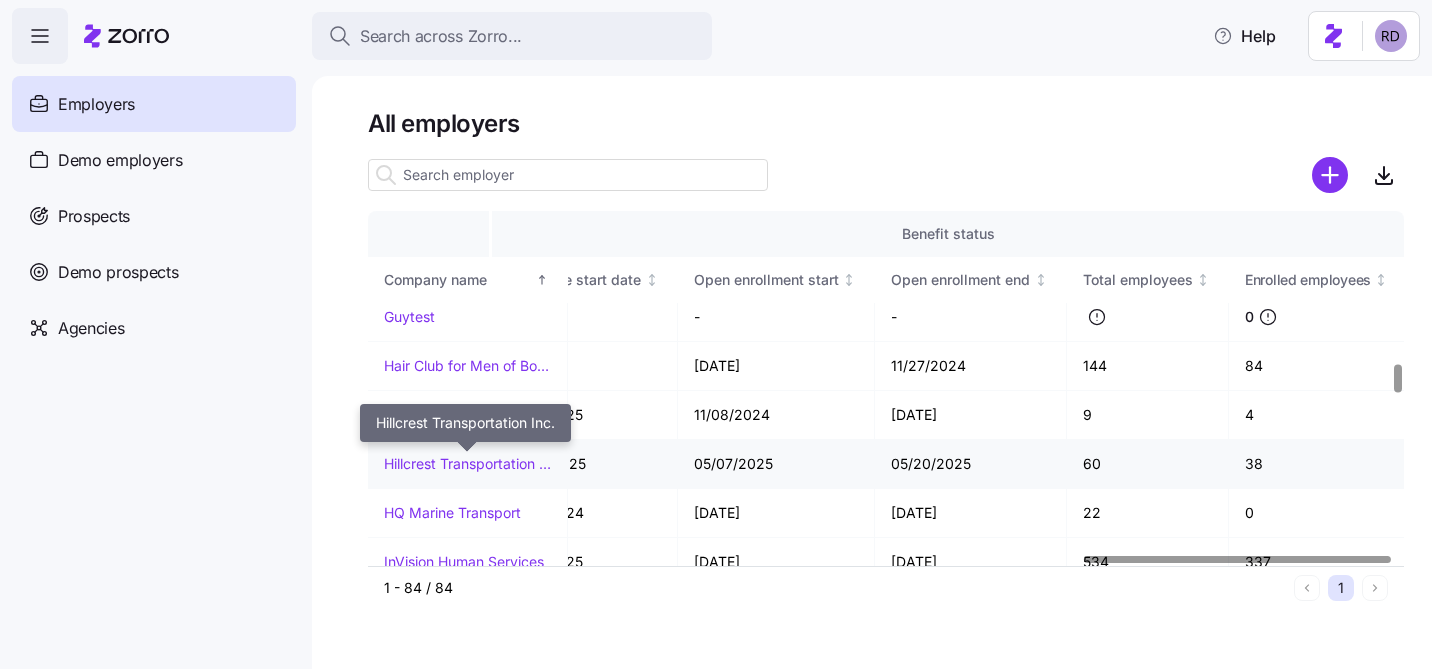 click on "Hillcrest Transportation Inc." at bounding box center [467, 464] 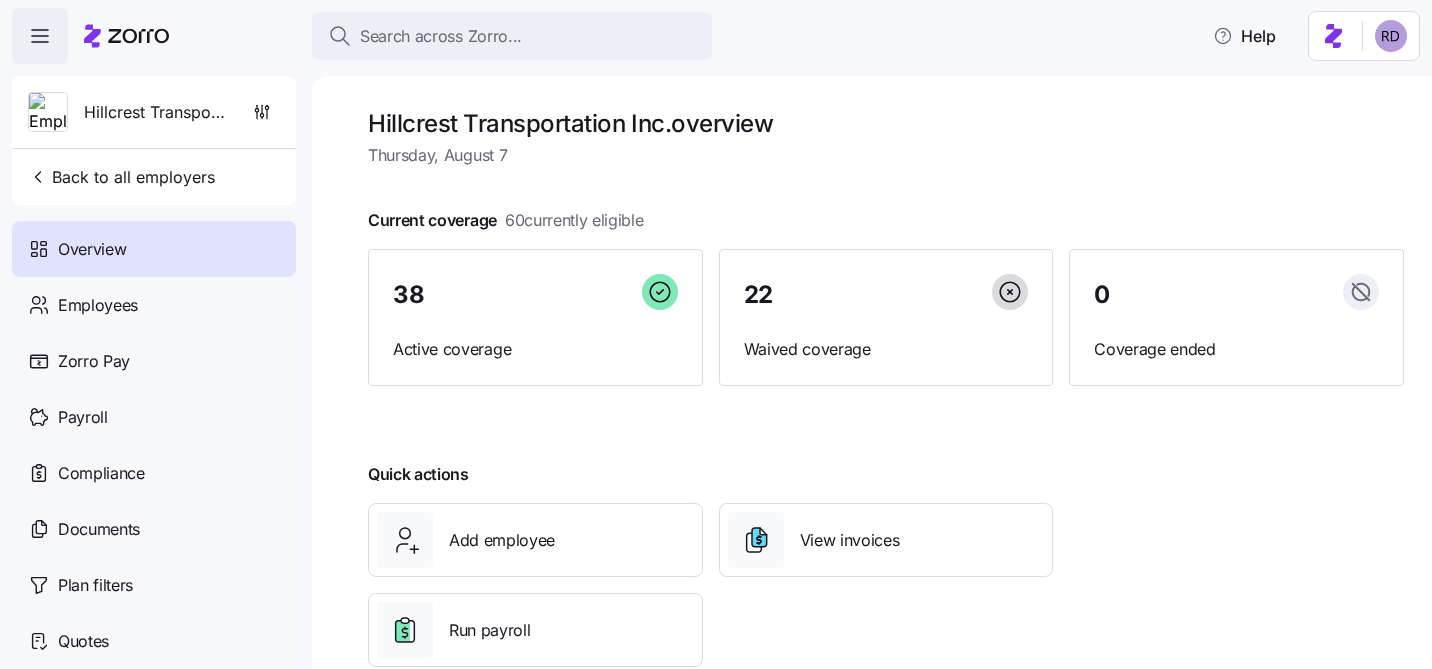 scroll, scrollTop: 46, scrollLeft: 0, axis: vertical 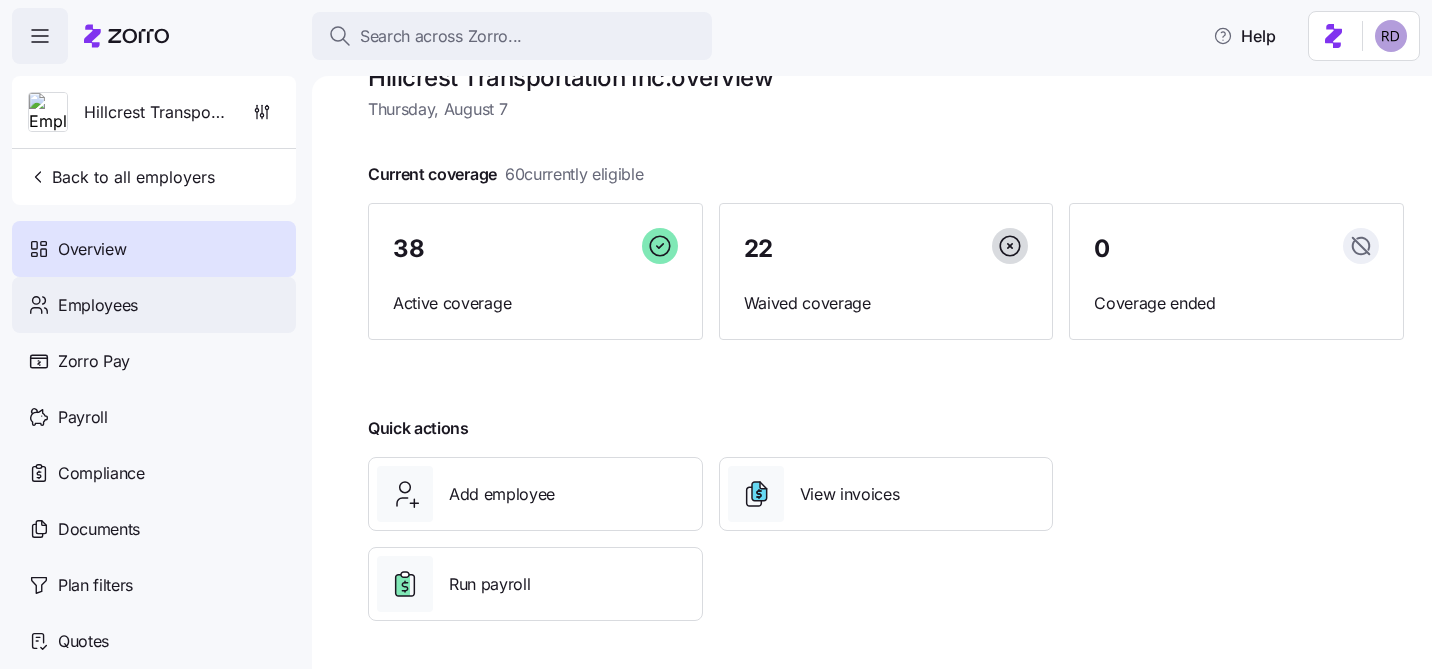 click on "Employees" at bounding box center [154, 305] 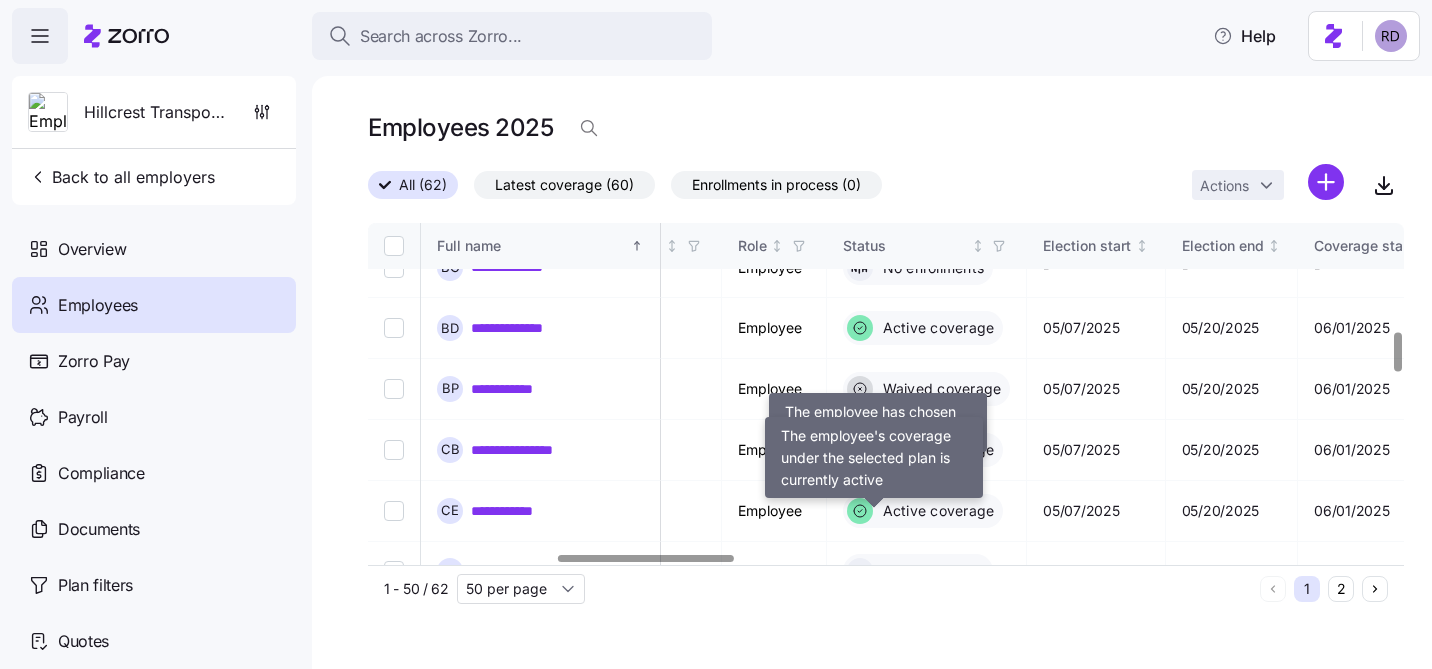 scroll, scrollTop: 0, scrollLeft: 1111, axis: horizontal 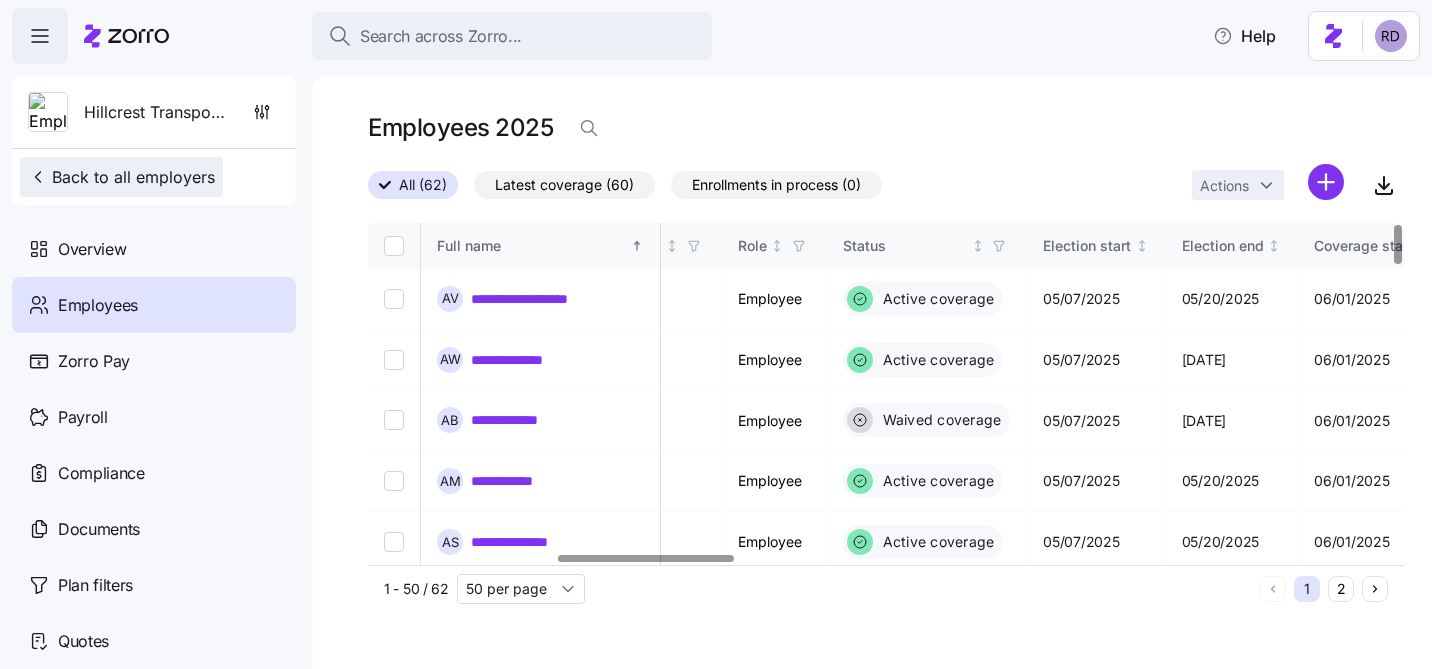 click on "Back to all employers" at bounding box center (121, 177) 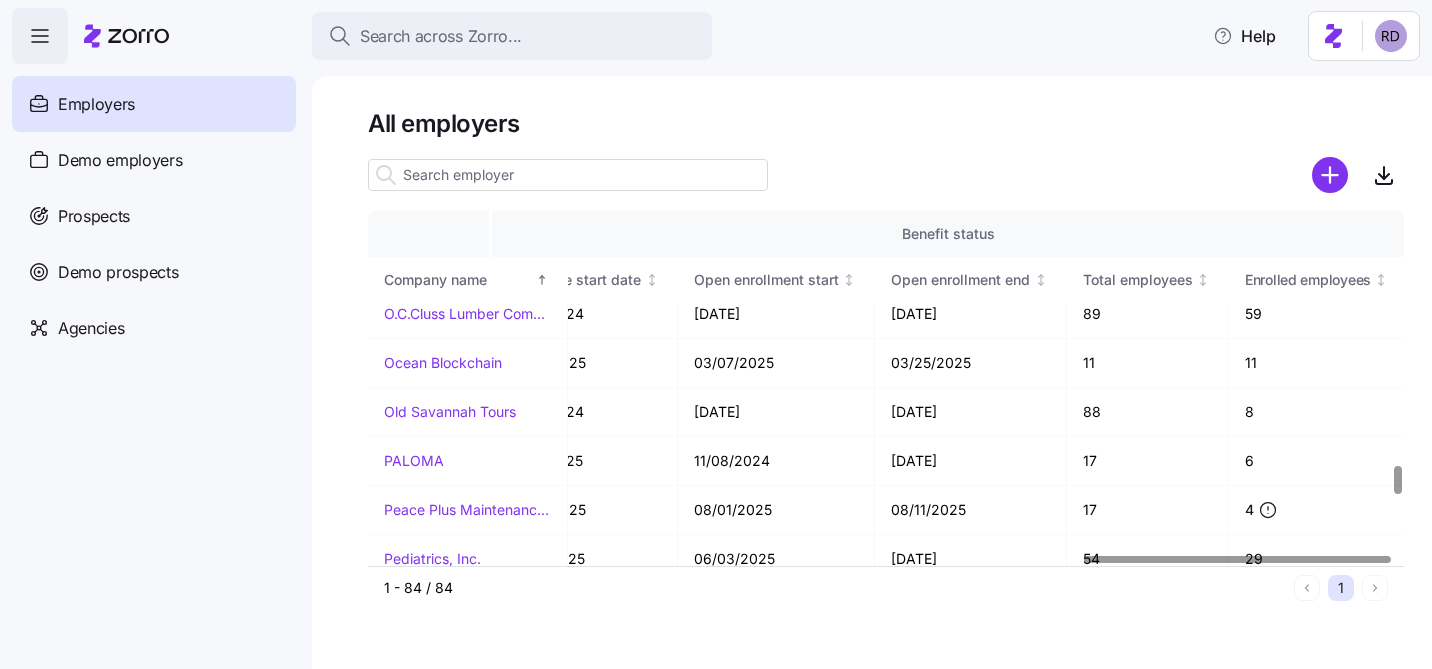 scroll, scrollTop: 3137, scrollLeft: 2416, axis: both 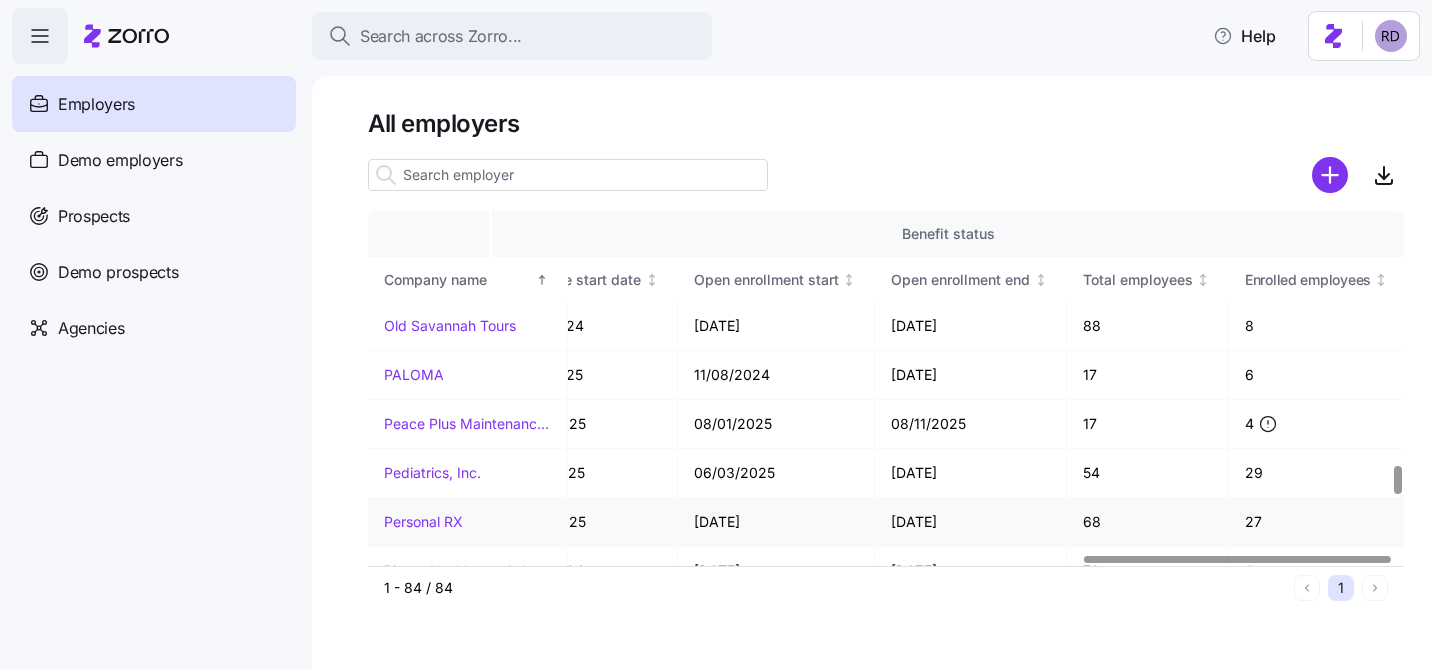 click on "Personal RX" at bounding box center [423, 522] 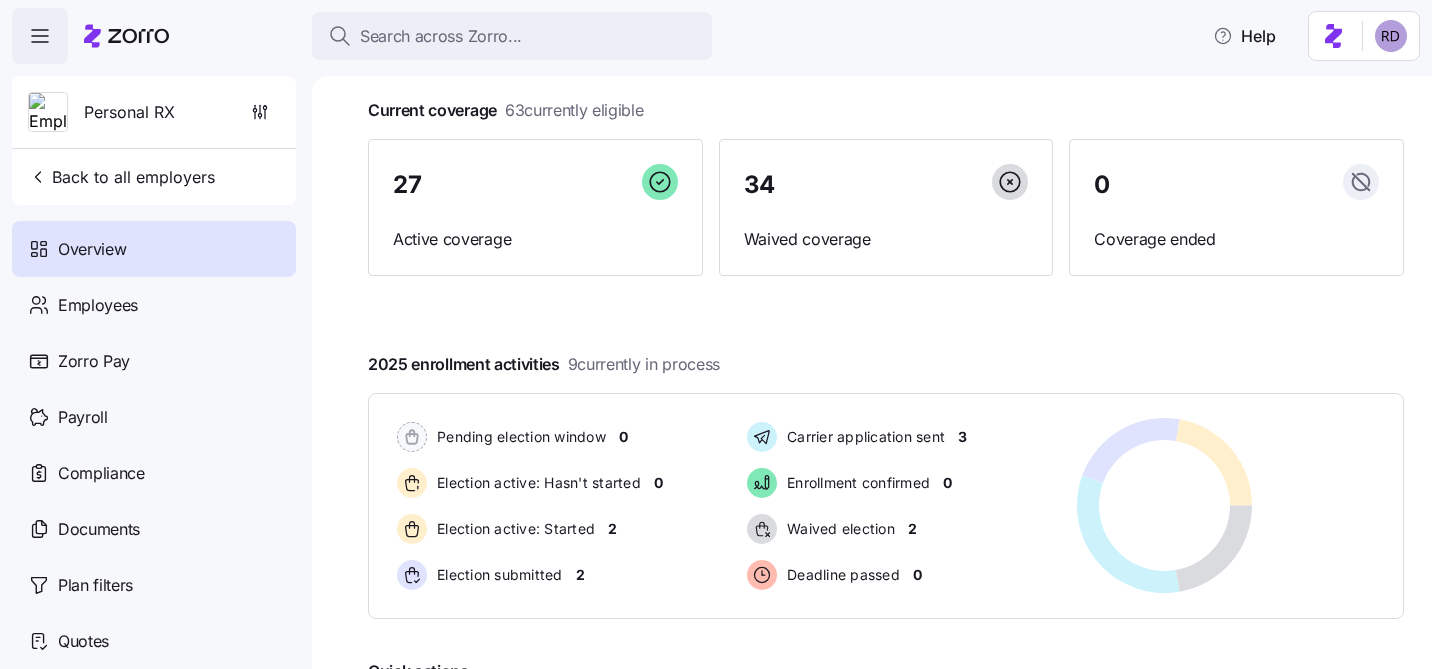 scroll, scrollTop: 105, scrollLeft: 0, axis: vertical 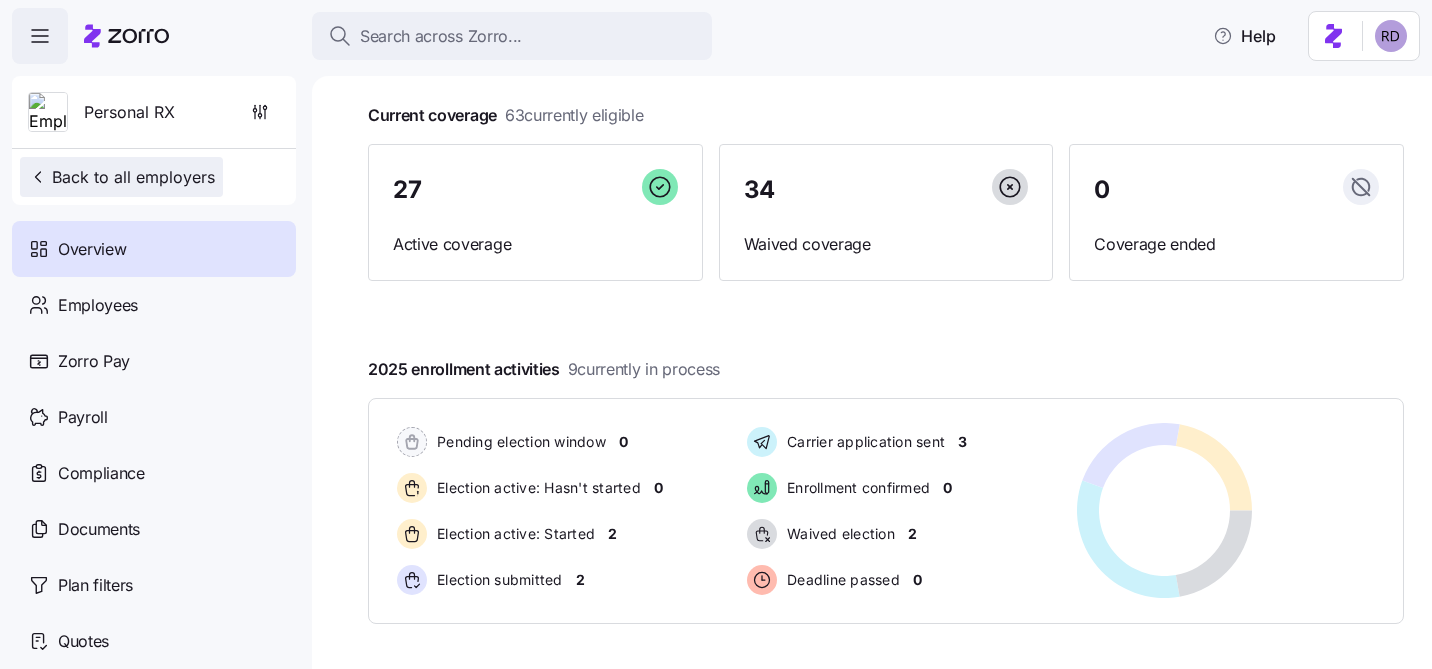 click on "Back to all employers" at bounding box center [121, 177] 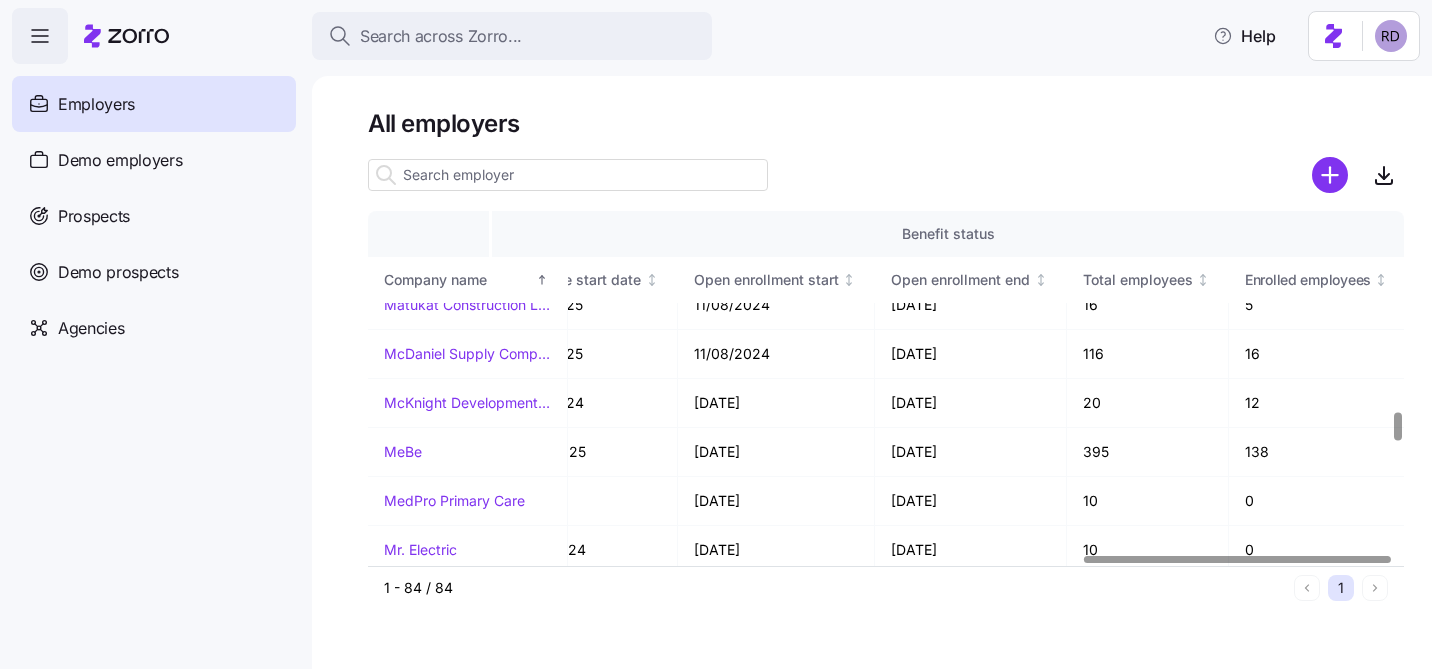 scroll, scrollTop: 2923, scrollLeft: 2416, axis: both 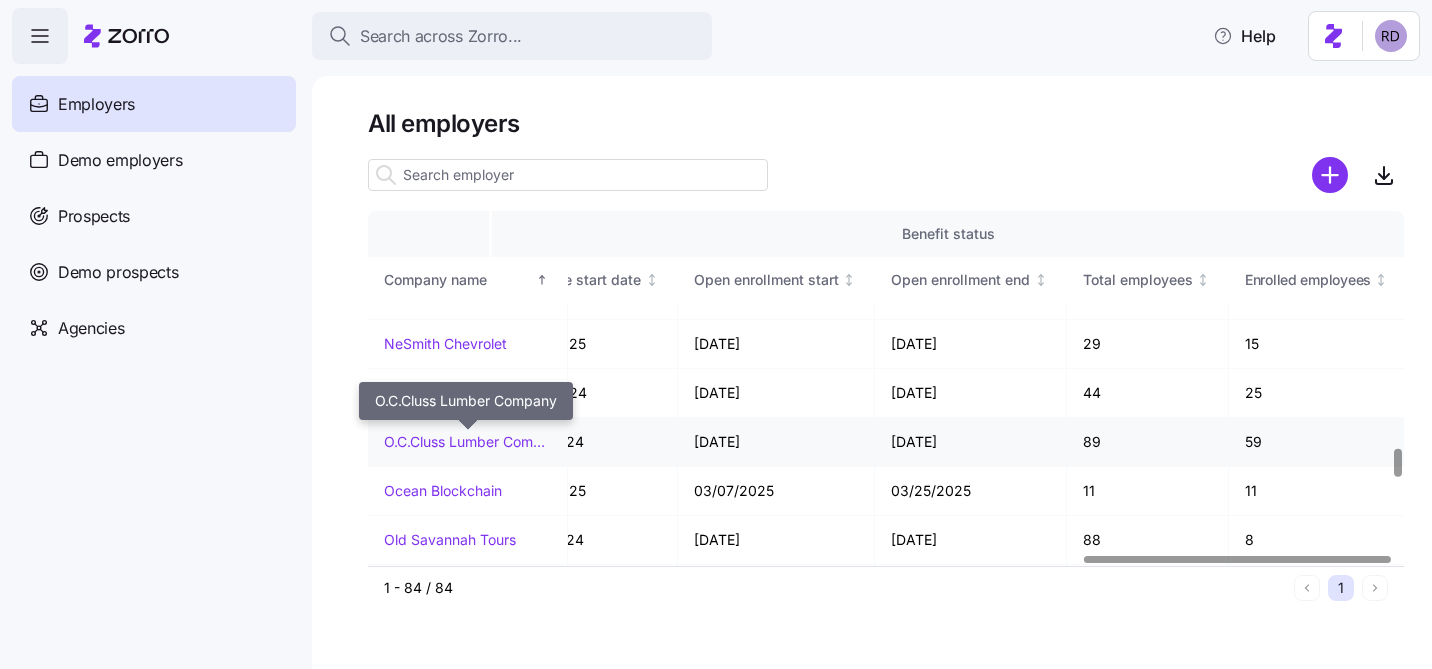 click on "O.C.Cluss Lumber Company" at bounding box center [467, 442] 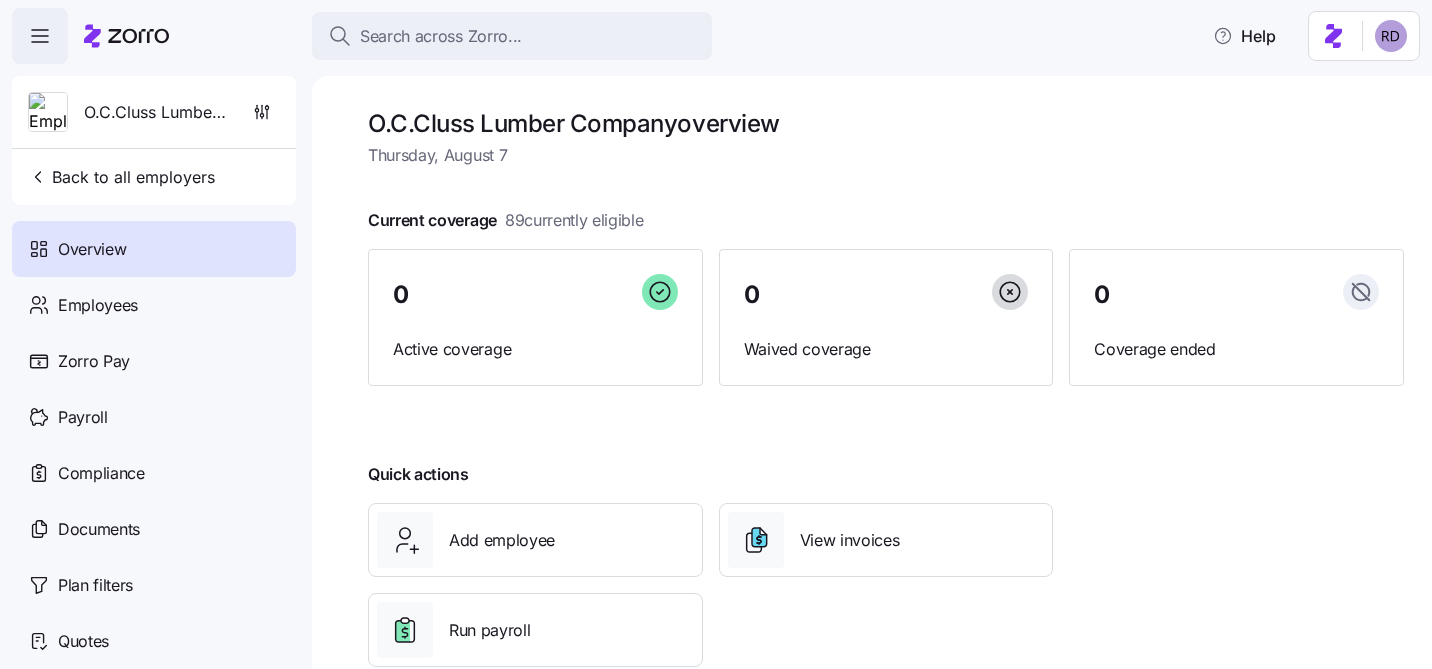 scroll, scrollTop: 42, scrollLeft: 0, axis: vertical 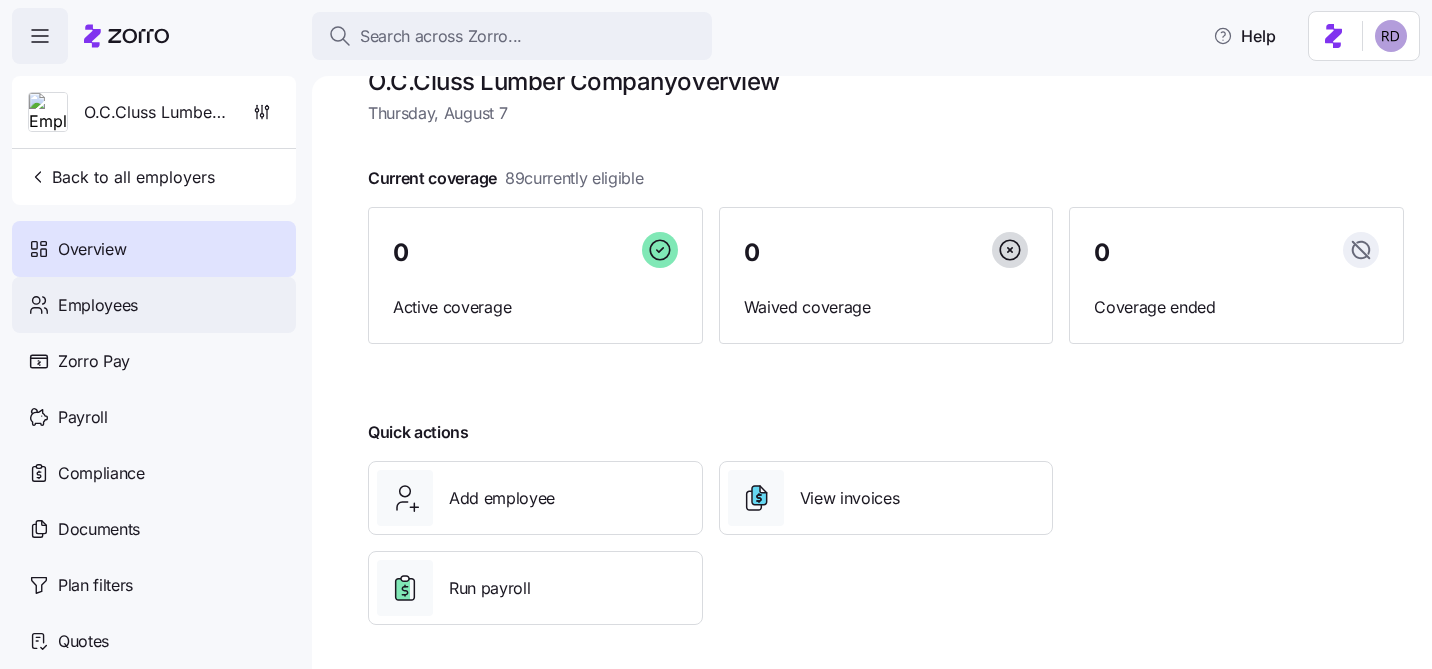 click on "Employees" at bounding box center (154, 305) 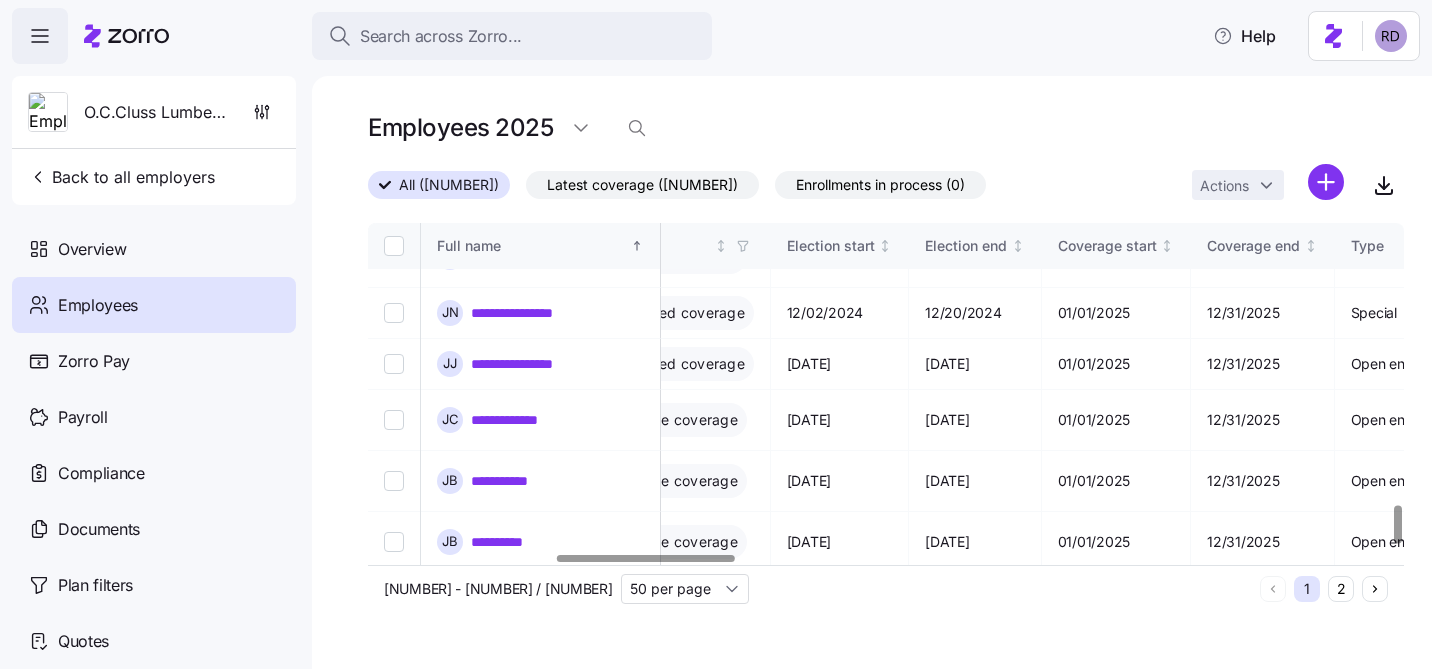 scroll, scrollTop: 2608, scrollLeft: 1089, axis: both 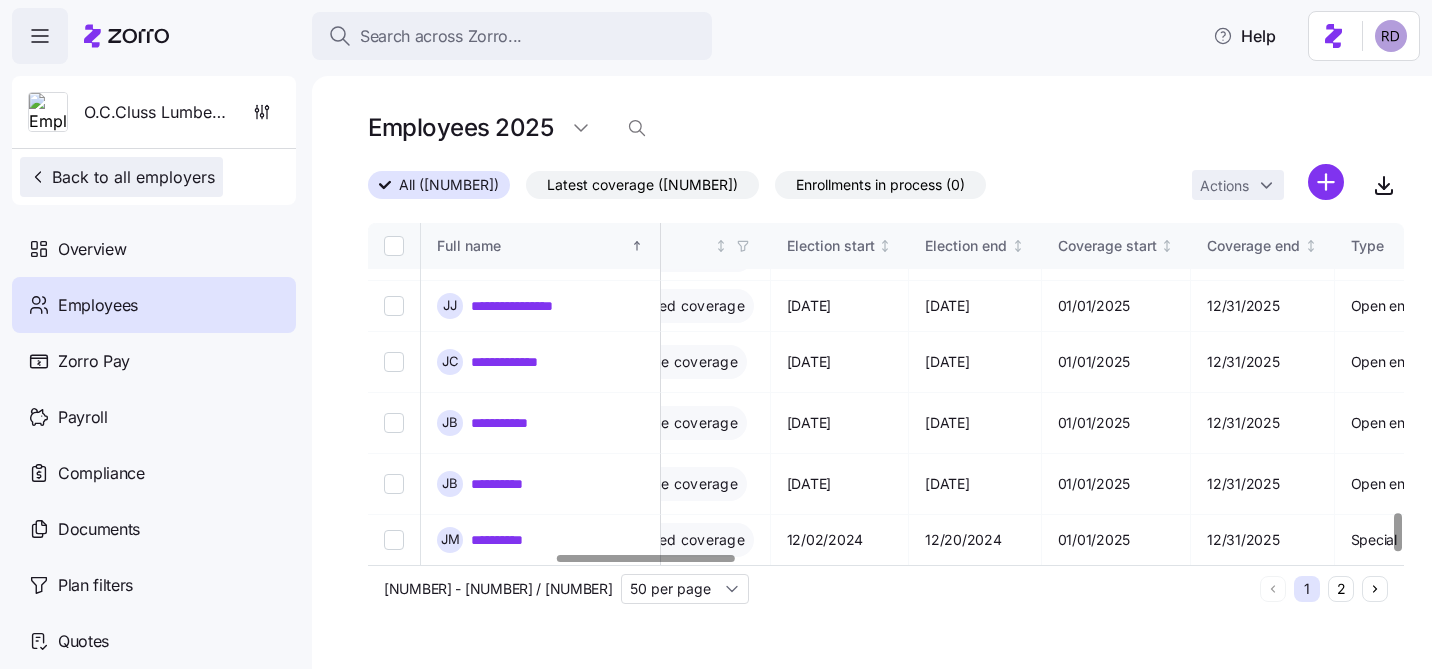 click on "Back to all employers" at bounding box center [121, 177] 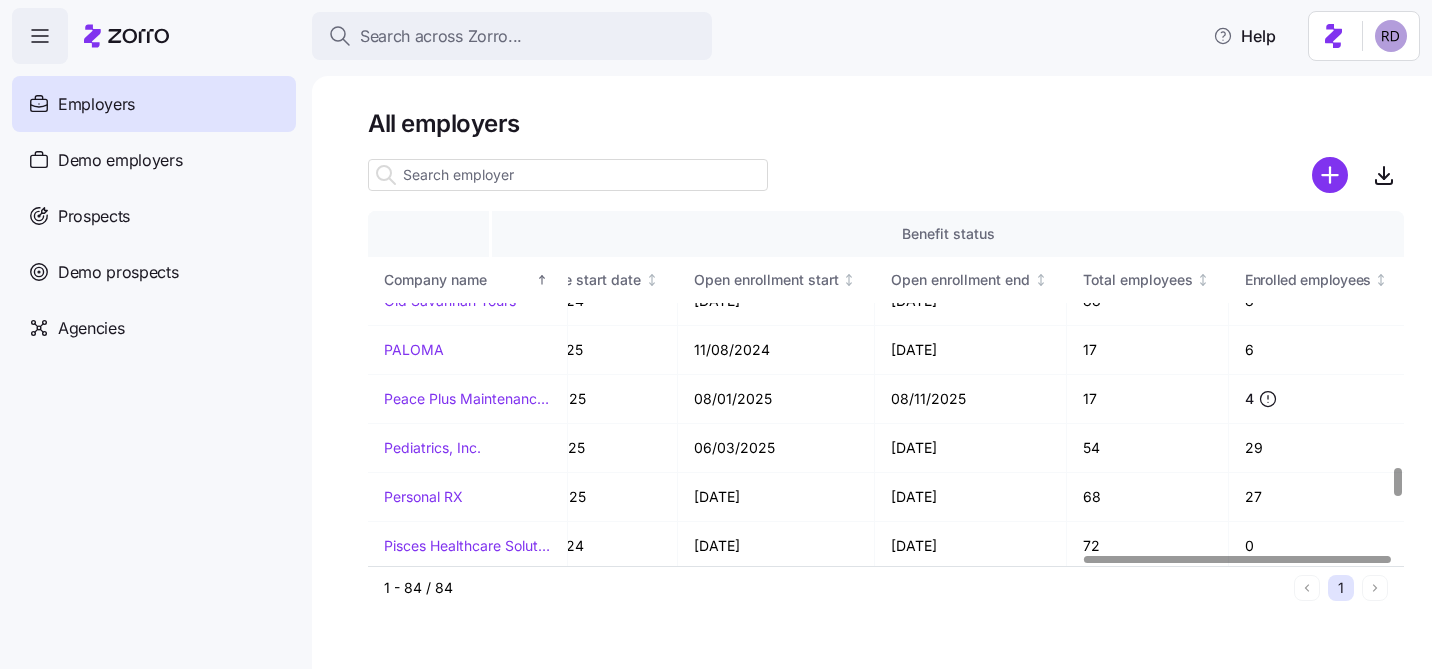 scroll, scrollTop: 3163, scrollLeft: 2416, axis: both 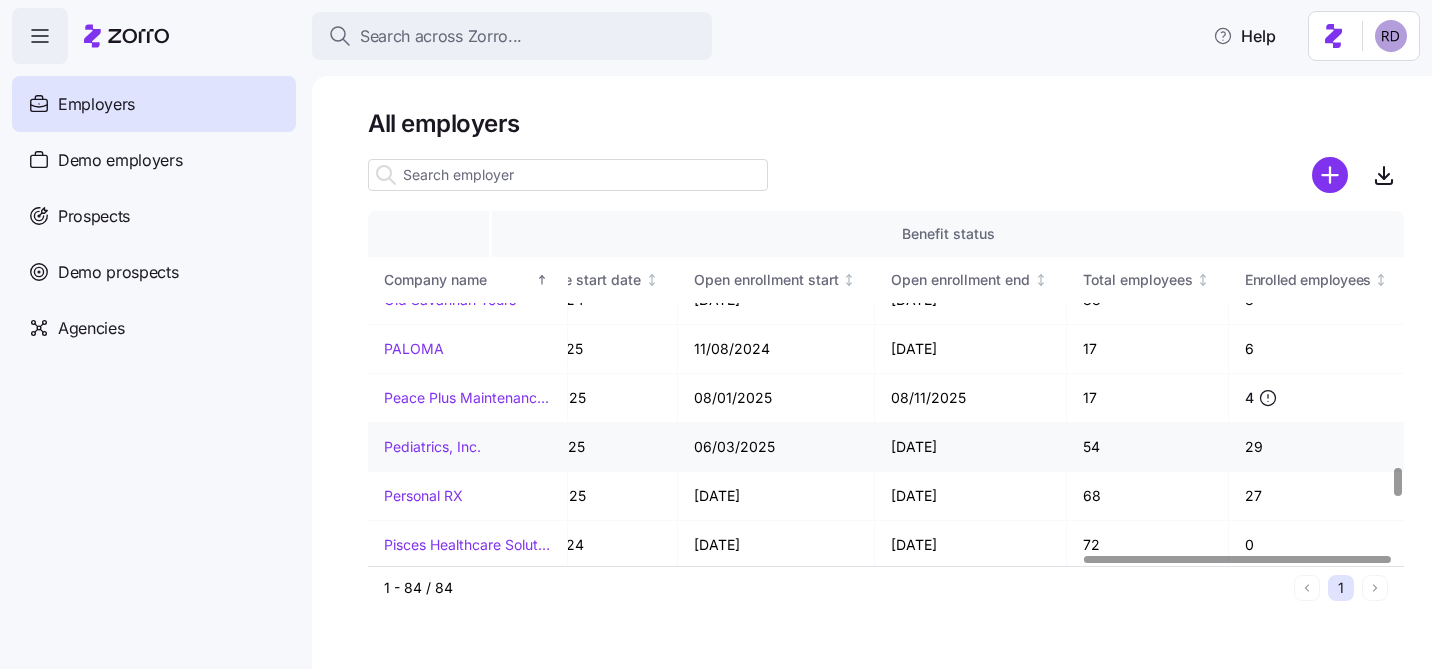 click on "Pediatrics, Inc." at bounding box center (432, 447) 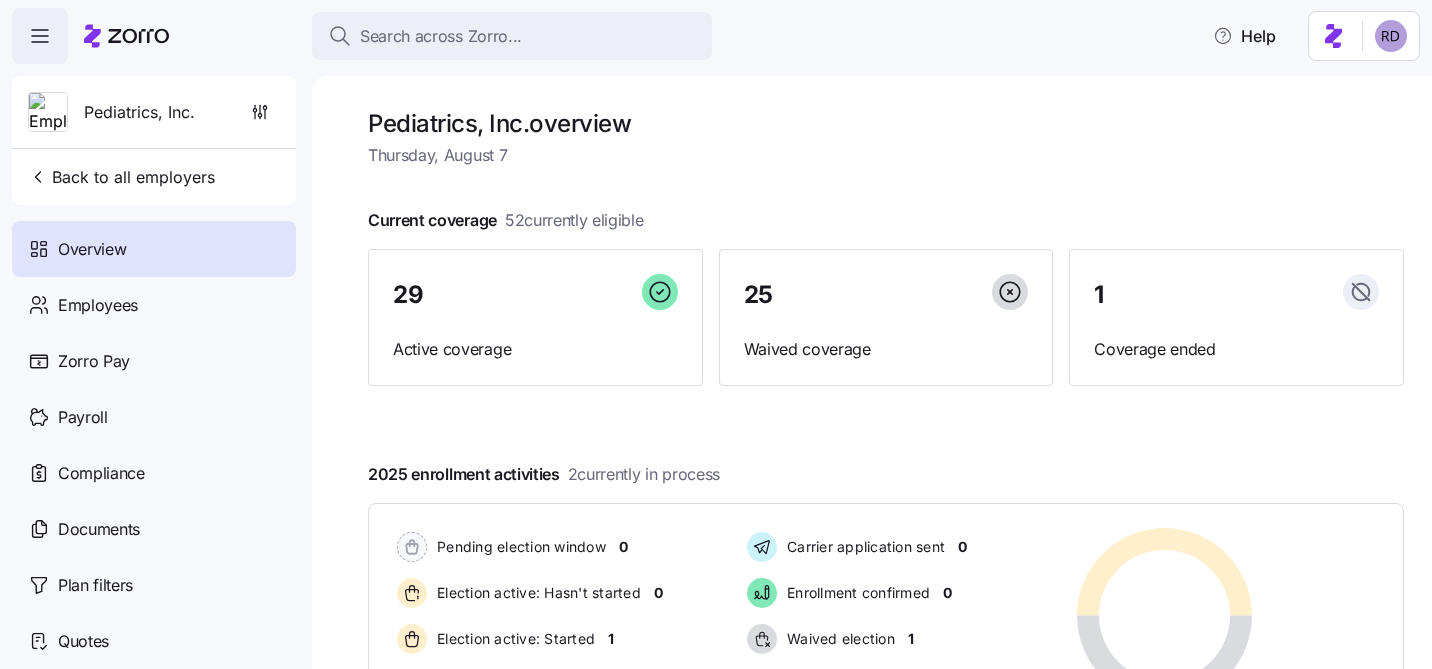 scroll, scrollTop: 127, scrollLeft: 0, axis: vertical 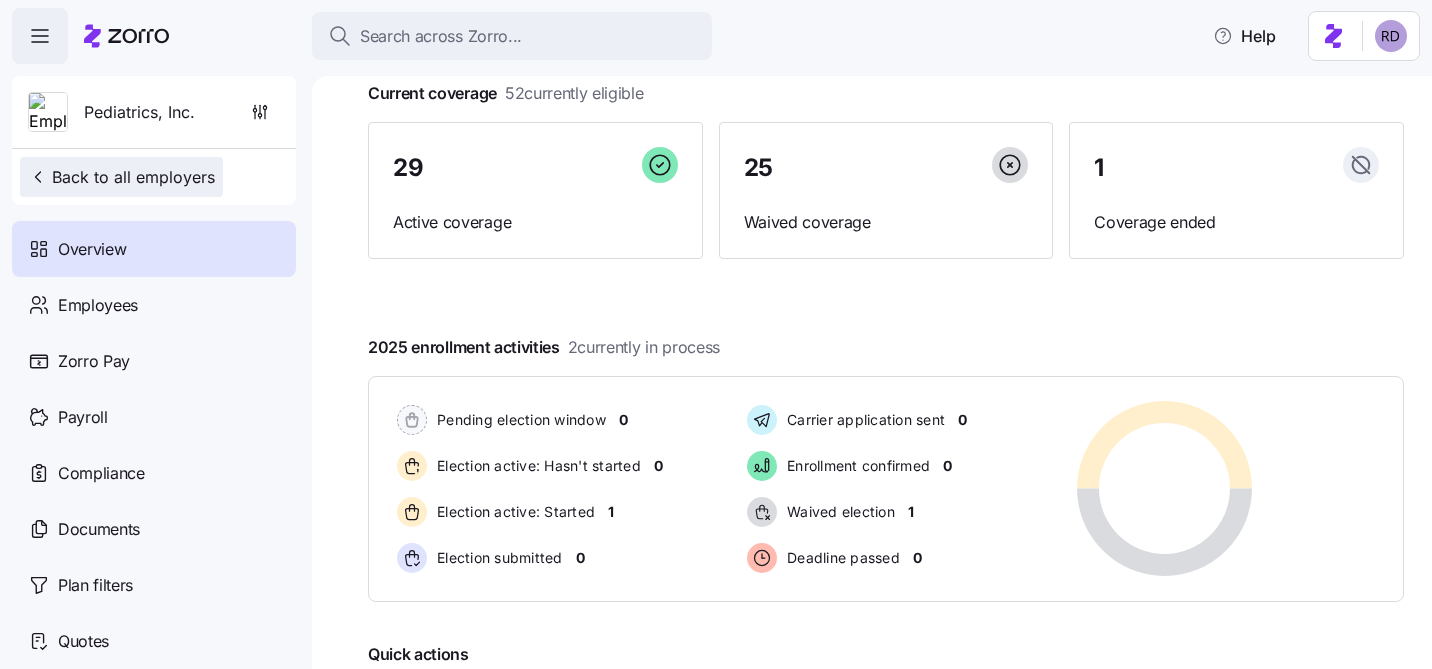 click on "Back to all employers" at bounding box center [121, 177] 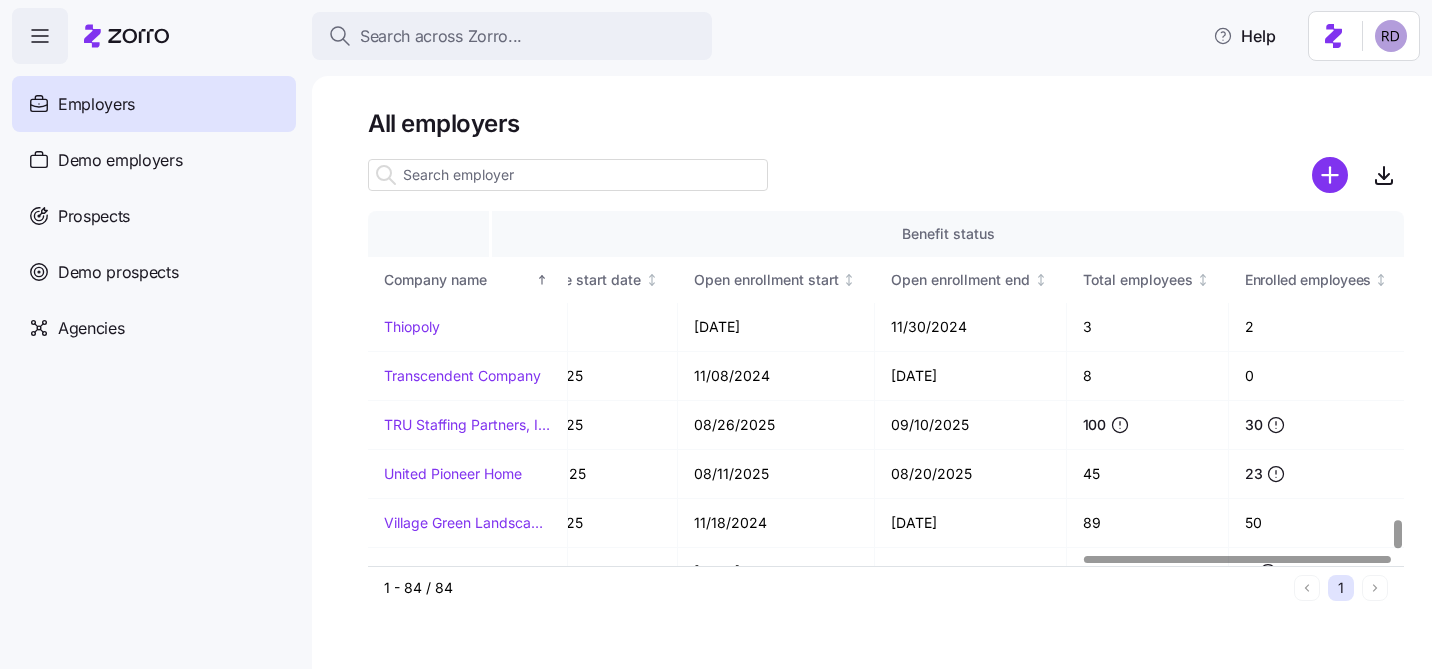scroll, scrollTop: 3830, scrollLeft: 2416, axis: both 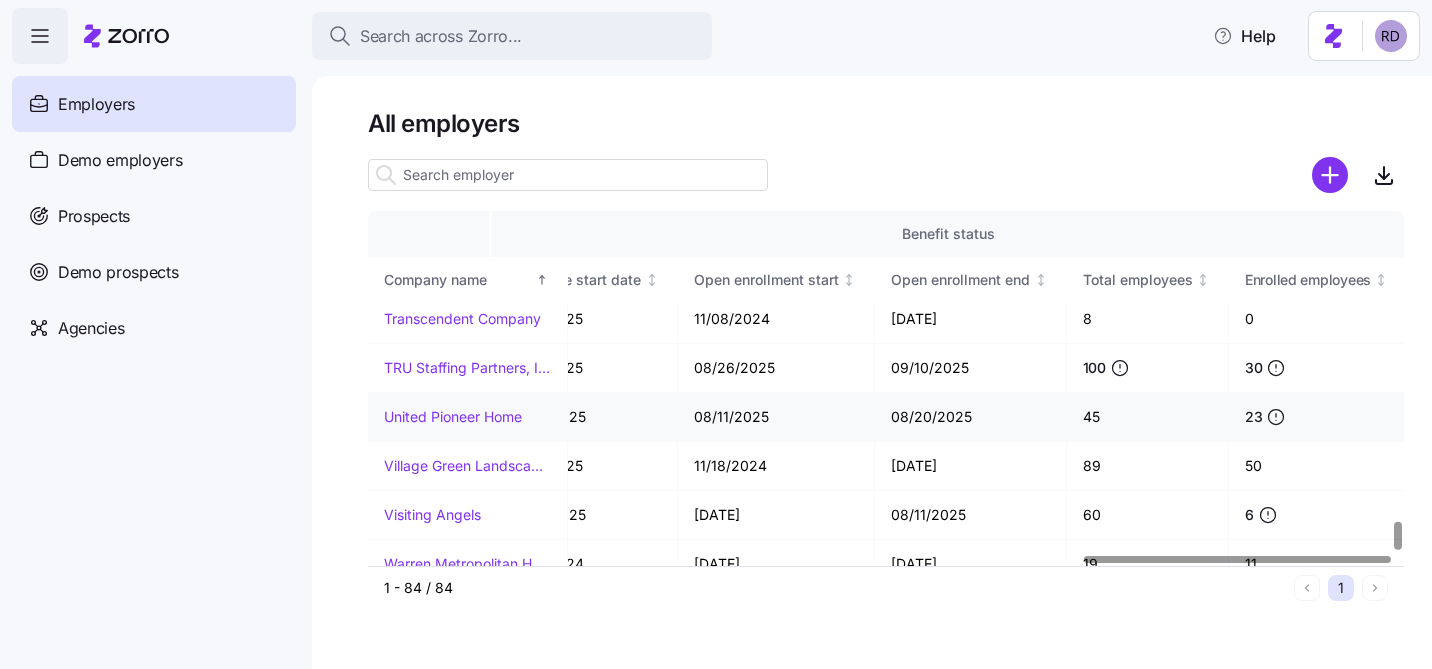 click on "United Pioneer Home" at bounding box center [453, 417] 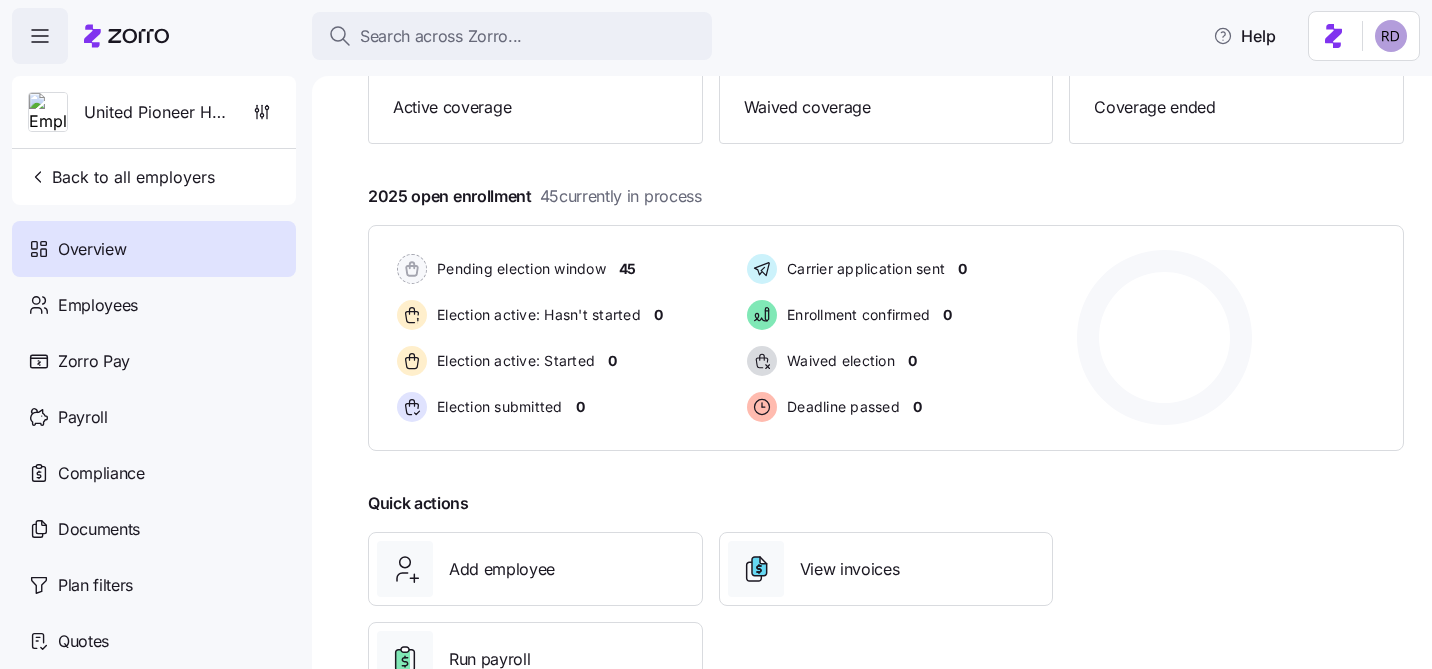 scroll, scrollTop: 232, scrollLeft: 0, axis: vertical 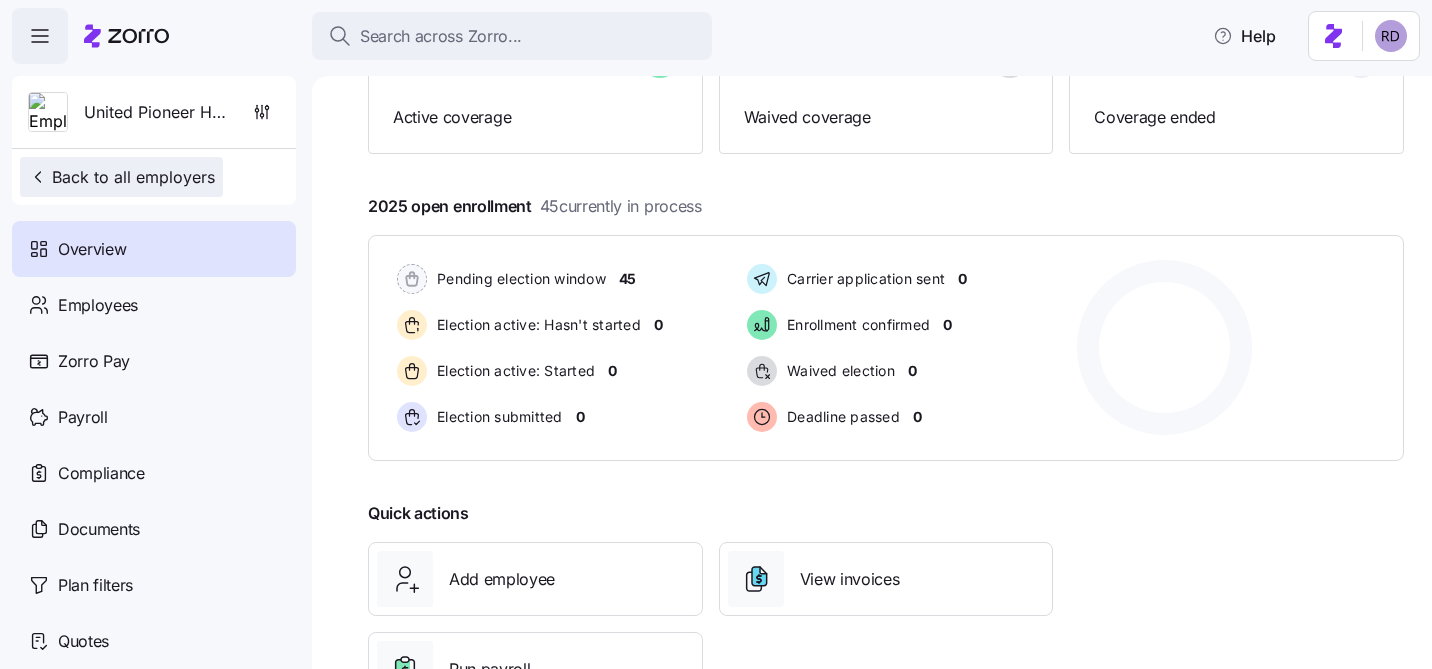 click on "Back to all employers" at bounding box center [121, 177] 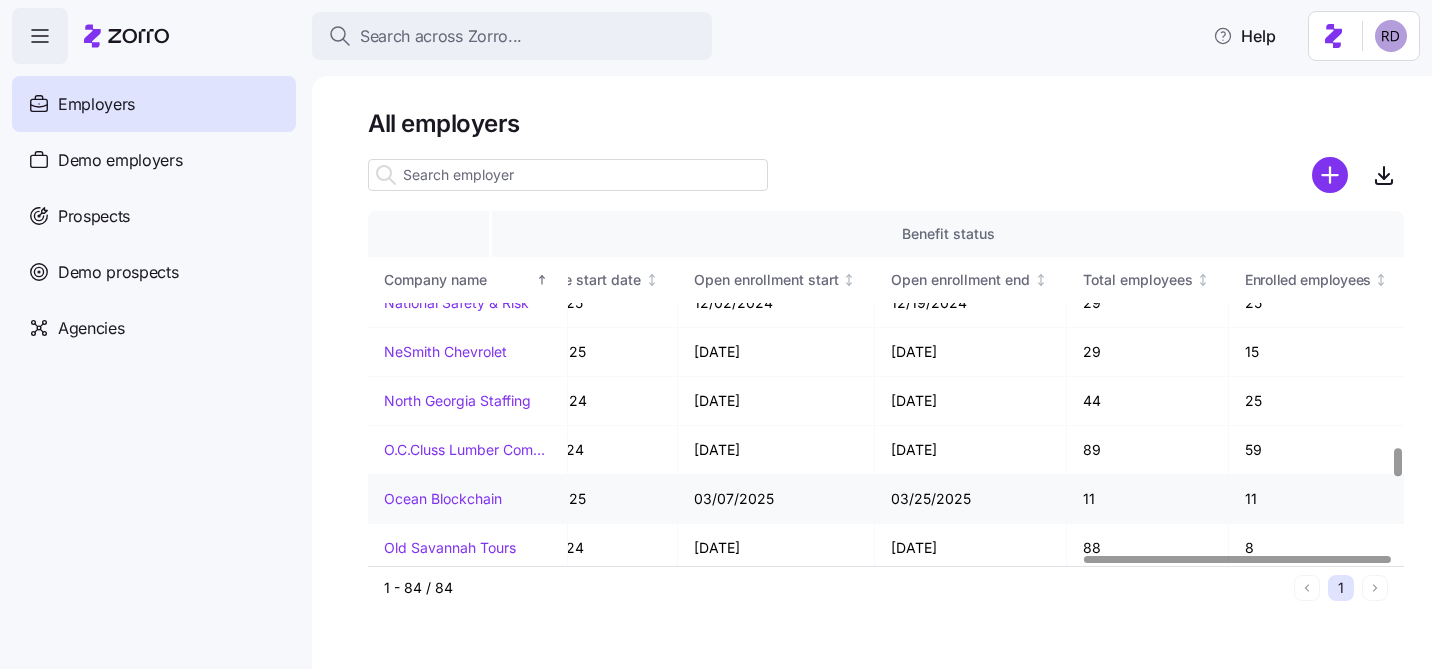 scroll, scrollTop: 2904, scrollLeft: 2416, axis: both 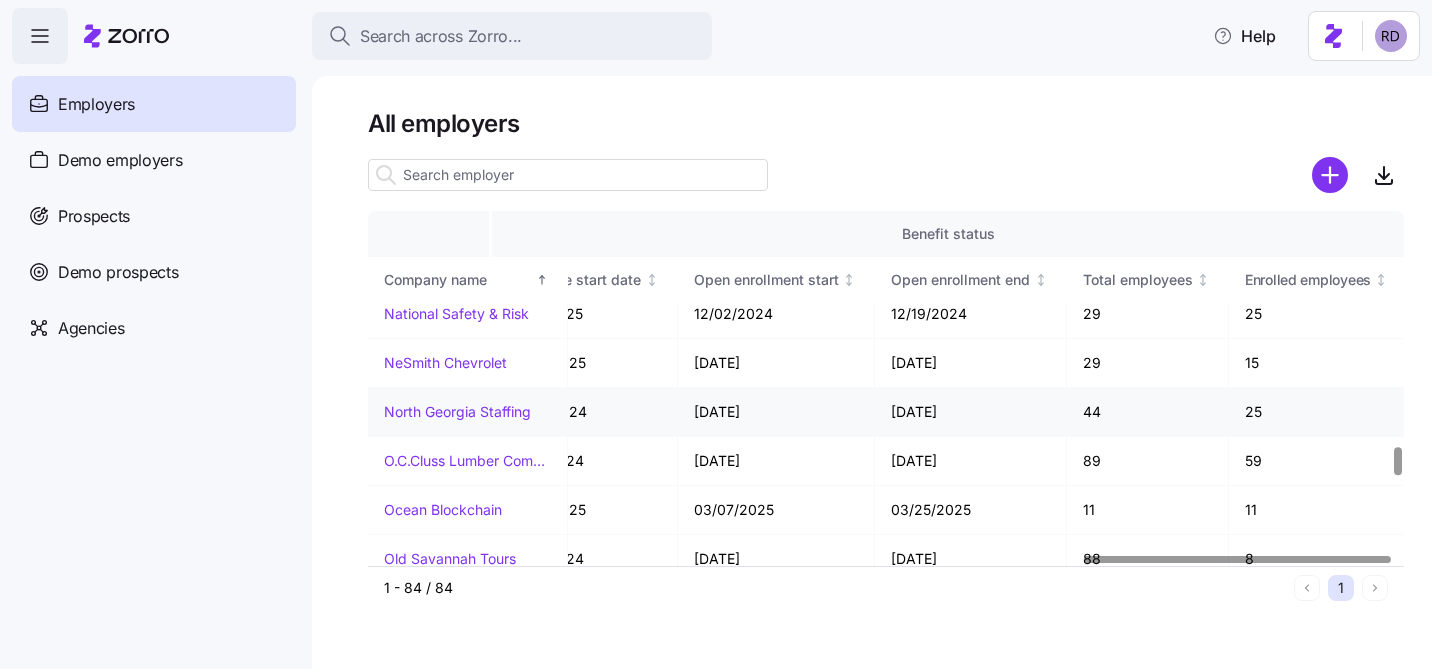 click on "North Georgia Staffing" at bounding box center (457, 412) 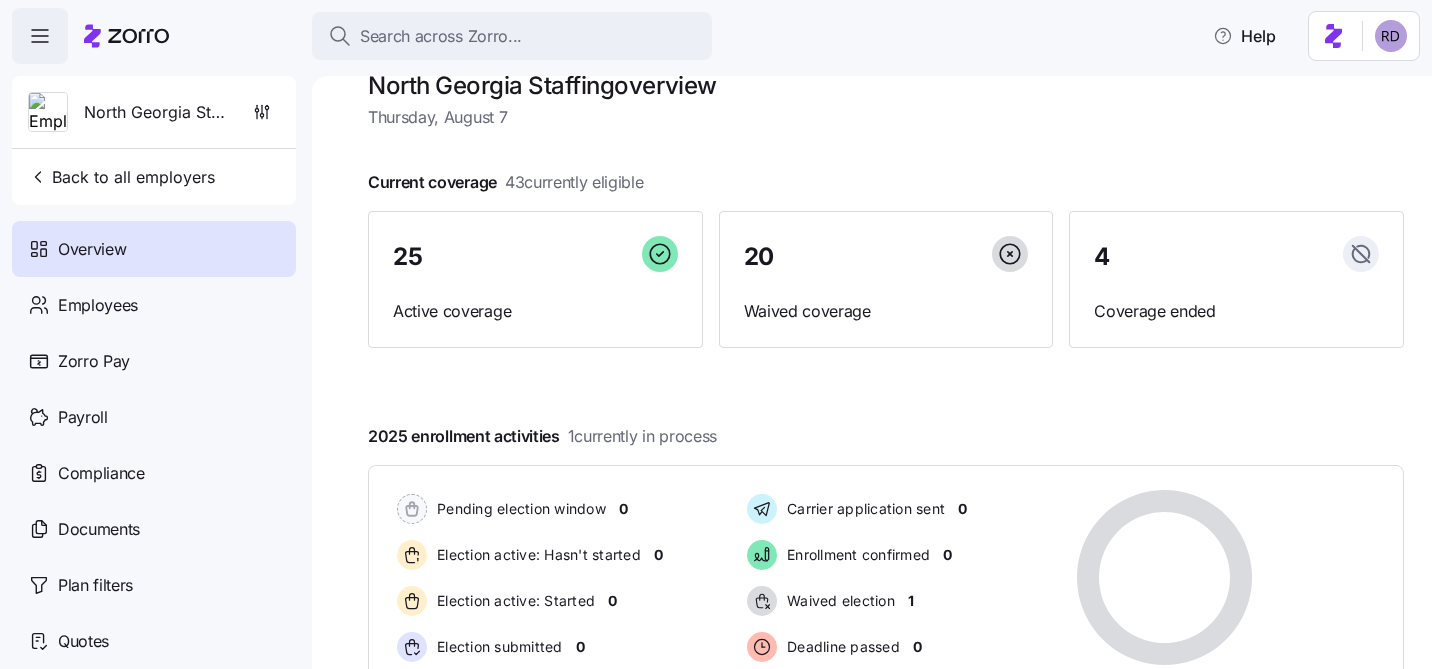 scroll, scrollTop: 58, scrollLeft: 0, axis: vertical 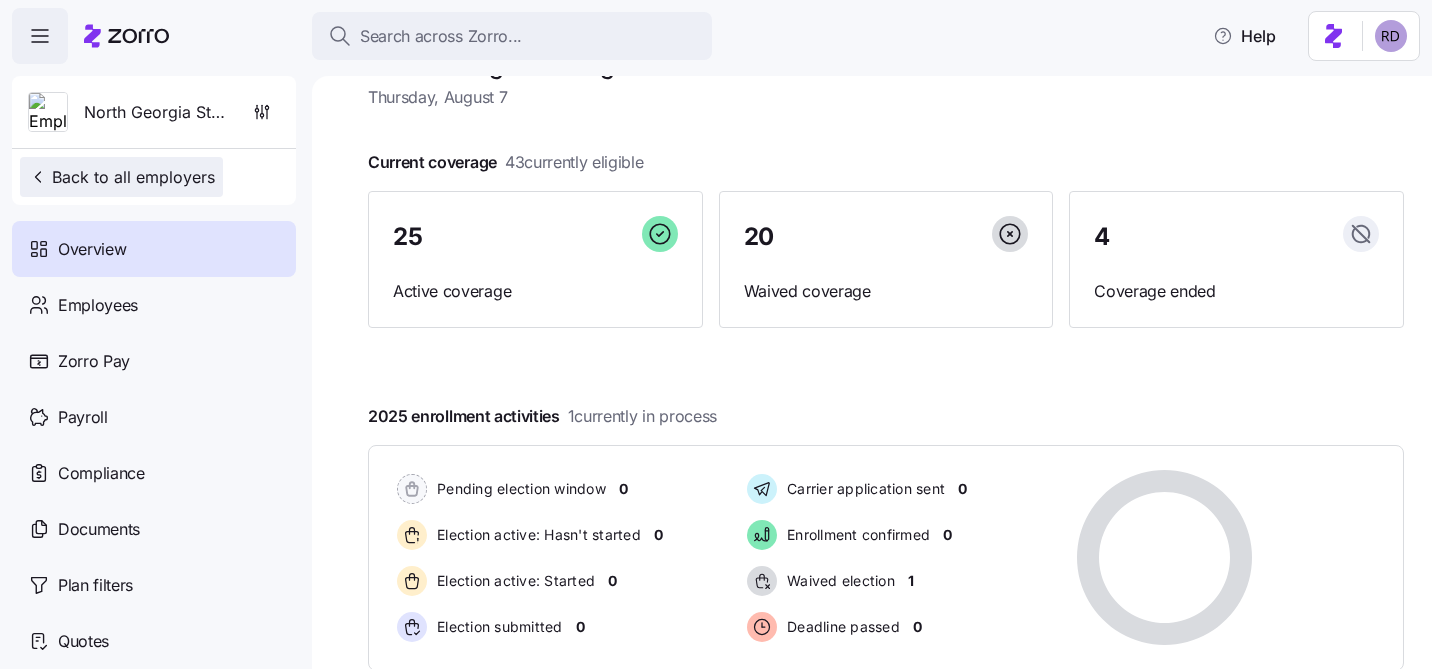 click on "Back to all employers" at bounding box center [121, 177] 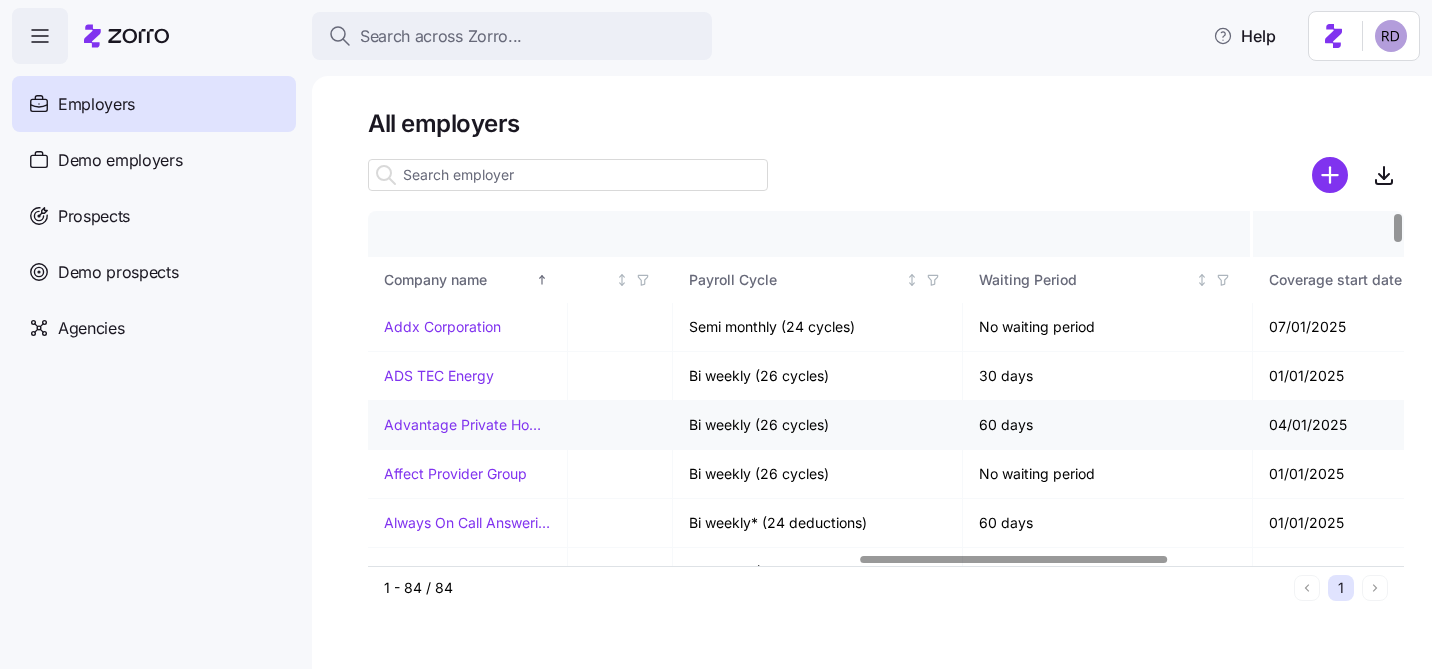 scroll, scrollTop: 0, scrollLeft: 2416, axis: horizontal 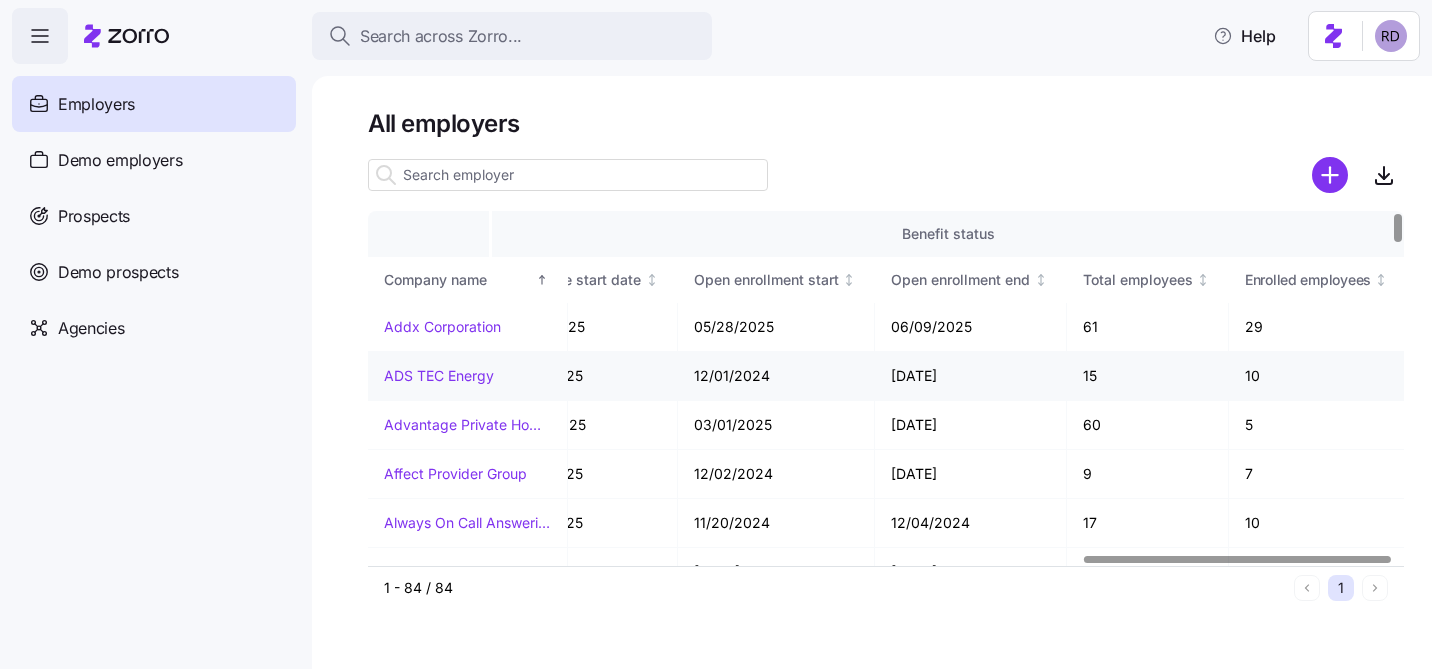 click on "ADS TEC Energy" at bounding box center [439, 376] 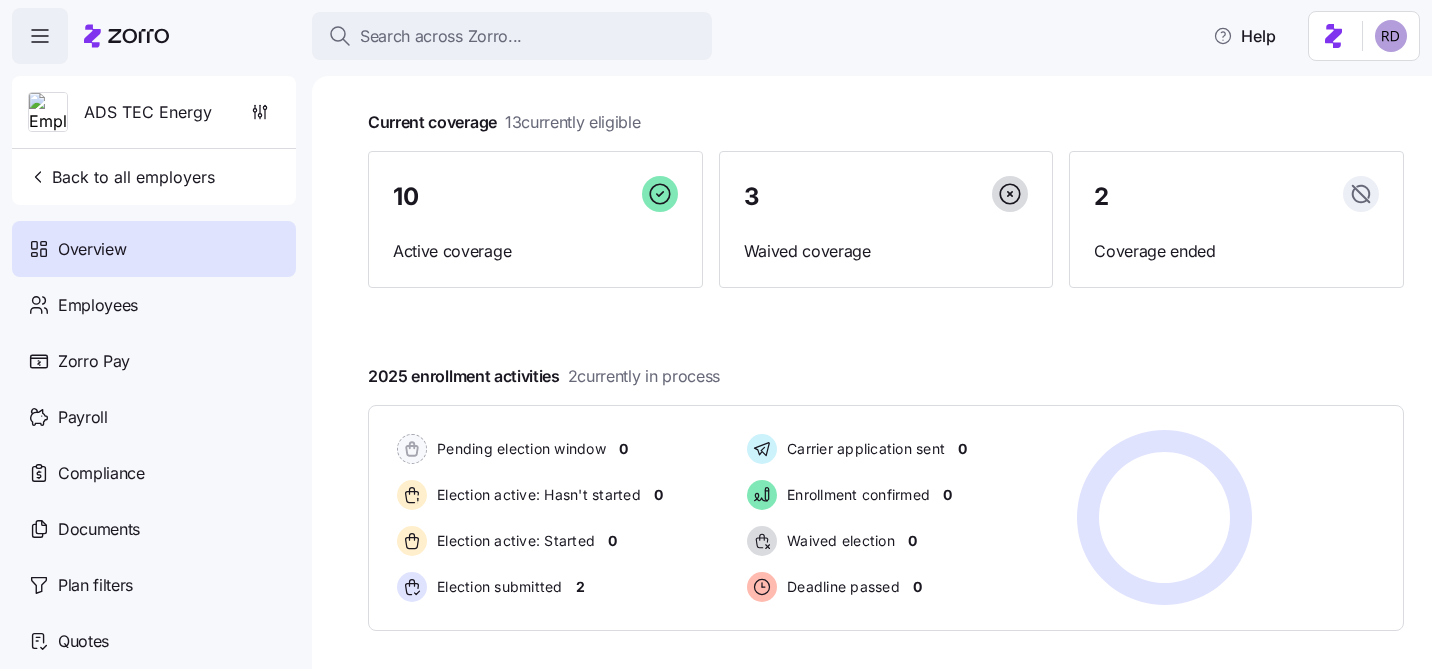 scroll, scrollTop: 97, scrollLeft: 0, axis: vertical 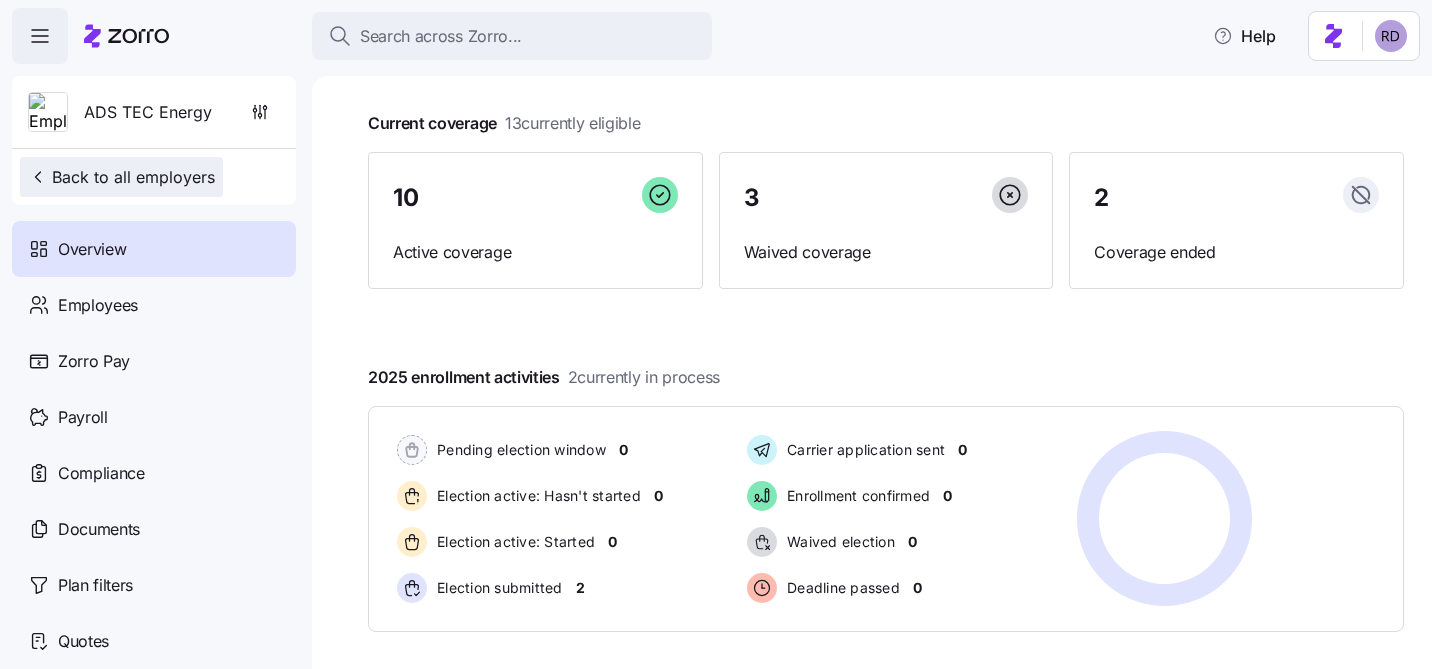 click on "Back to all employers" at bounding box center [121, 177] 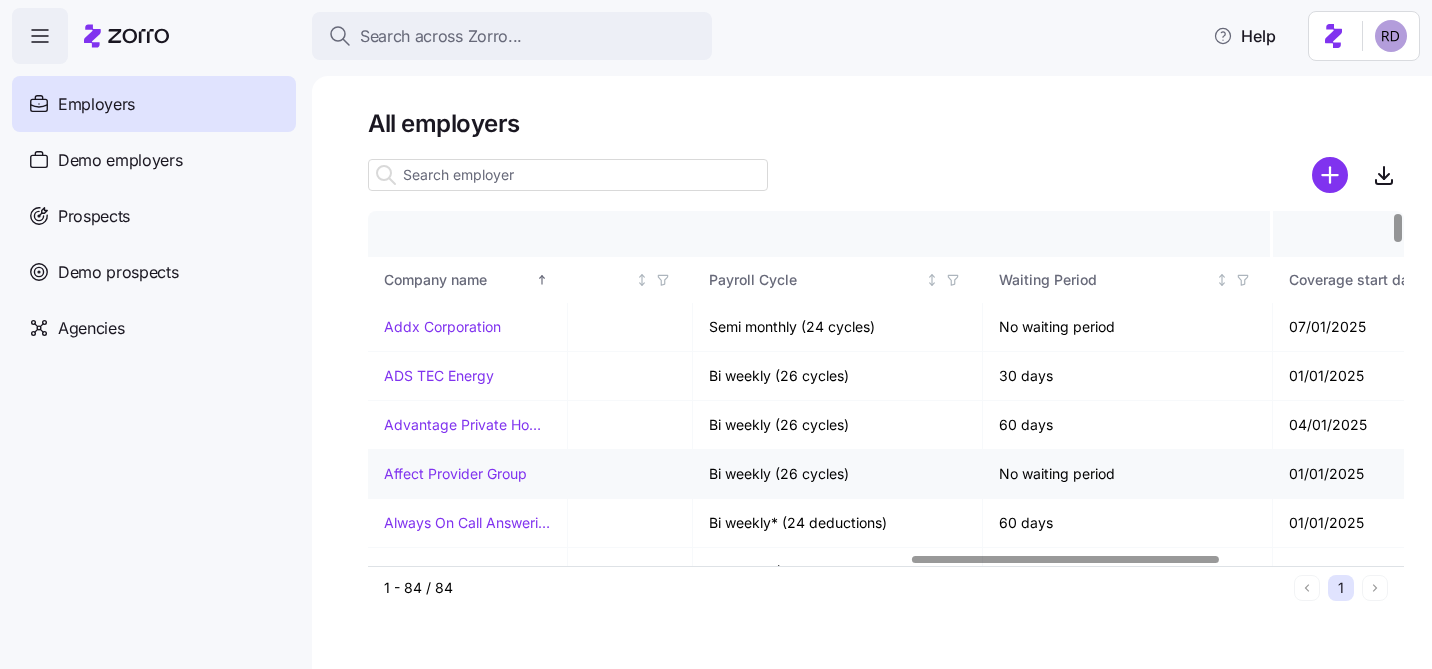 scroll, scrollTop: 0, scrollLeft: 2416, axis: horizontal 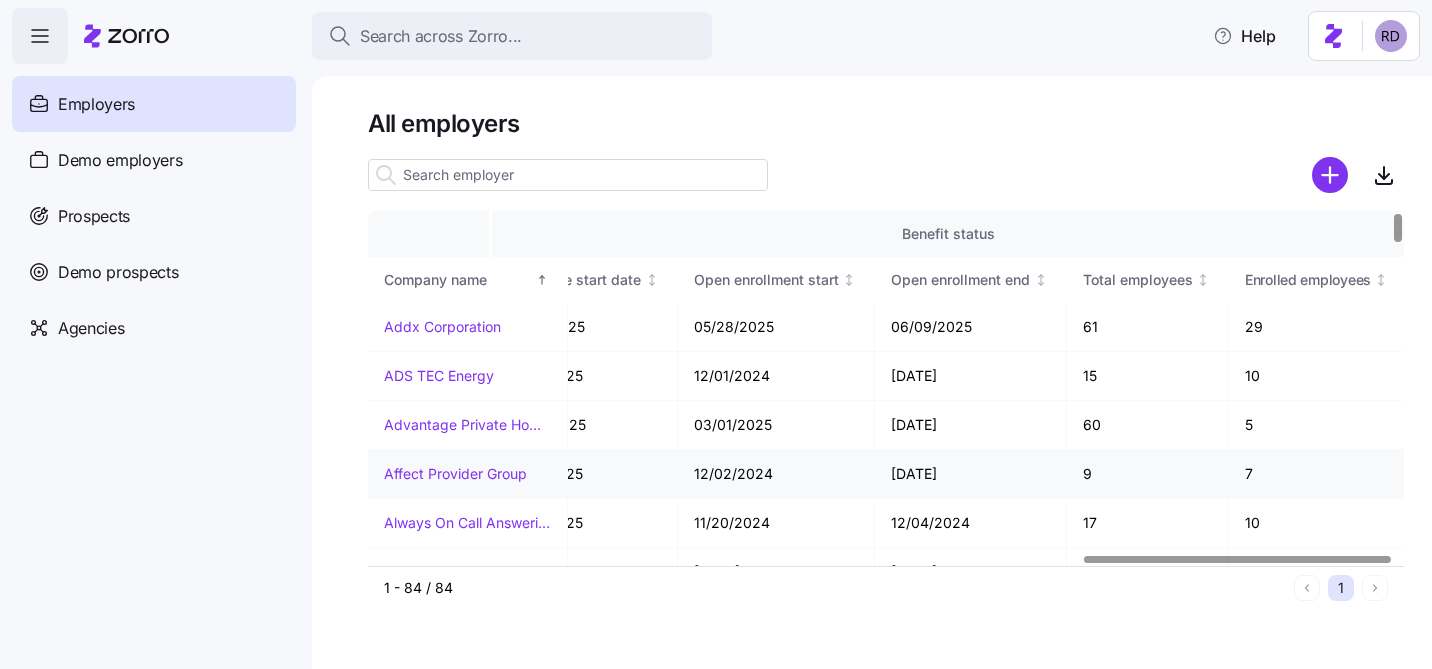 click on "Affect Provider Group" at bounding box center (455, 474) 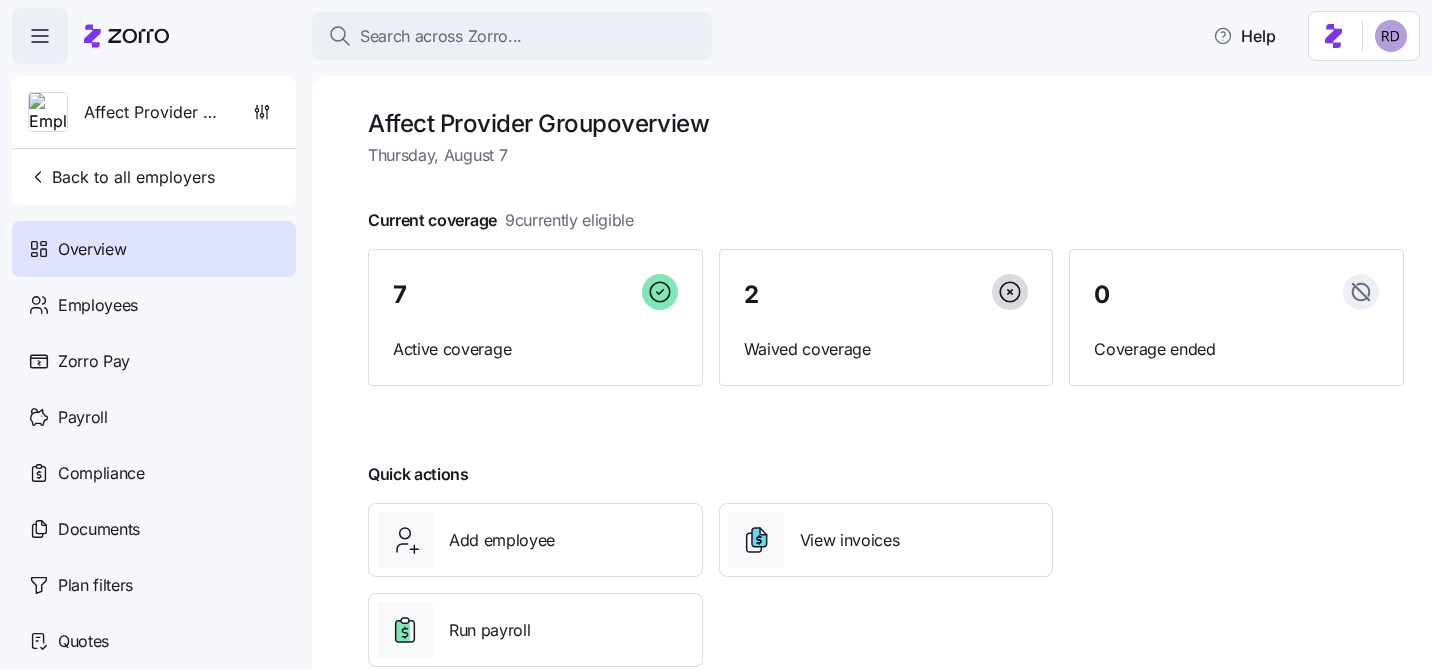 scroll, scrollTop: 46, scrollLeft: 0, axis: vertical 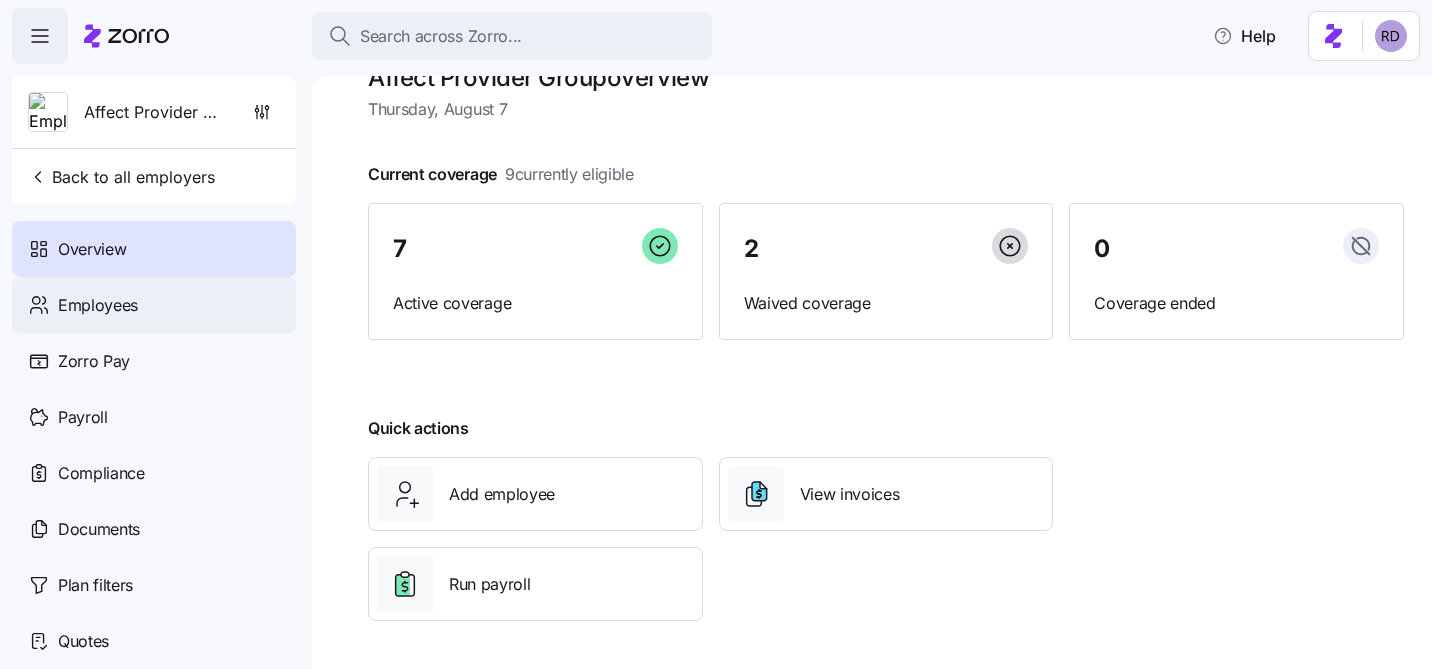 click on "Employees" at bounding box center (154, 305) 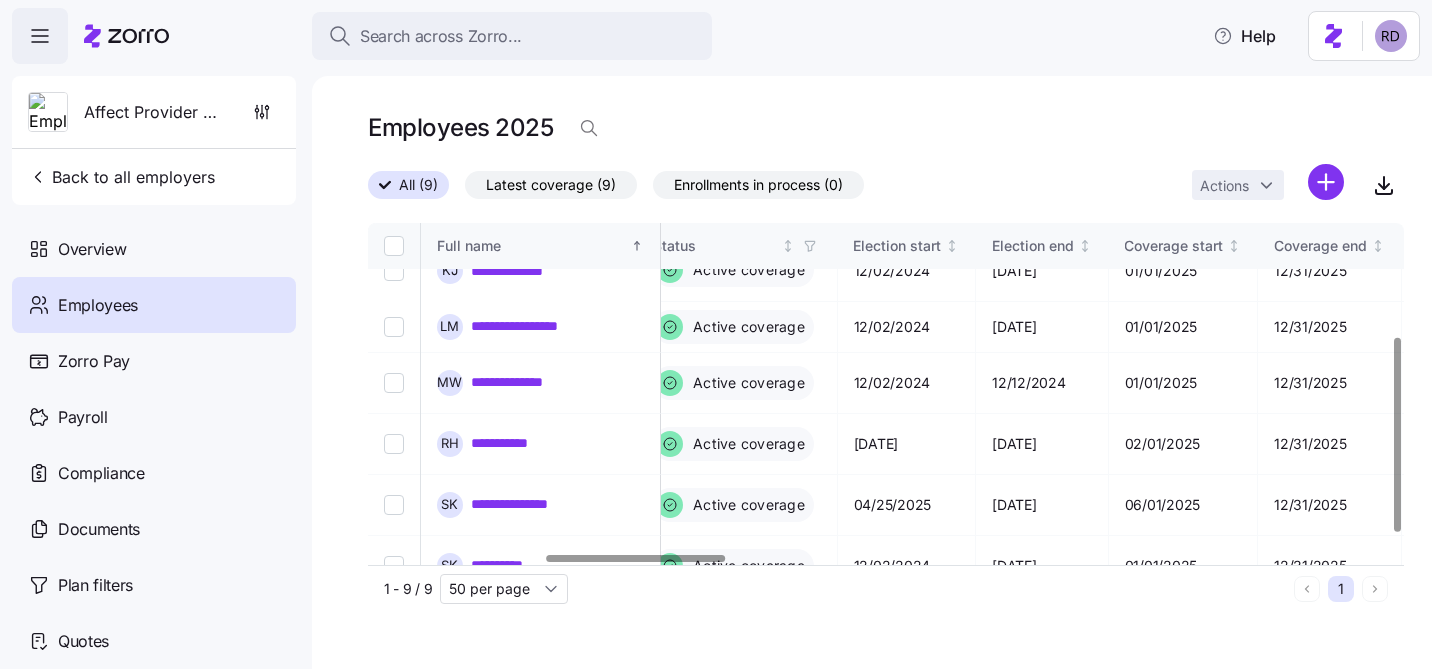 scroll, scrollTop: 233, scrollLeft: 1022, axis: both 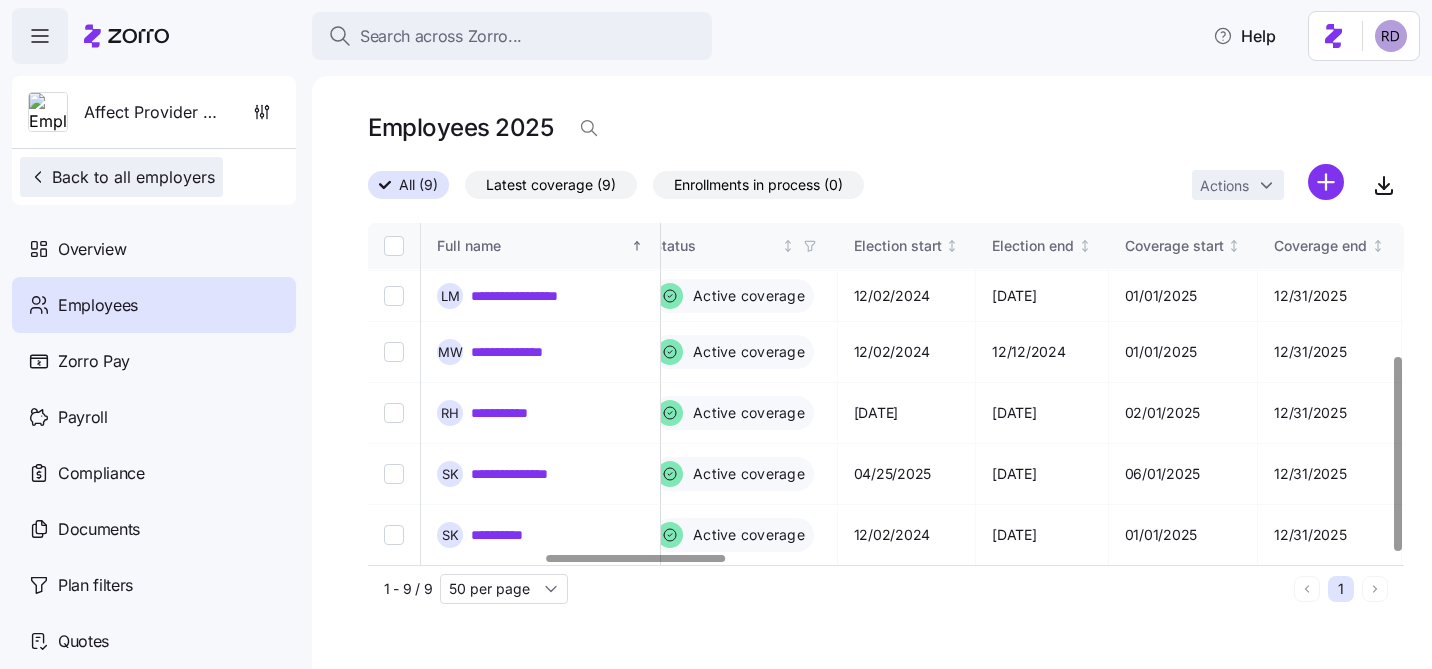 click on "Back to all employers" at bounding box center [121, 177] 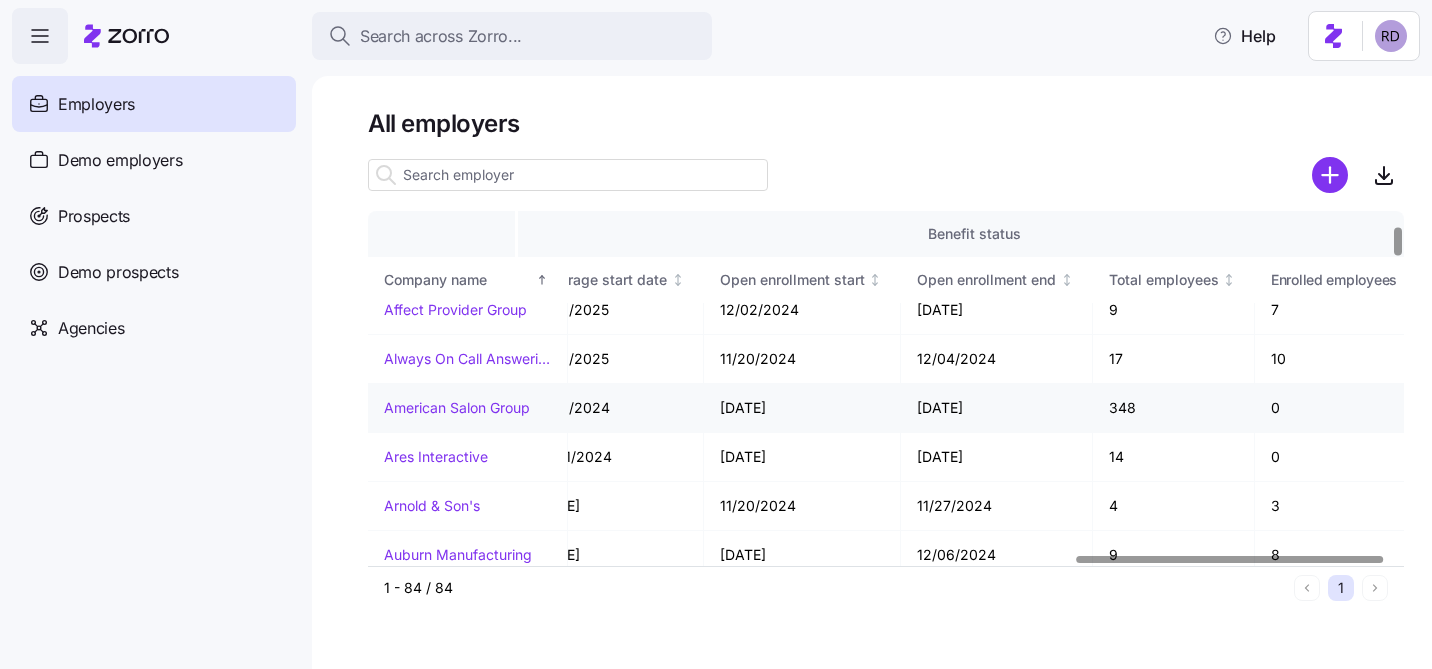 scroll, scrollTop: 172, scrollLeft: 2390, axis: both 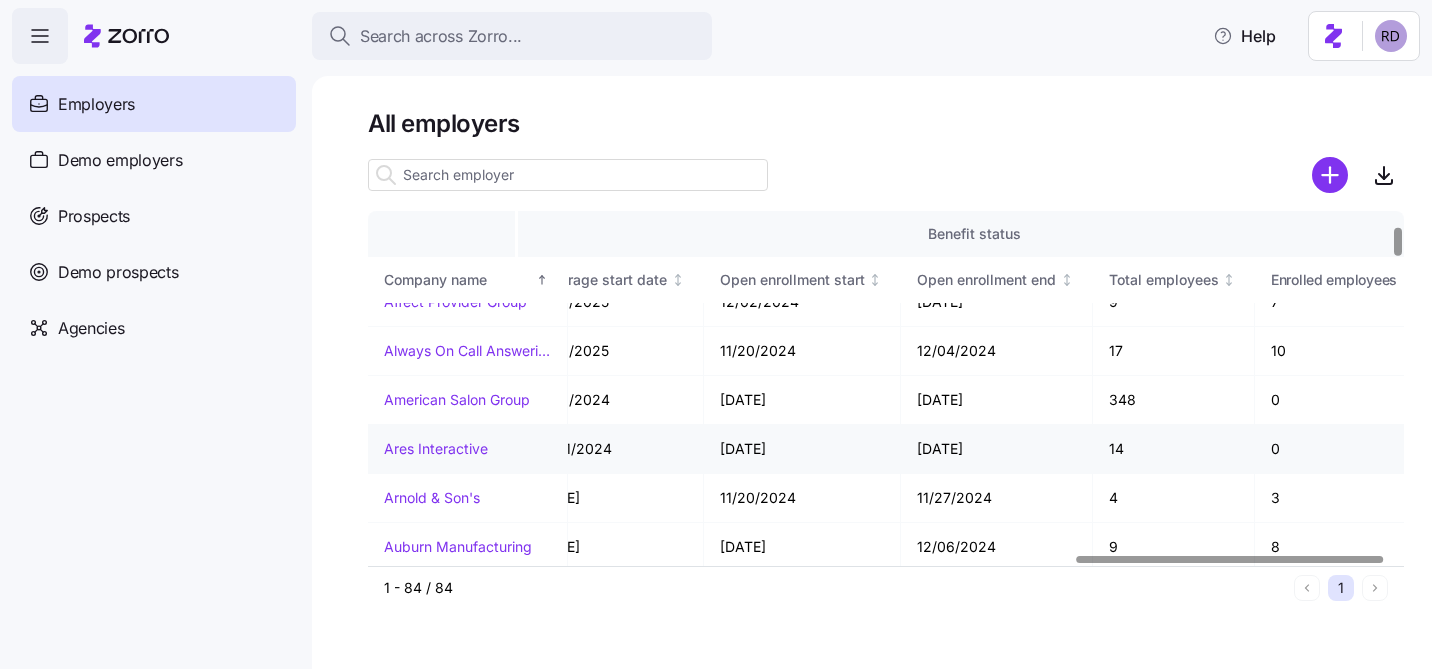 click on "Ares Interactive" at bounding box center (436, 449) 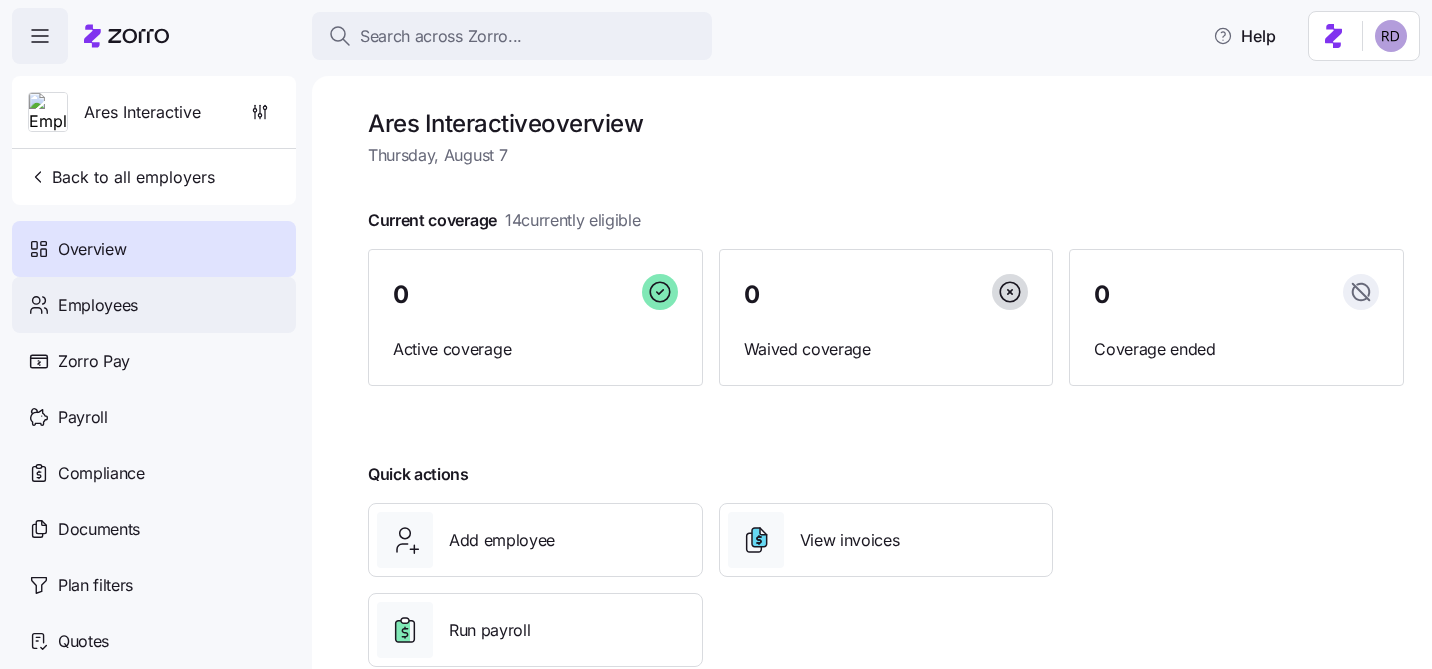 click on "Employees" at bounding box center (154, 305) 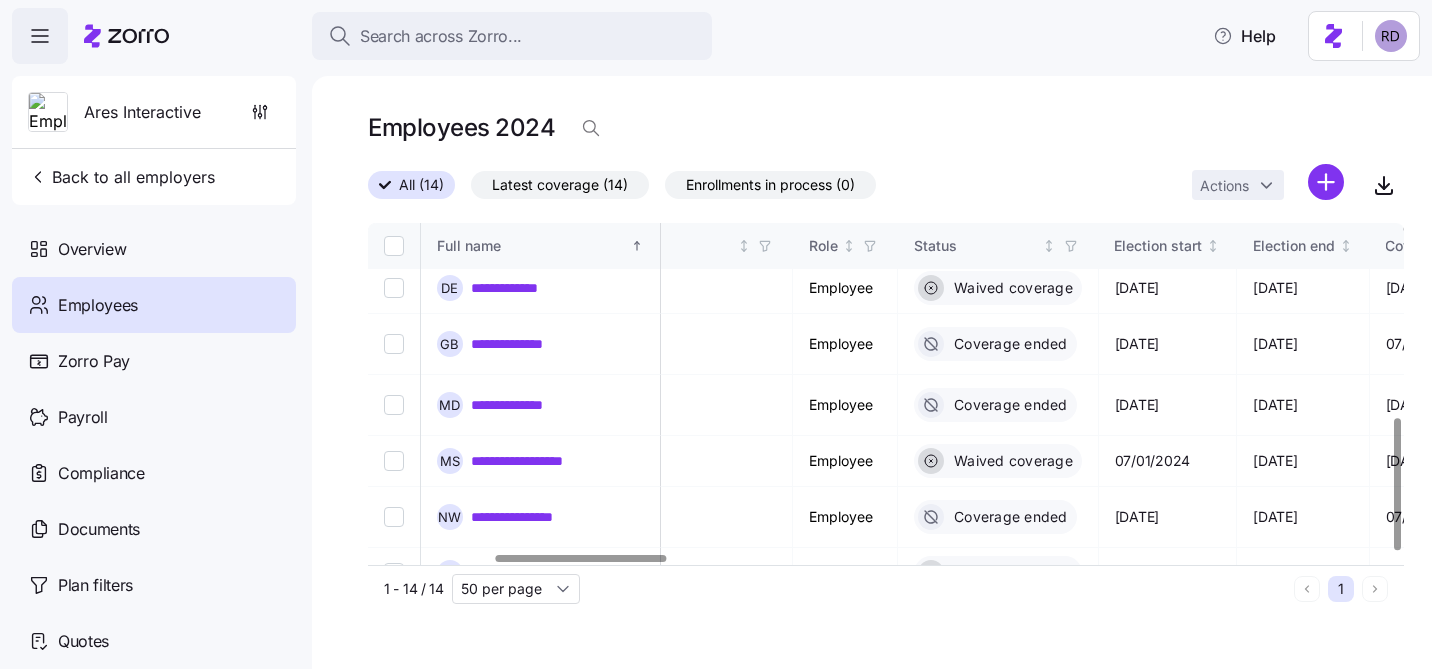scroll, scrollTop: 0, scrollLeft: 761, axis: horizontal 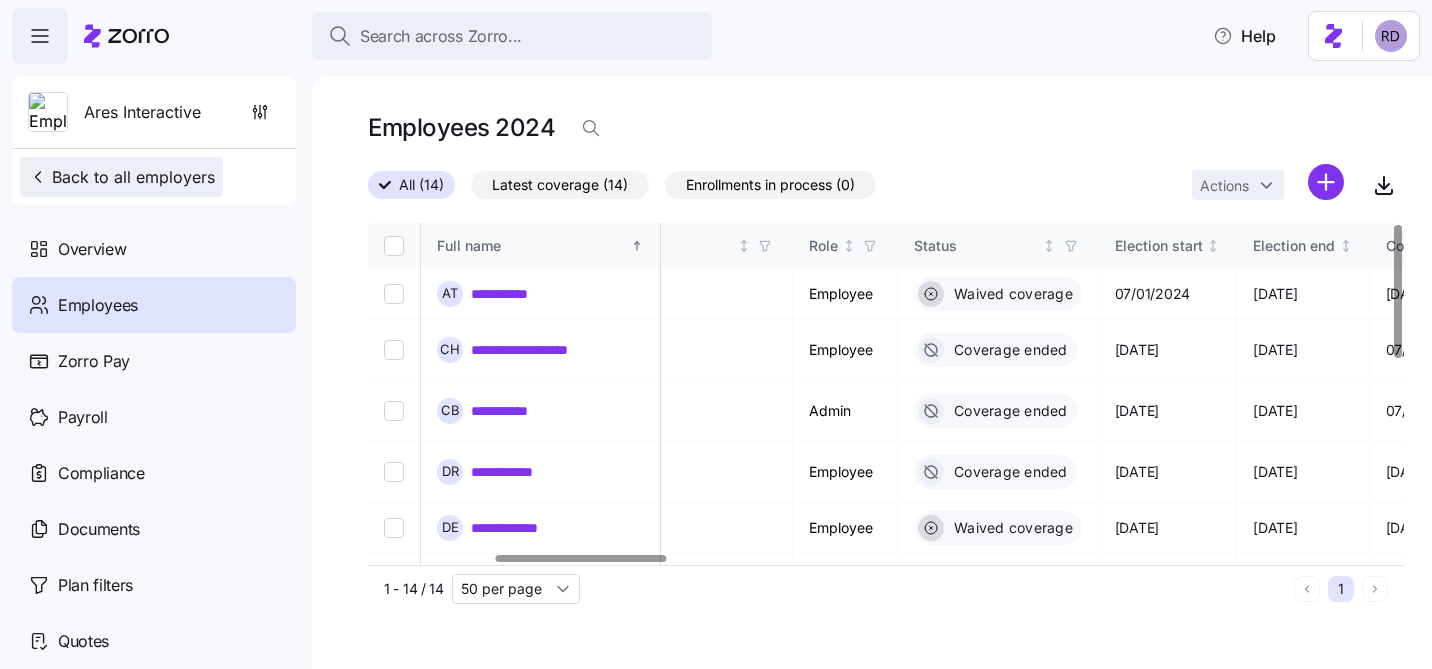click on "Back to all employers" at bounding box center (121, 177) 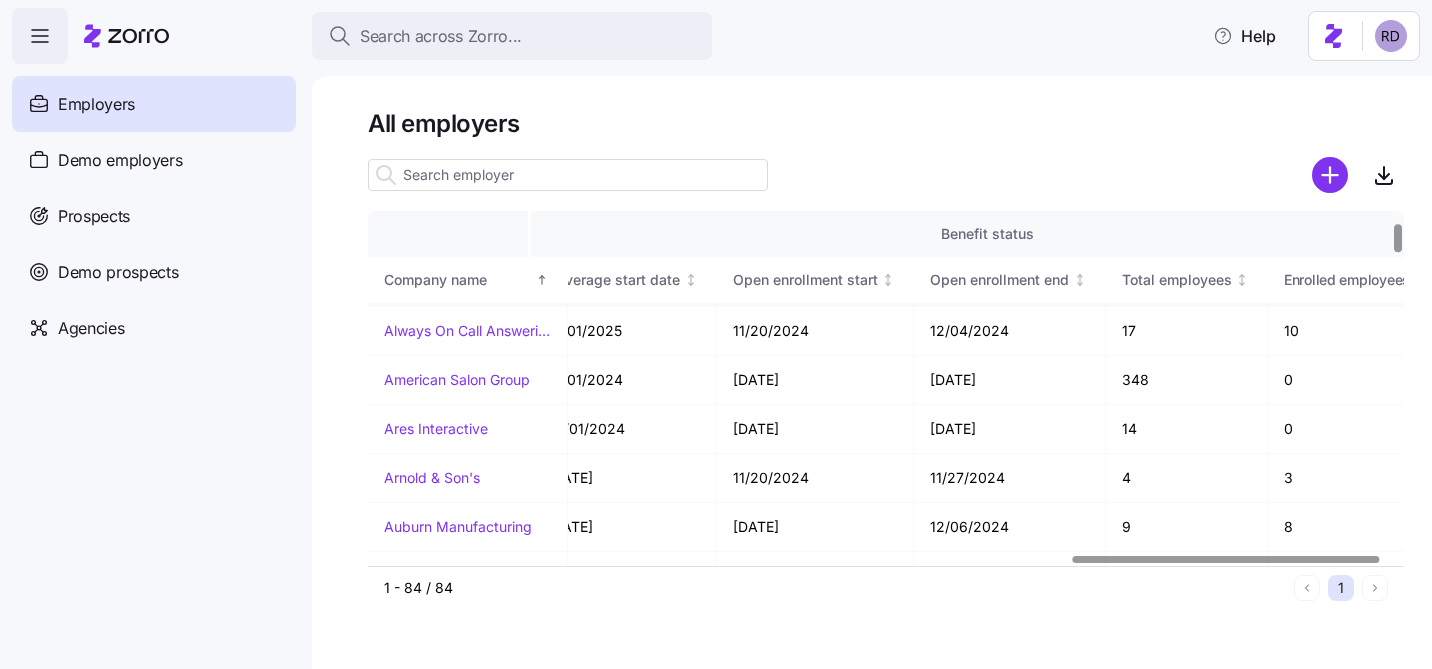 scroll, scrollTop: 322, scrollLeft: 2377, axis: both 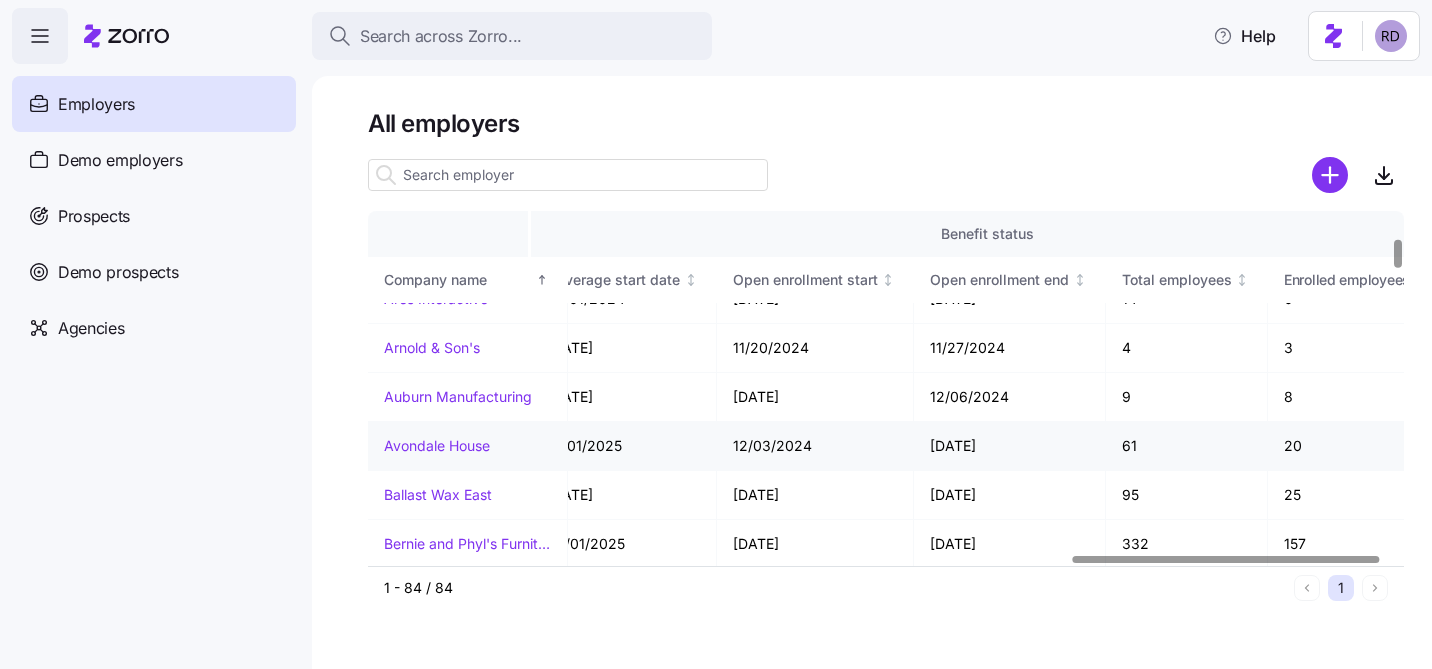 click on "Avondale House" at bounding box center [437, 446] 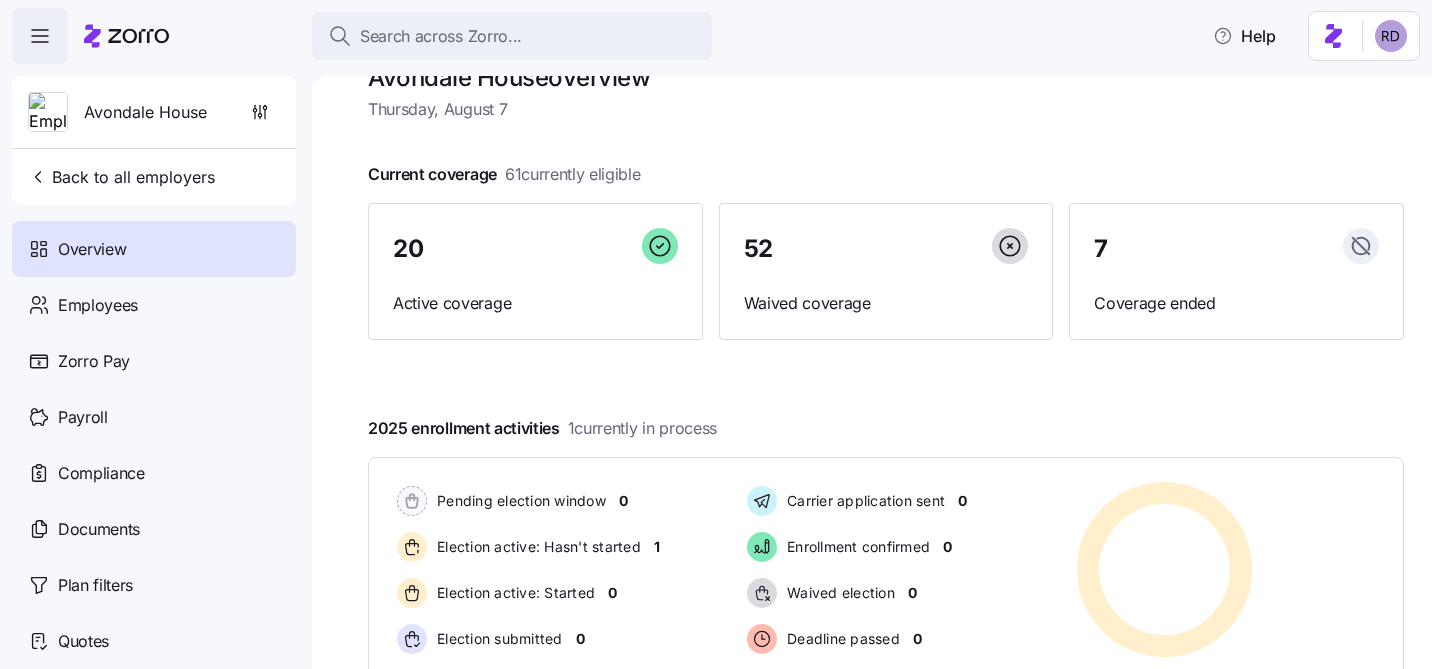 scroll, scrollTop: 45, scrollLeft: 0, axis: vertical 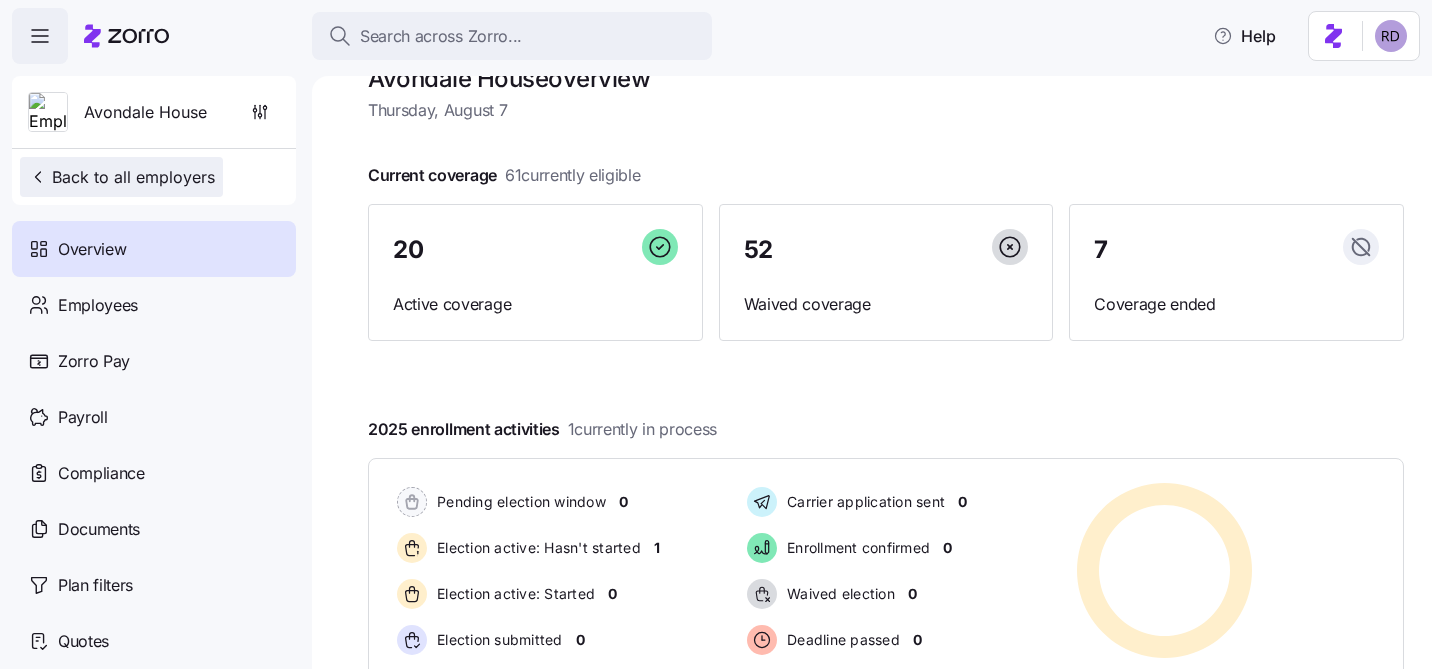 click on "Back to all employers" at bounding box center (121, 177) 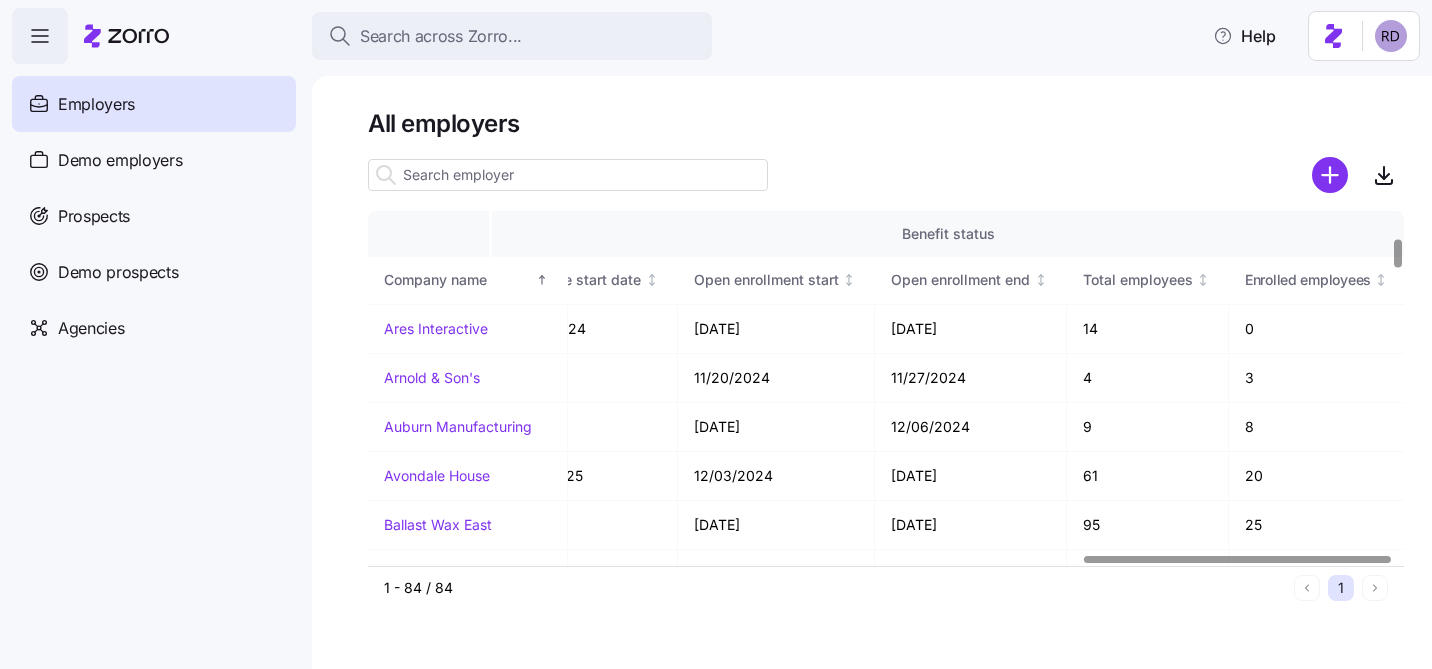 scroll, scrollTop: 342, scrollLeft: 2416, axis: both 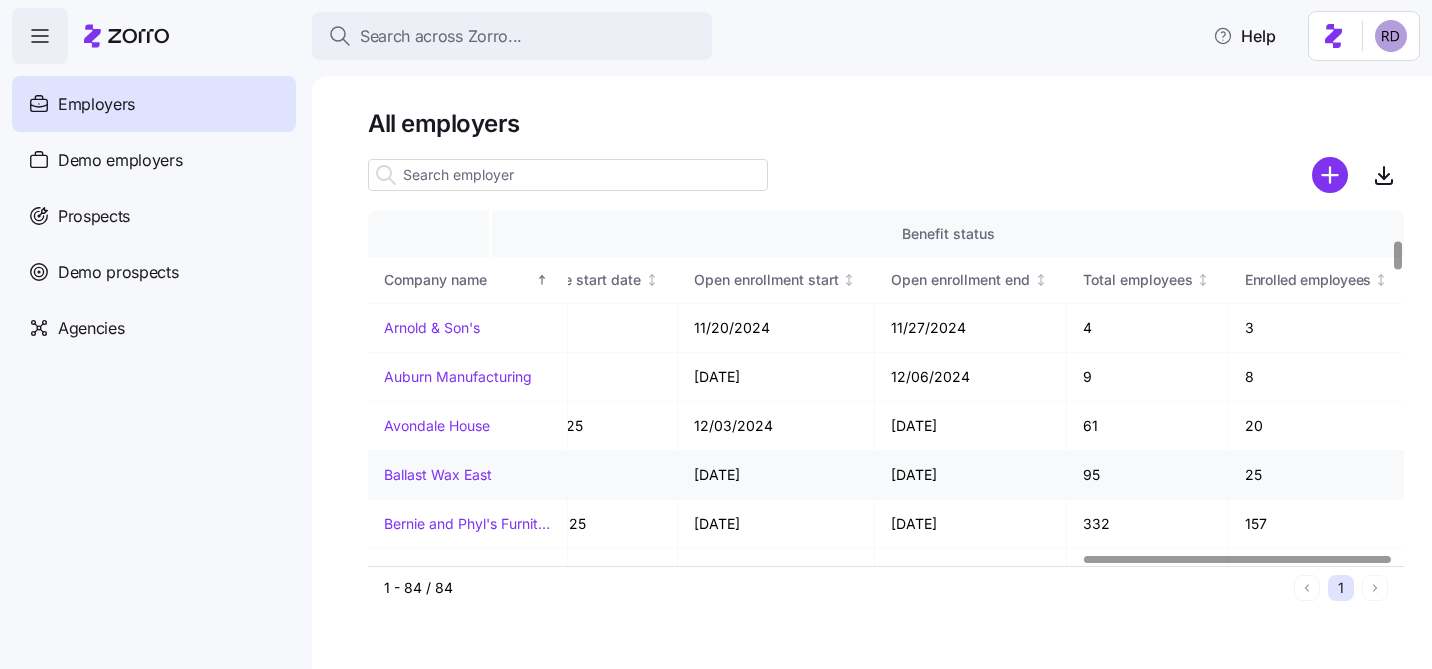 click on "Ballast Wax East" at bounding box center [438, 475] 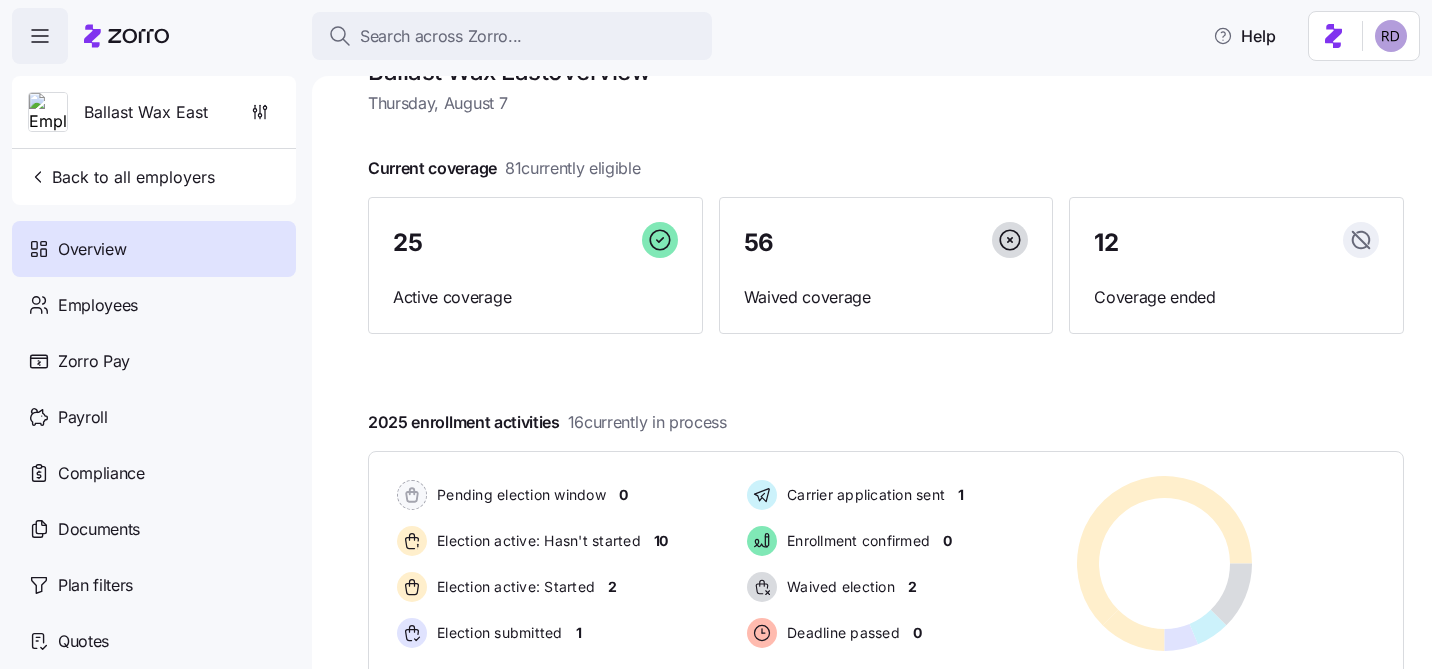 scroll, scrollTop: 69, scrollLeft: 0, axis: vertical 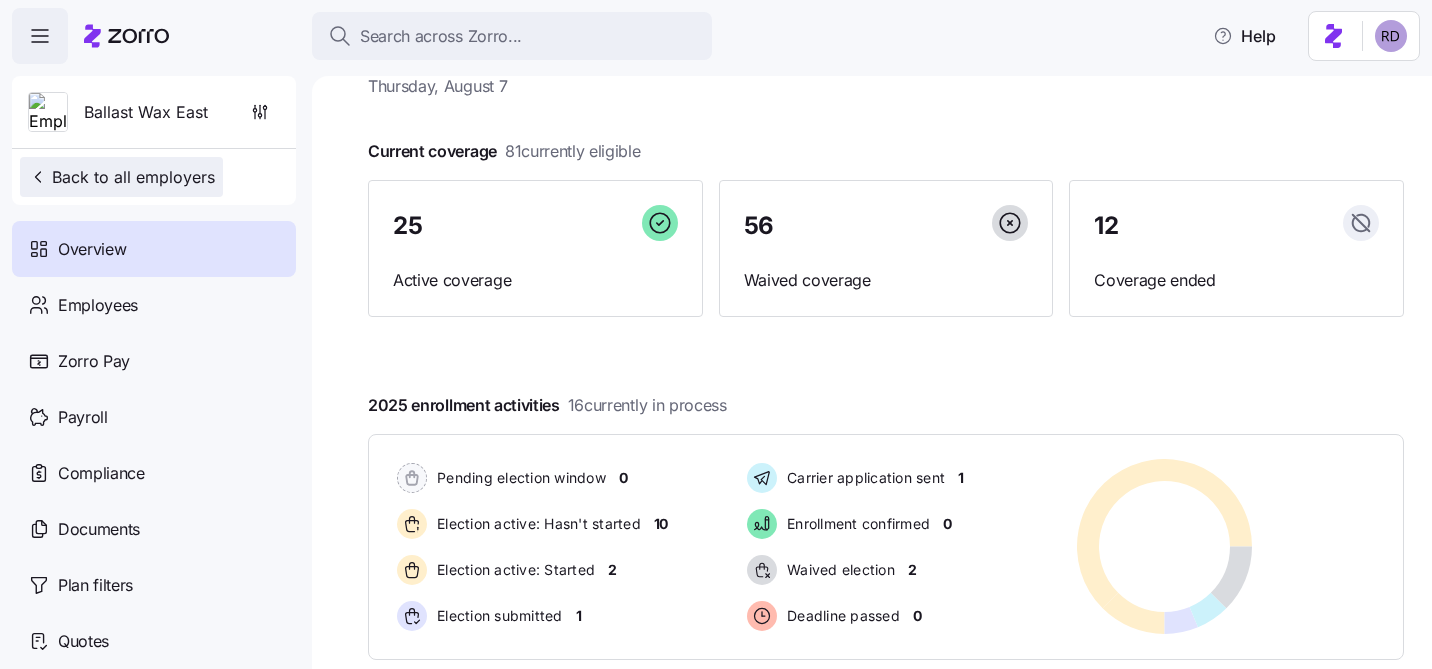 click on "Back to all employers" at bounding box center [121, 177] 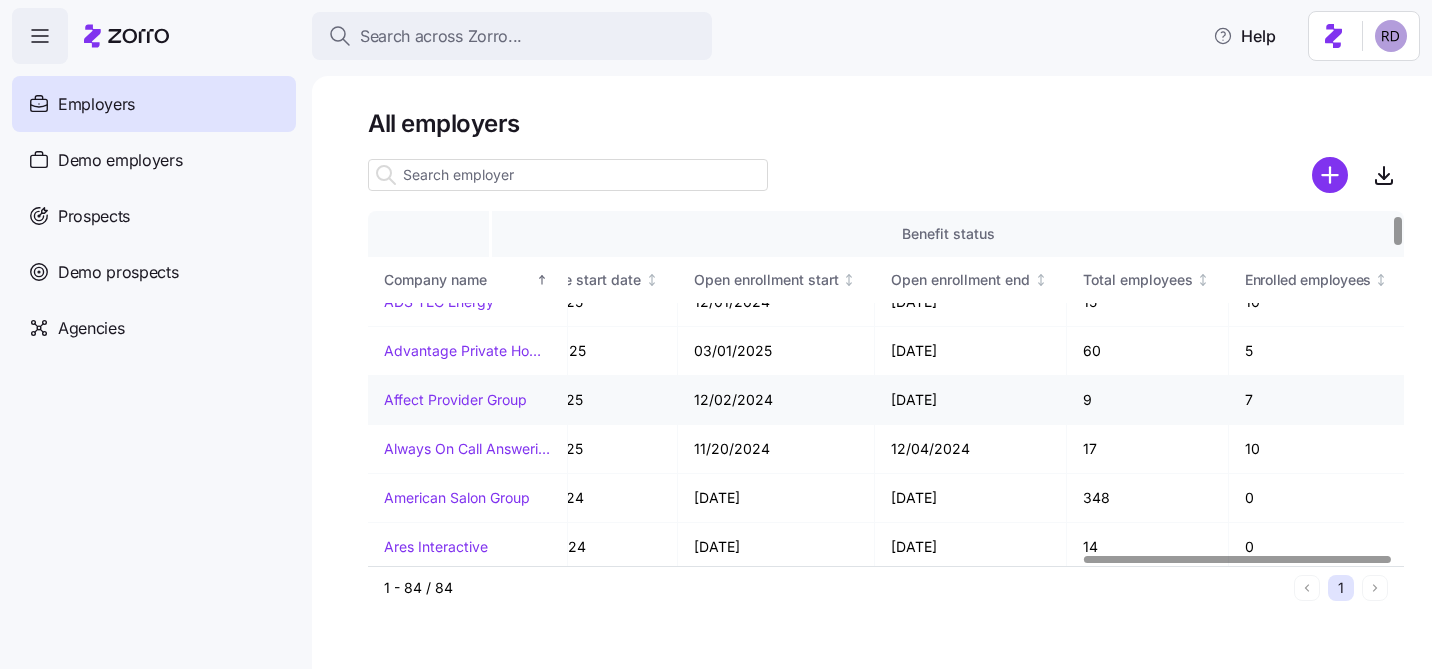 scroll, scrollTop: 90, scrollLeft: 2416, axis: both 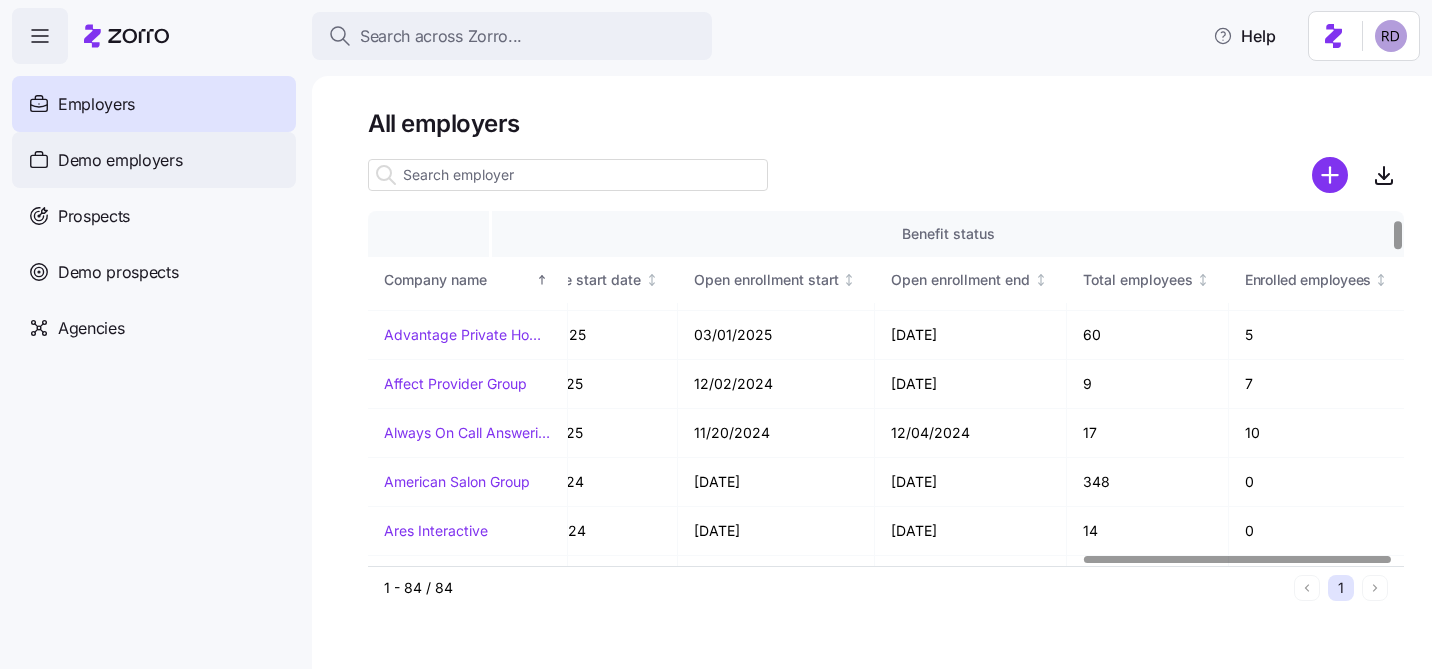 click on "Demo employers" at bounding box center (154, 160) 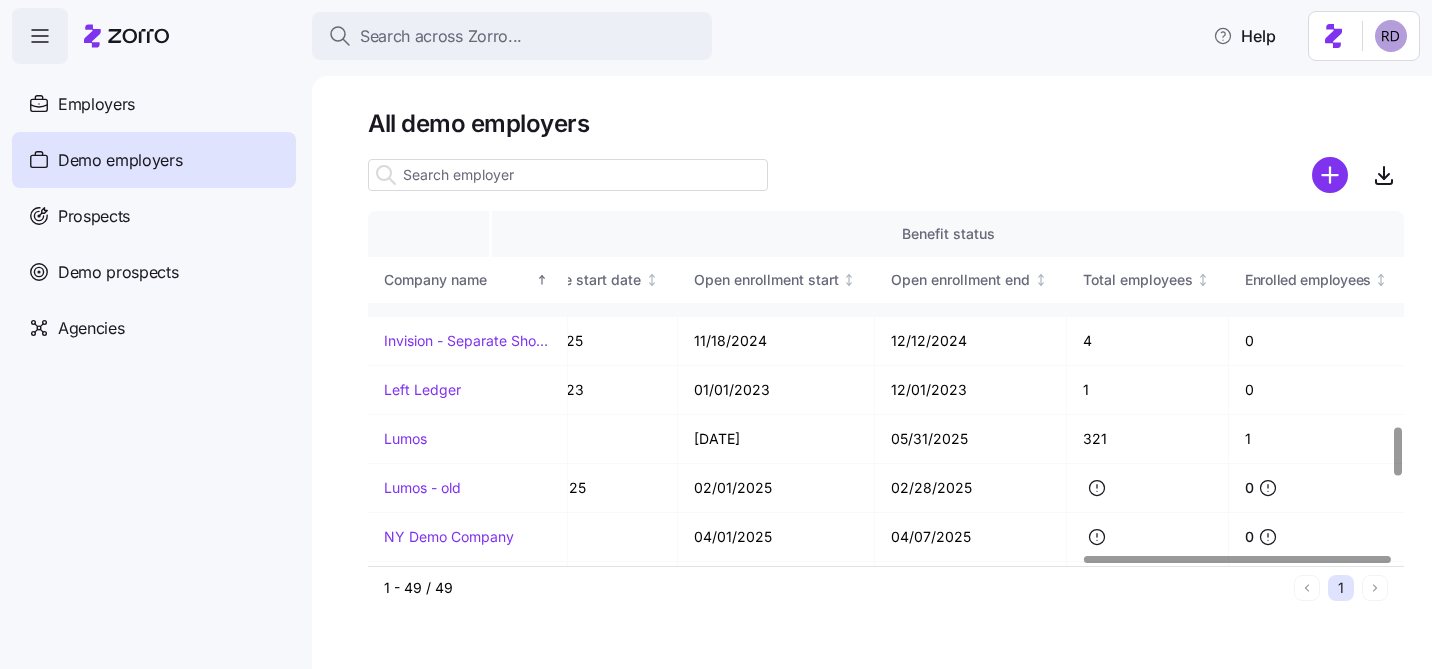 scroll, scrollTop: 1604, scrollLeft: 2416, axis: both 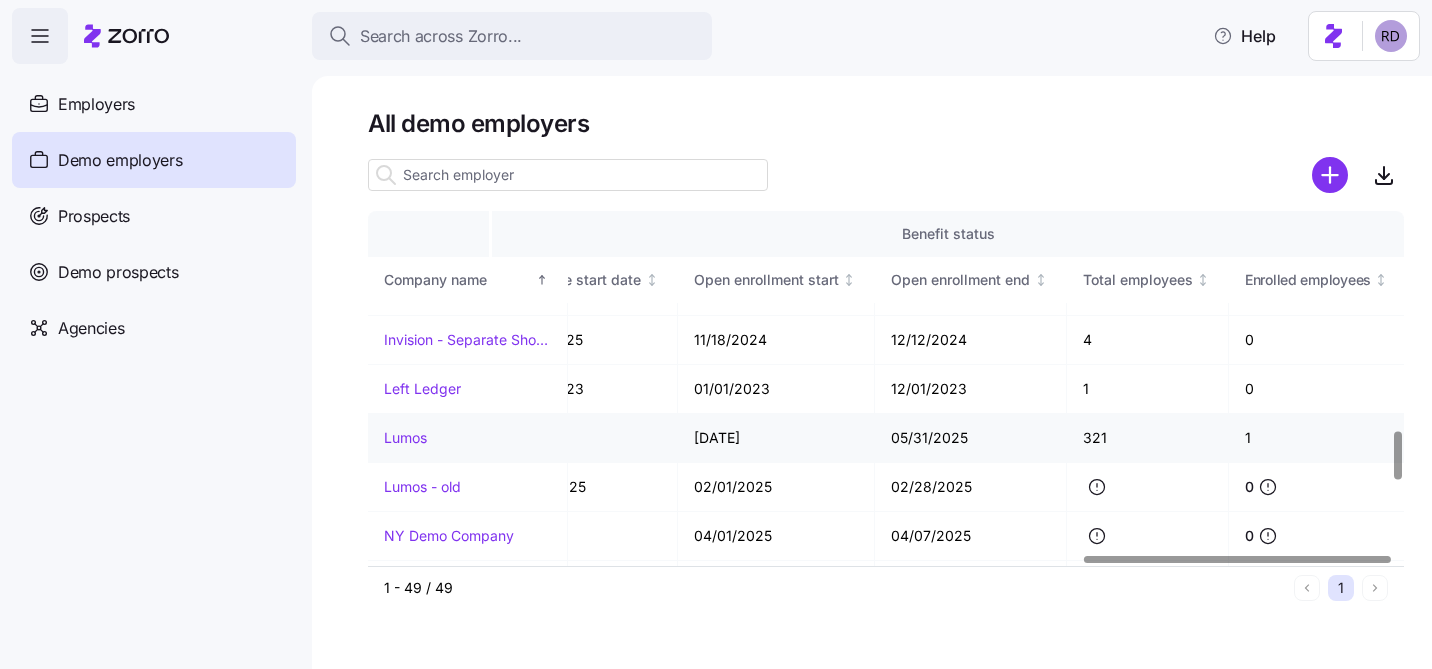 click on "Lumos" at bounding box center [405, 438] 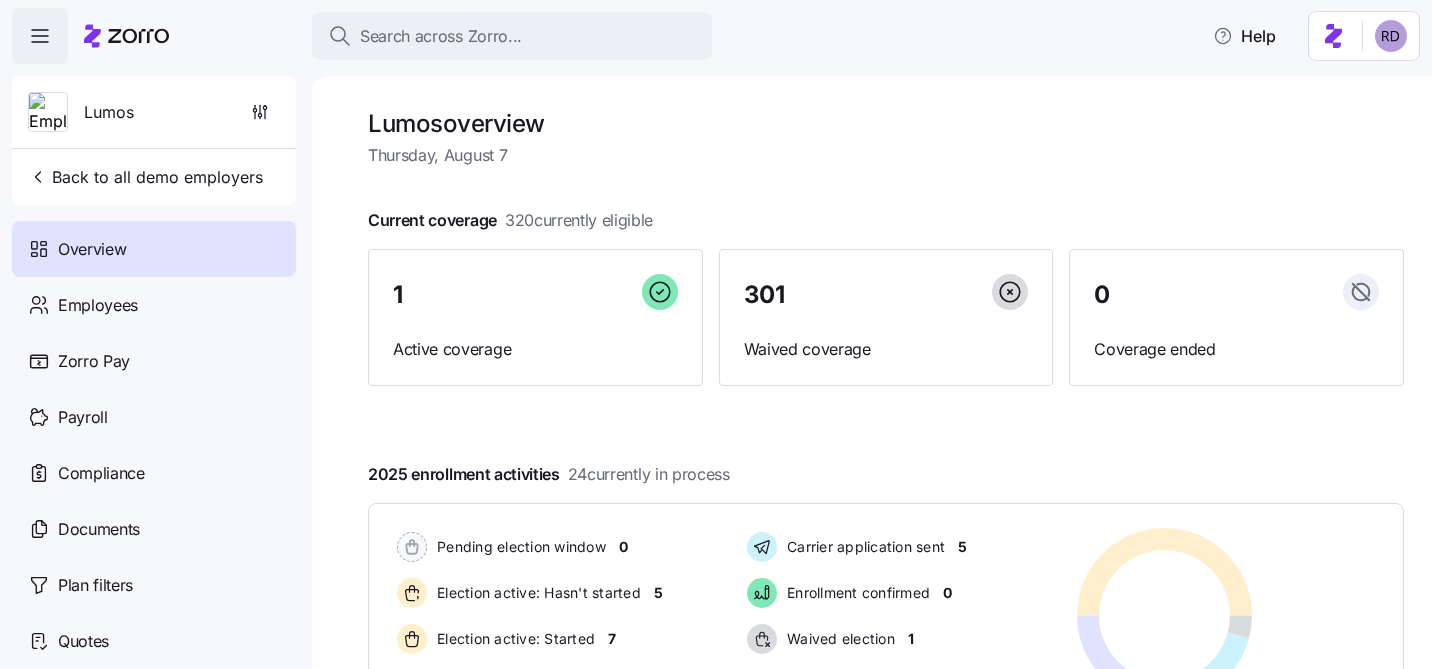 scroll, scrollTop: 102, scrollLeft: 0, axis: vertical 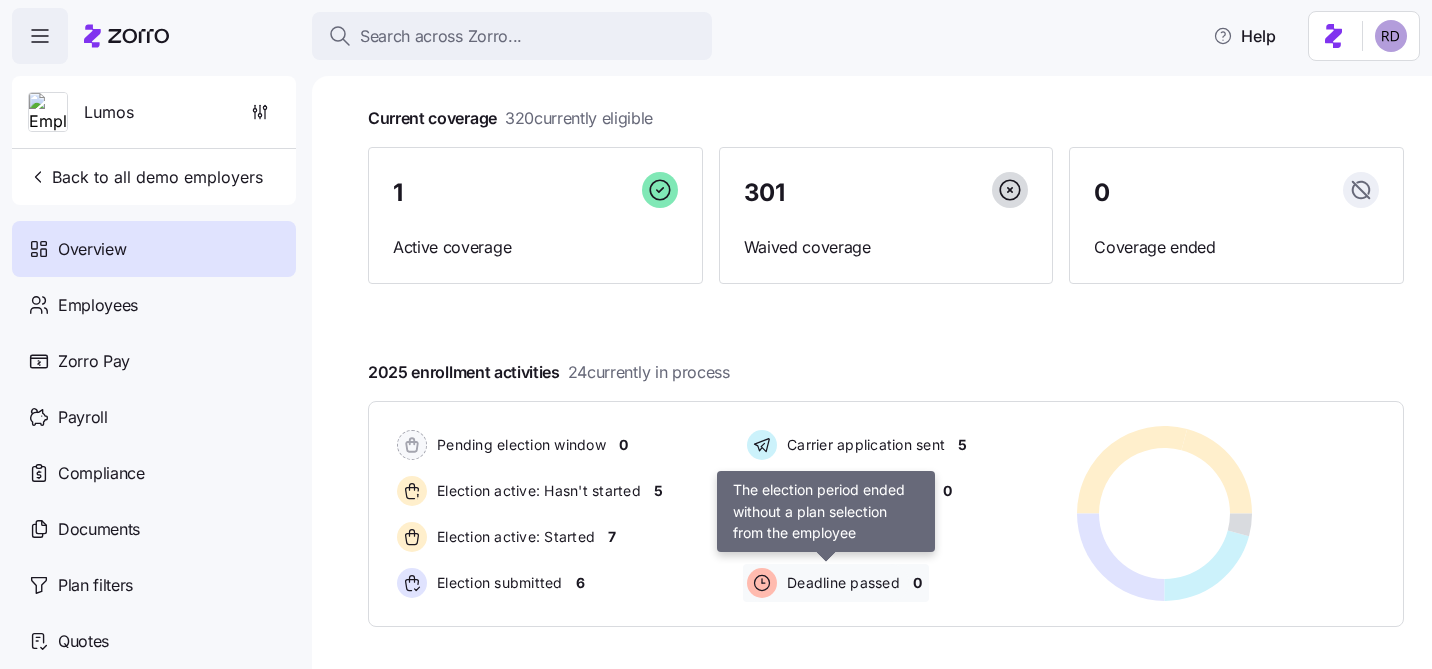click on "Deadline passed" at bounding box center (840, 583) 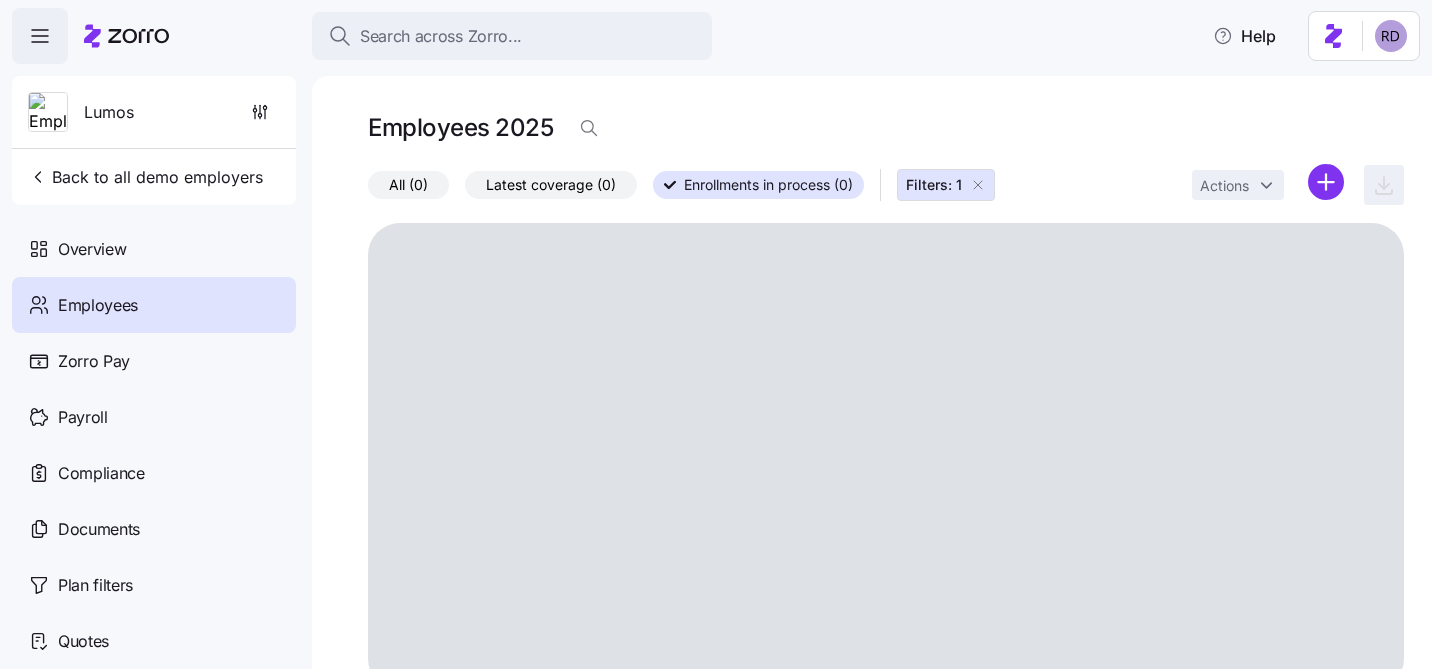 click 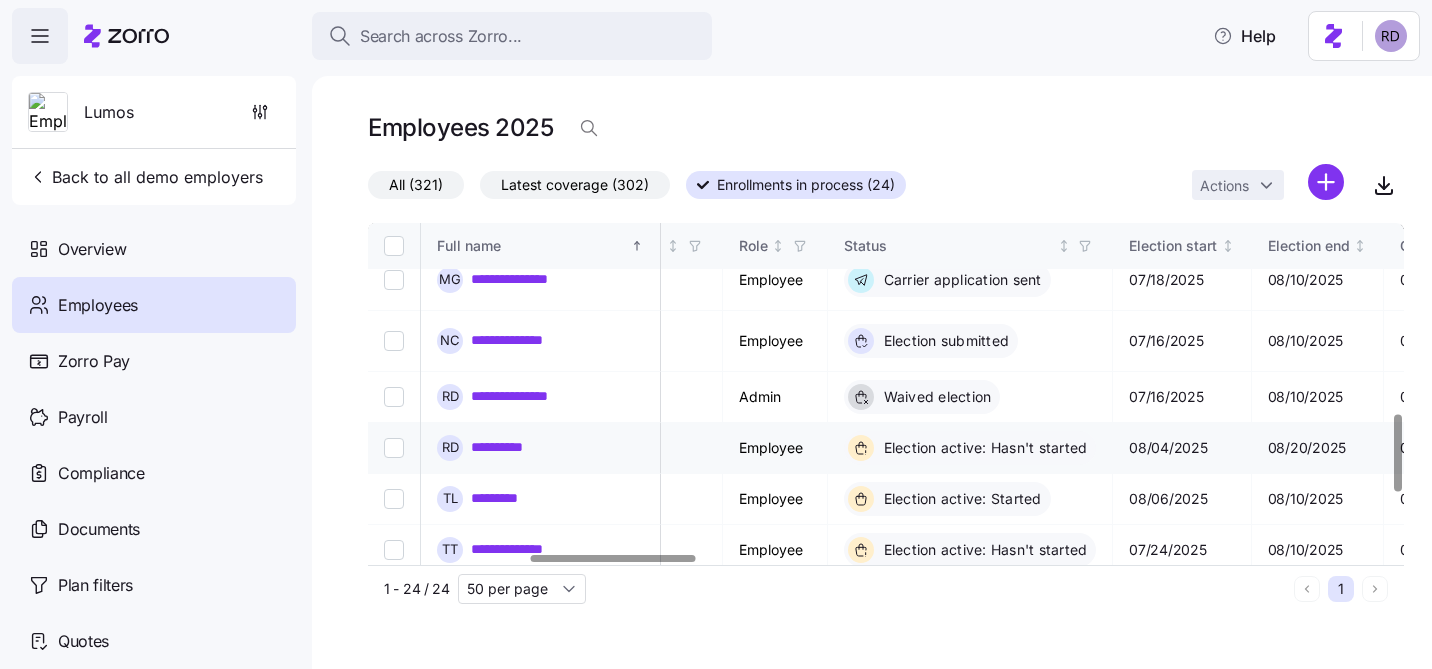 scroll, scrollTop: 839, scrollLeft: 1009, axis: both 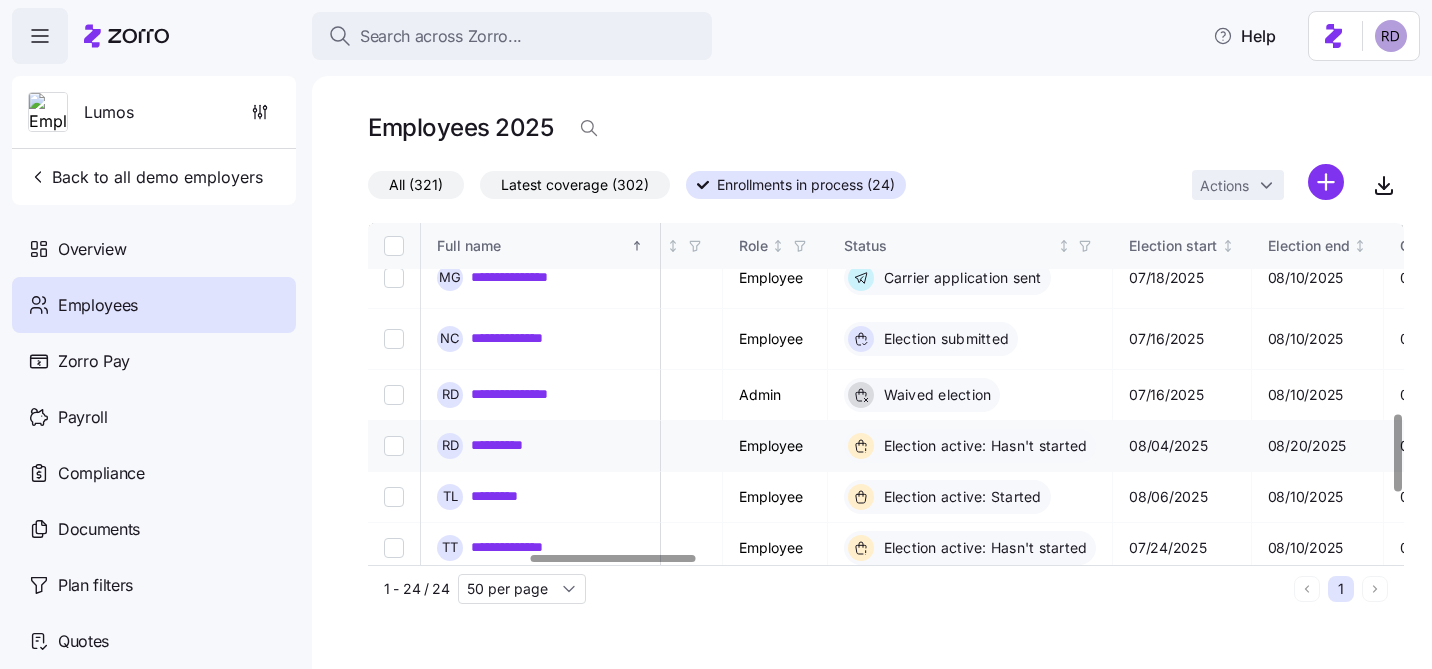 click at bounding box center (394, 446) 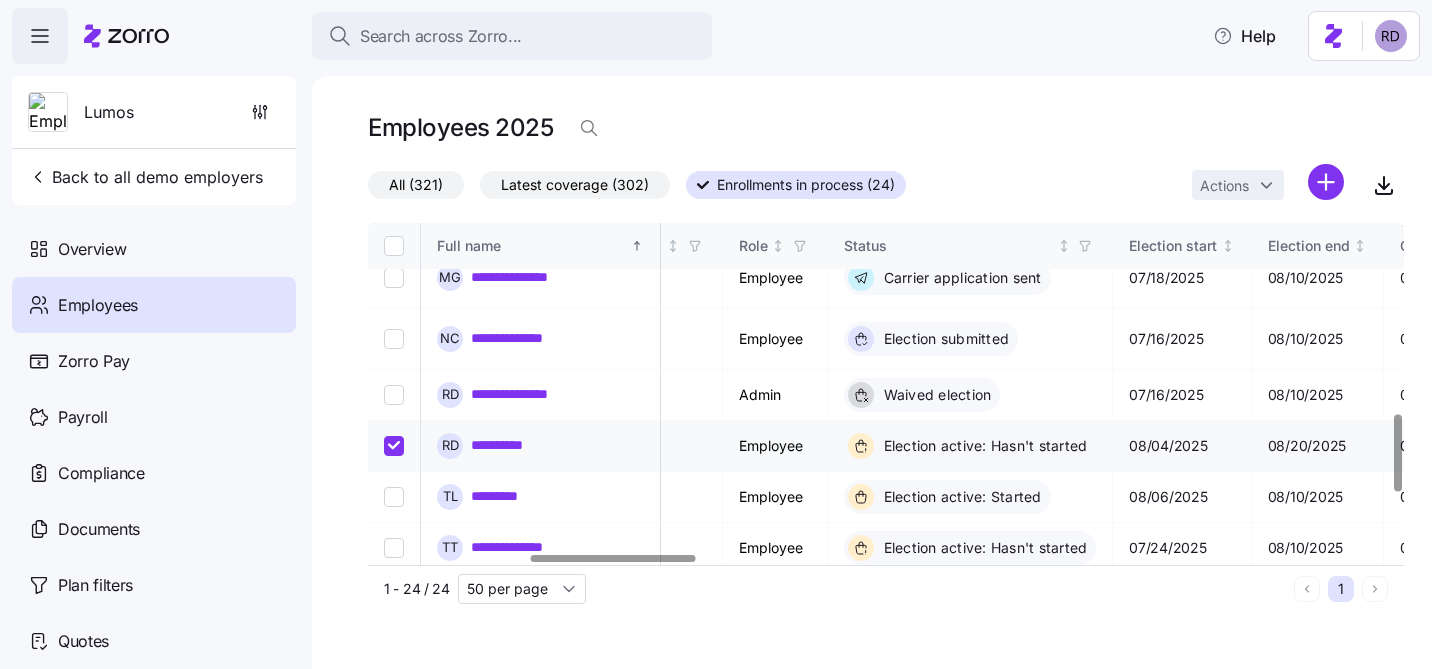 checkbox on "true" 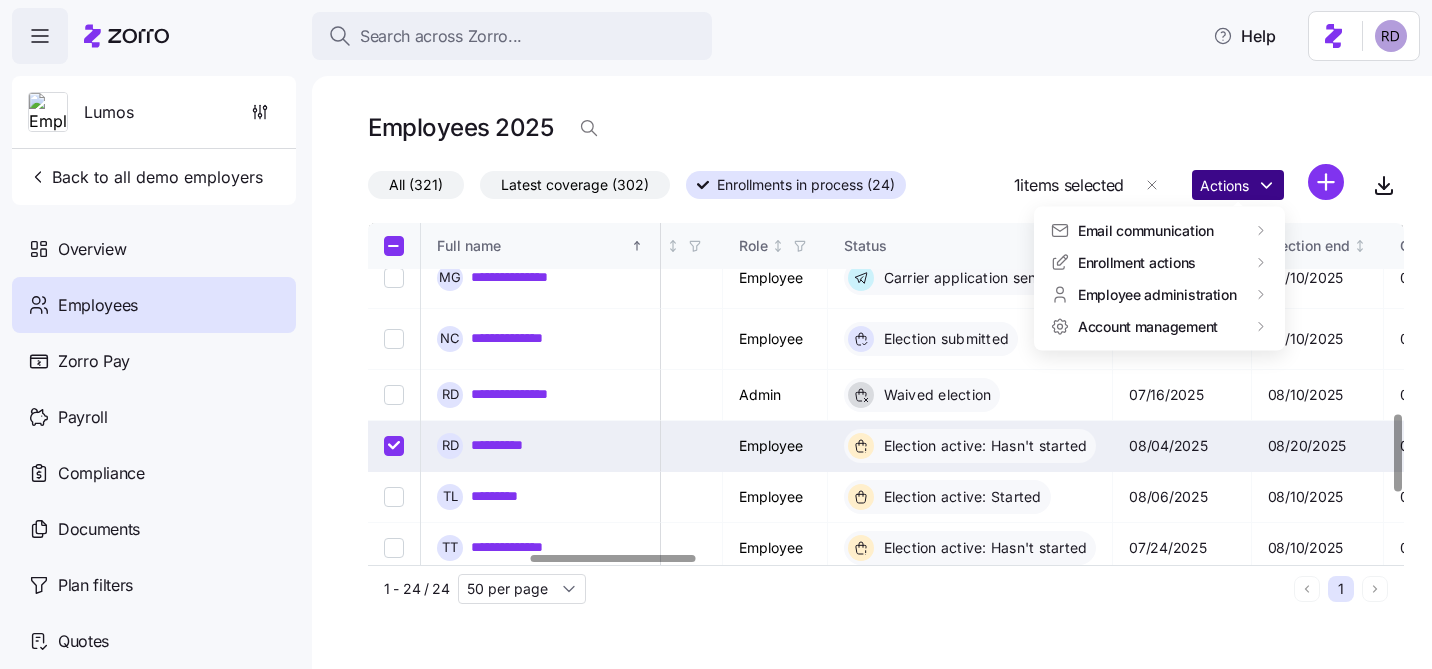 click on "**********" at bounding box center [716, 328] 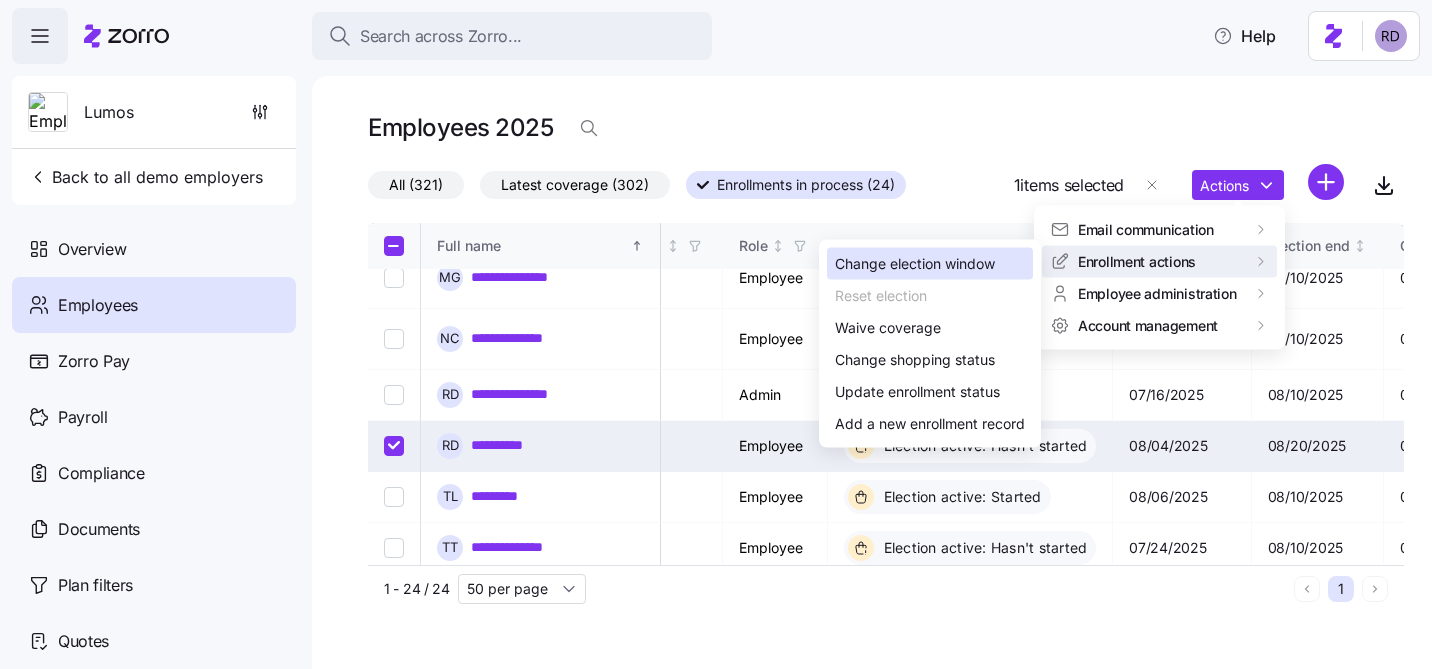 click on "Change election window" at bounding box center (915, 264) 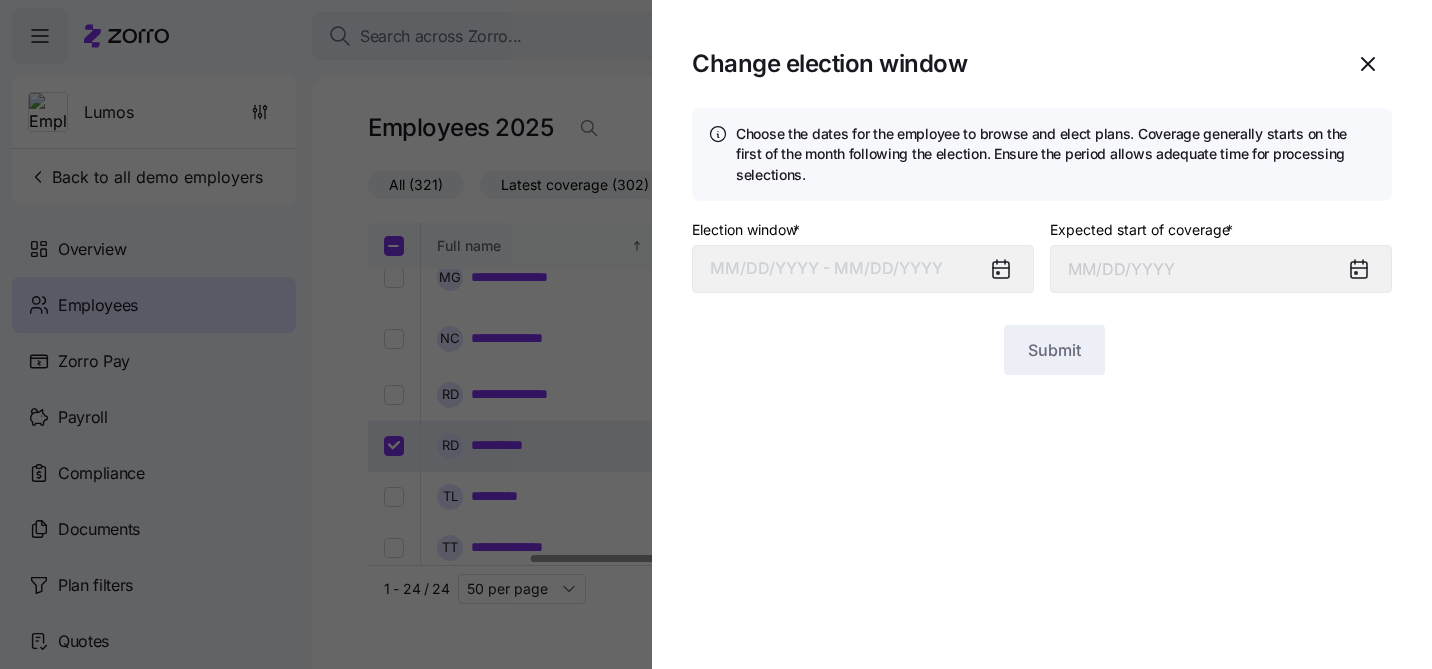 type on "[MONTH] [DAY], [YEAR]" 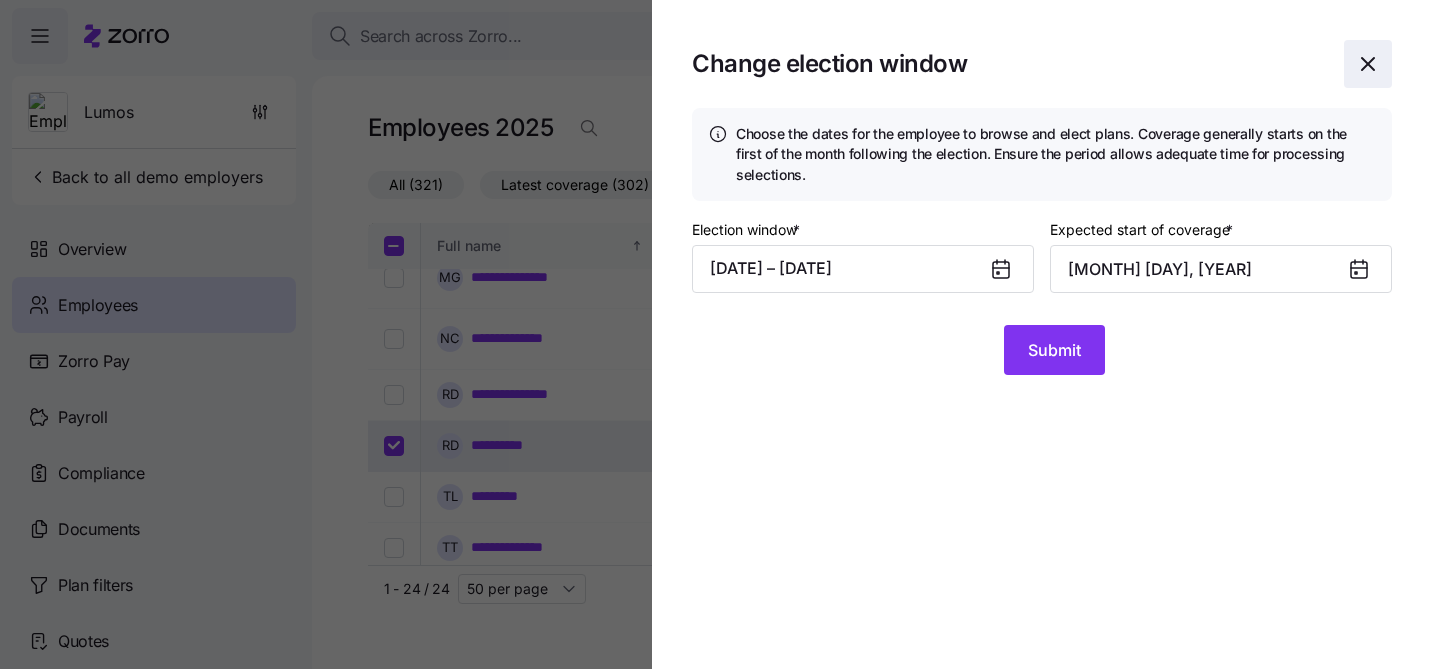 click 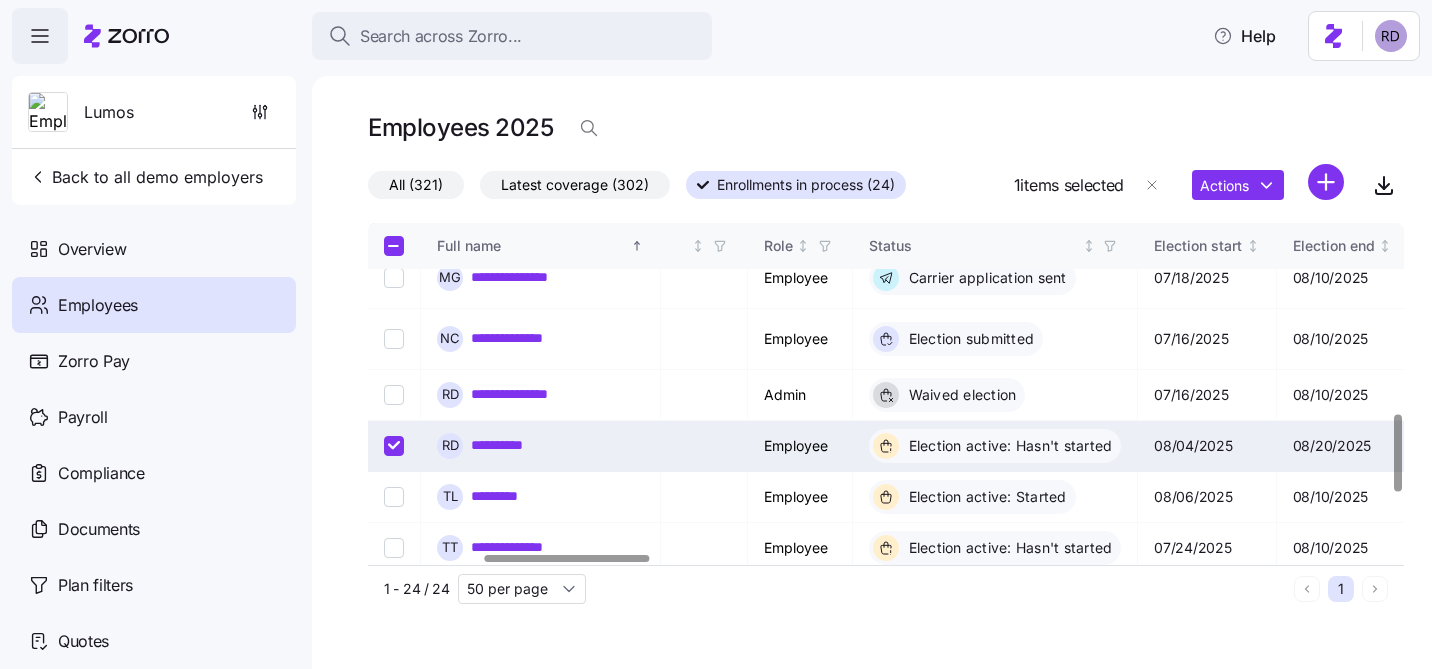 scroll, scrollTop: 839, scrollLeft: 1399, axis: both 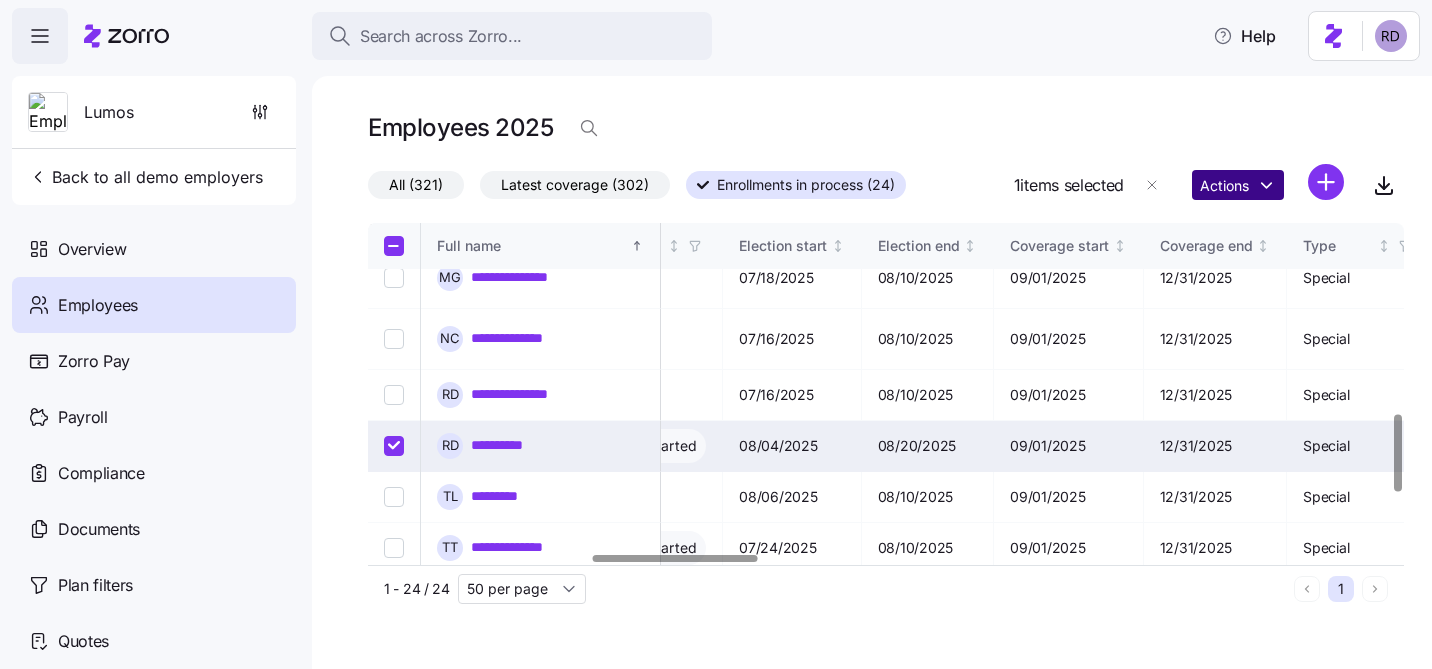 click on "**********" at bounding box center (716, 328) 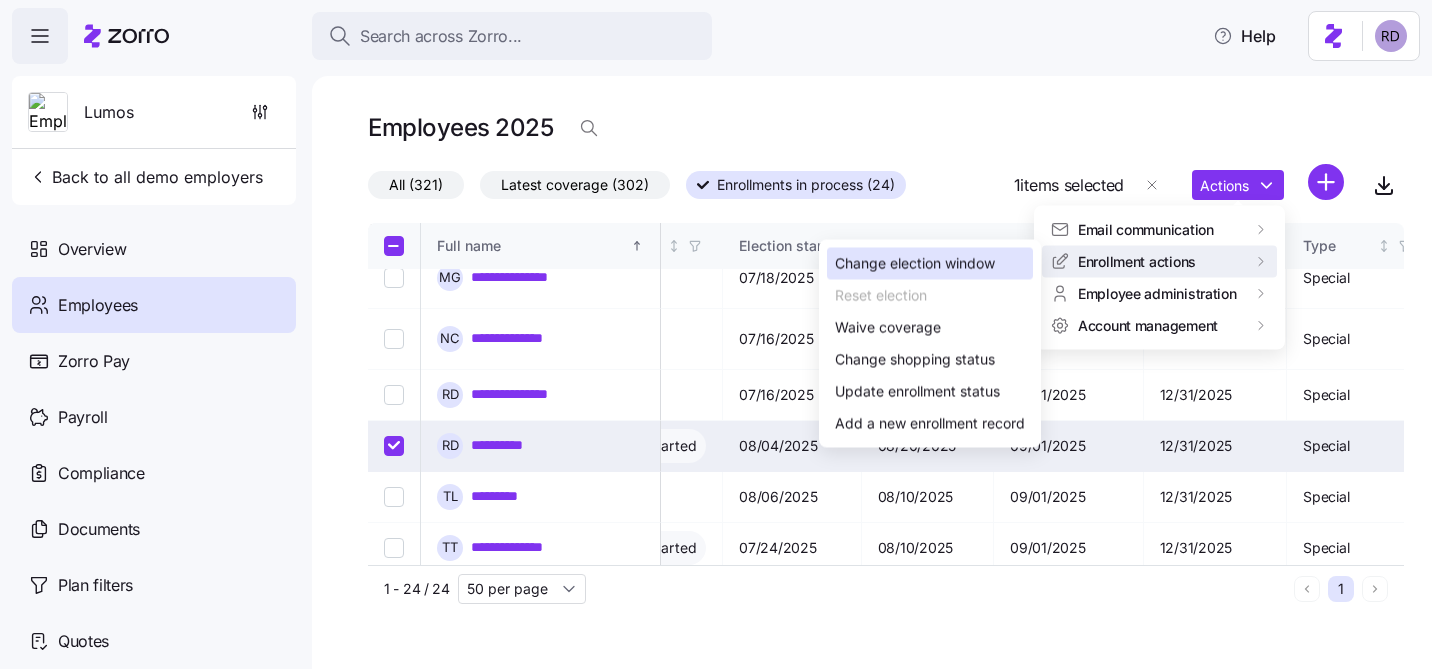 click on "Change election window" at bounding box center [915, 264] 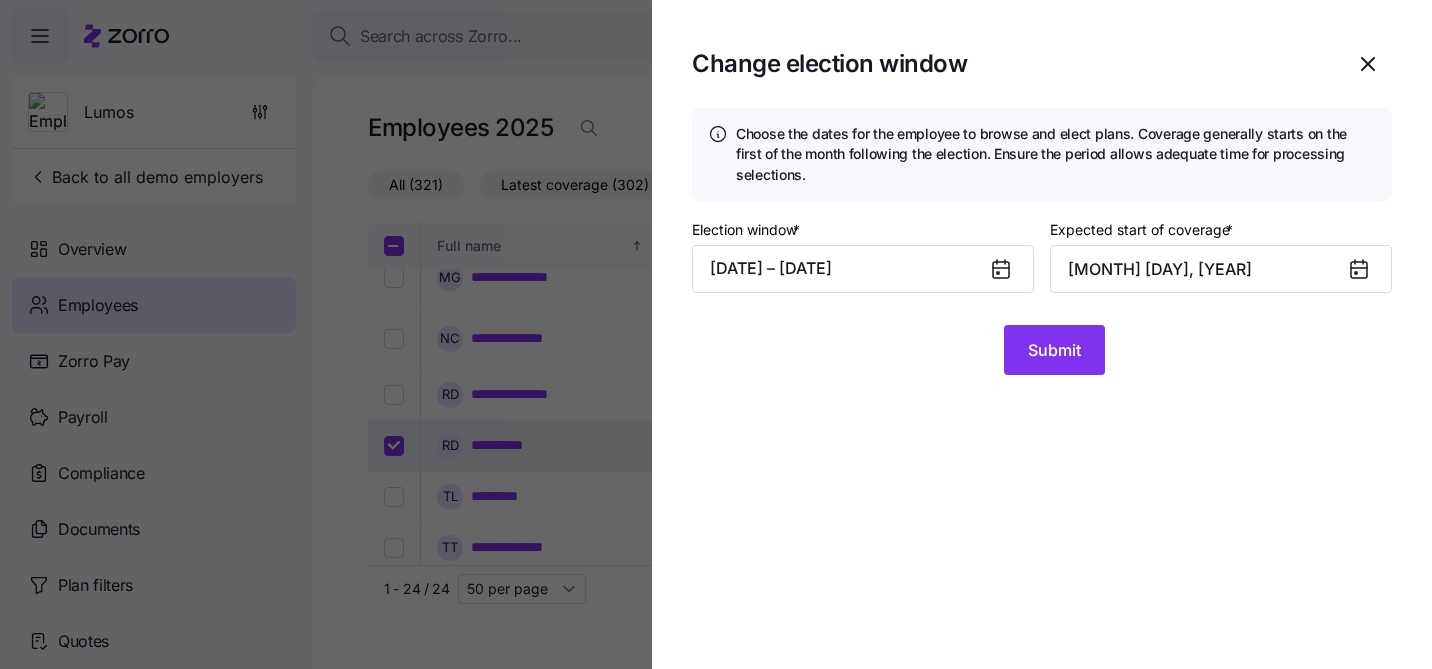 click 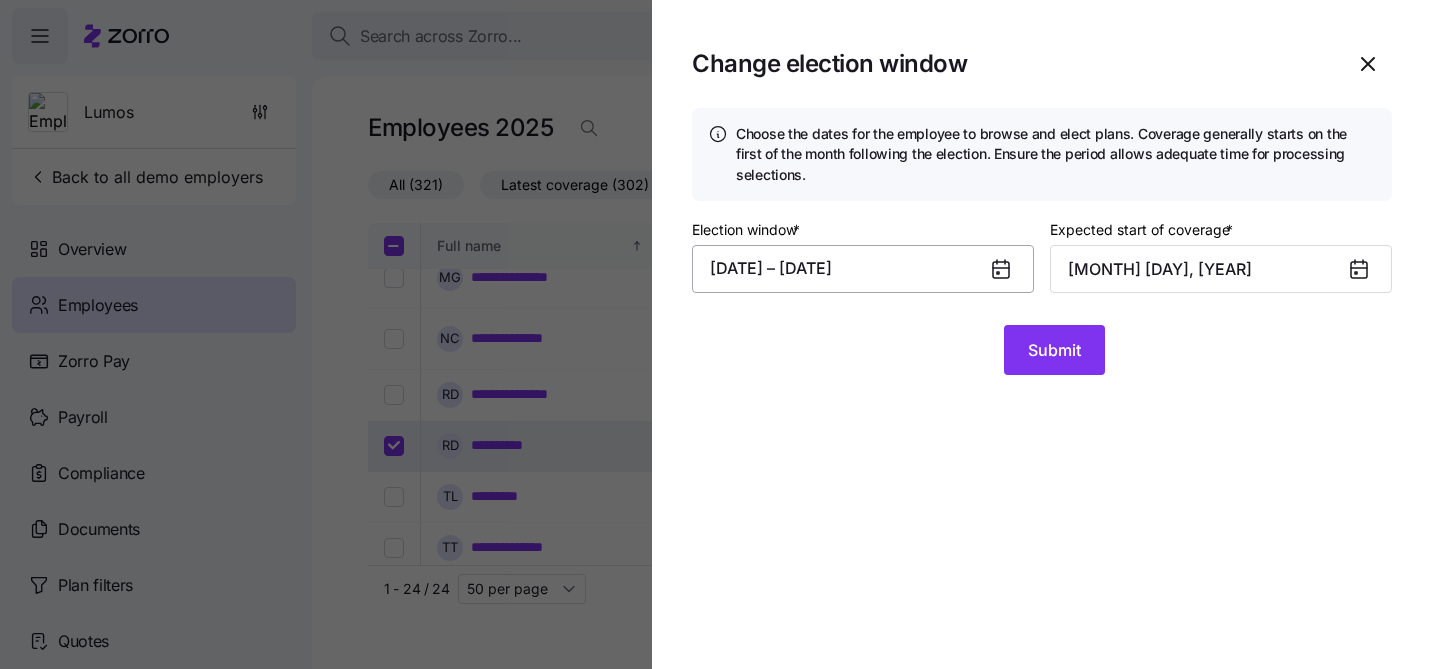 click on "[DATE] – [DATE]" at bounding box center [863, 269] 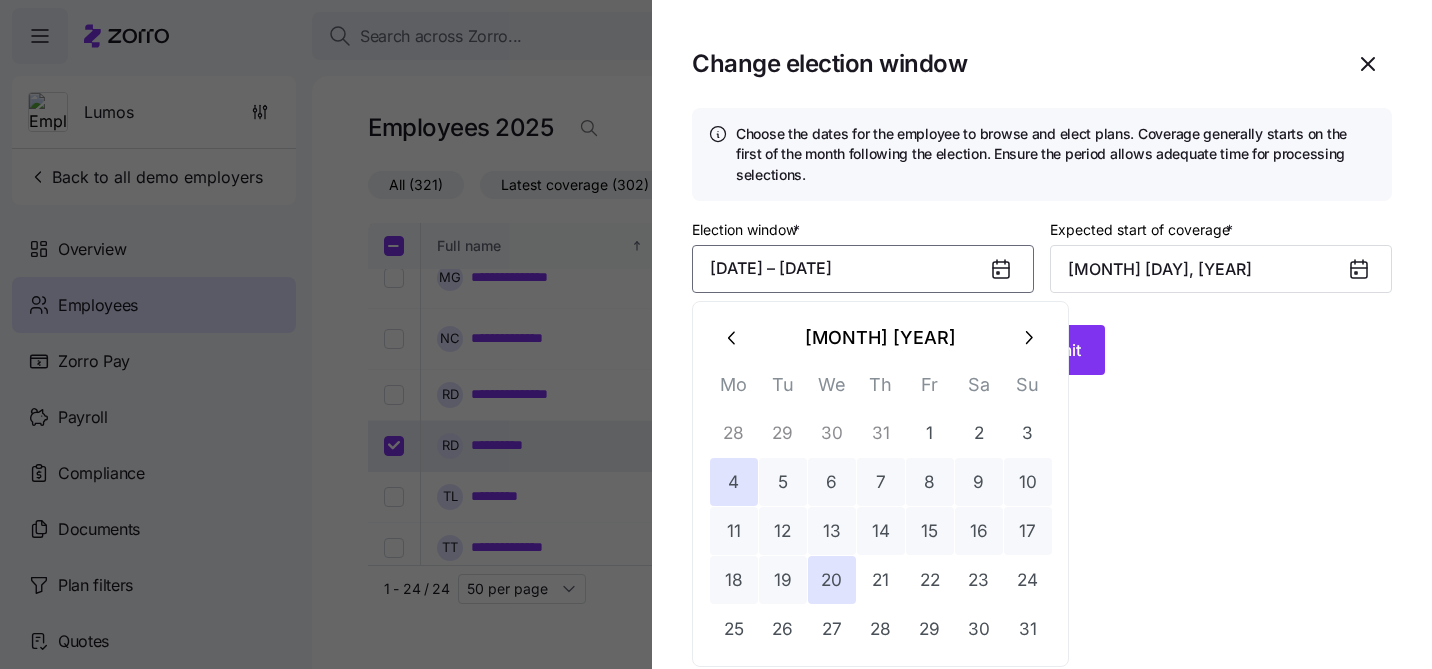 click 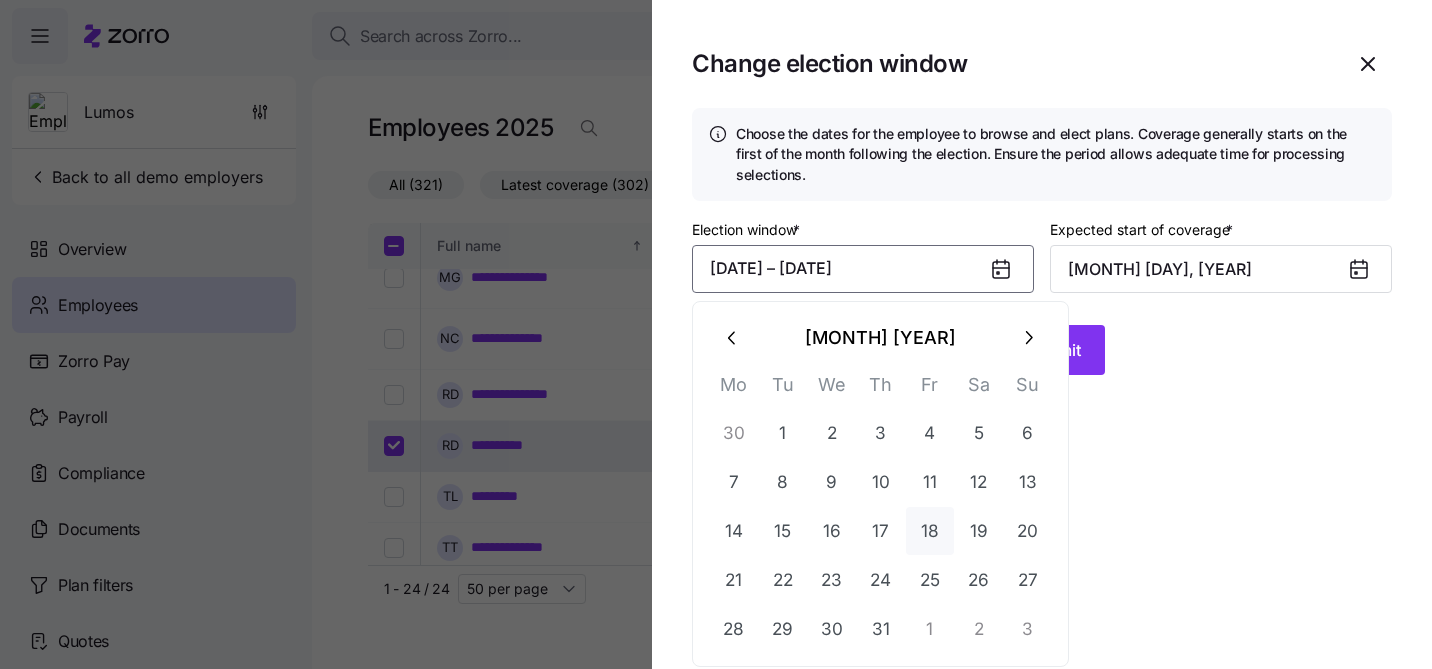 click on "18" at bounding box center [930, 531] 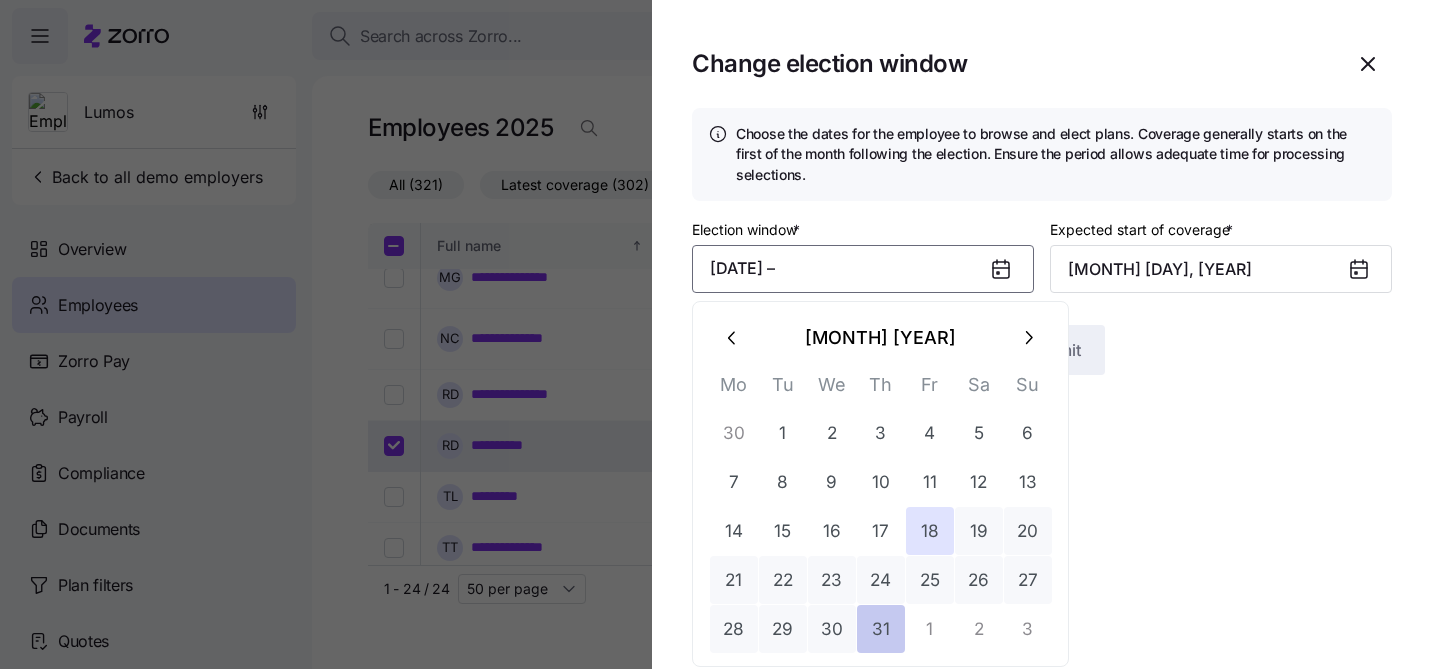 click on "31" at bounding box center [881, 629] 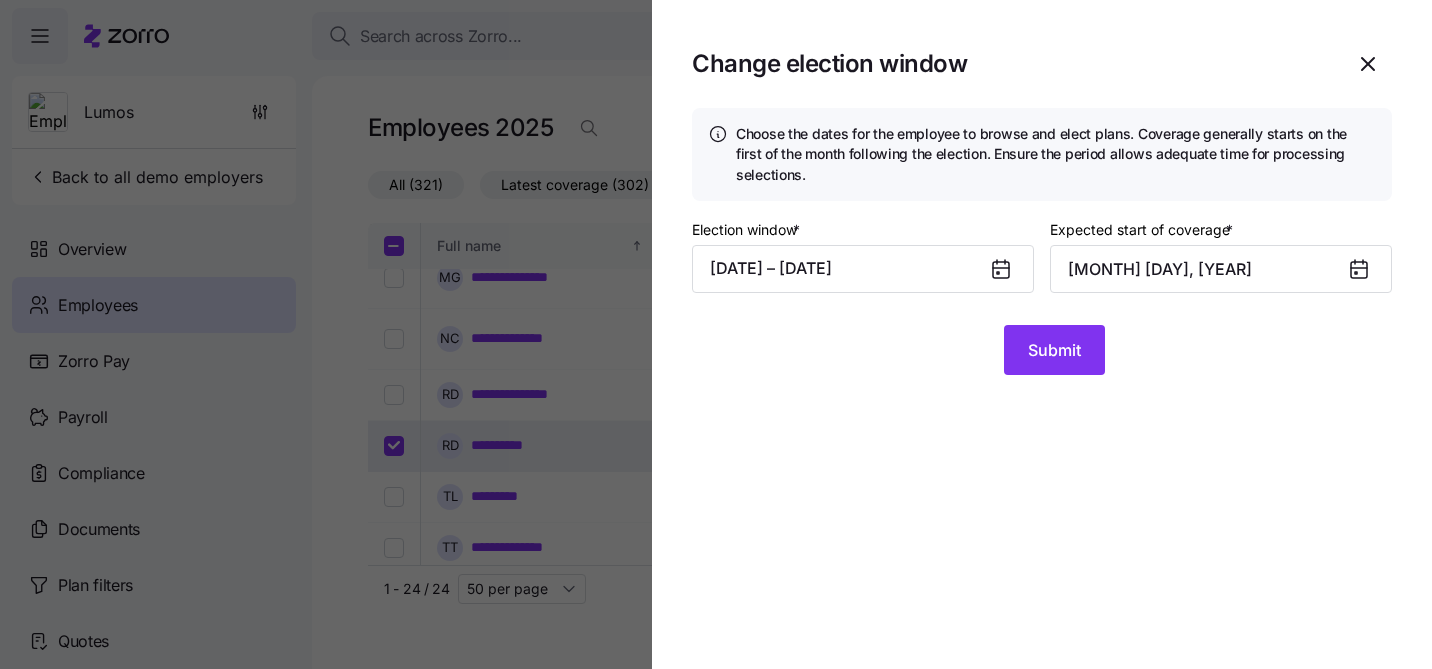 click 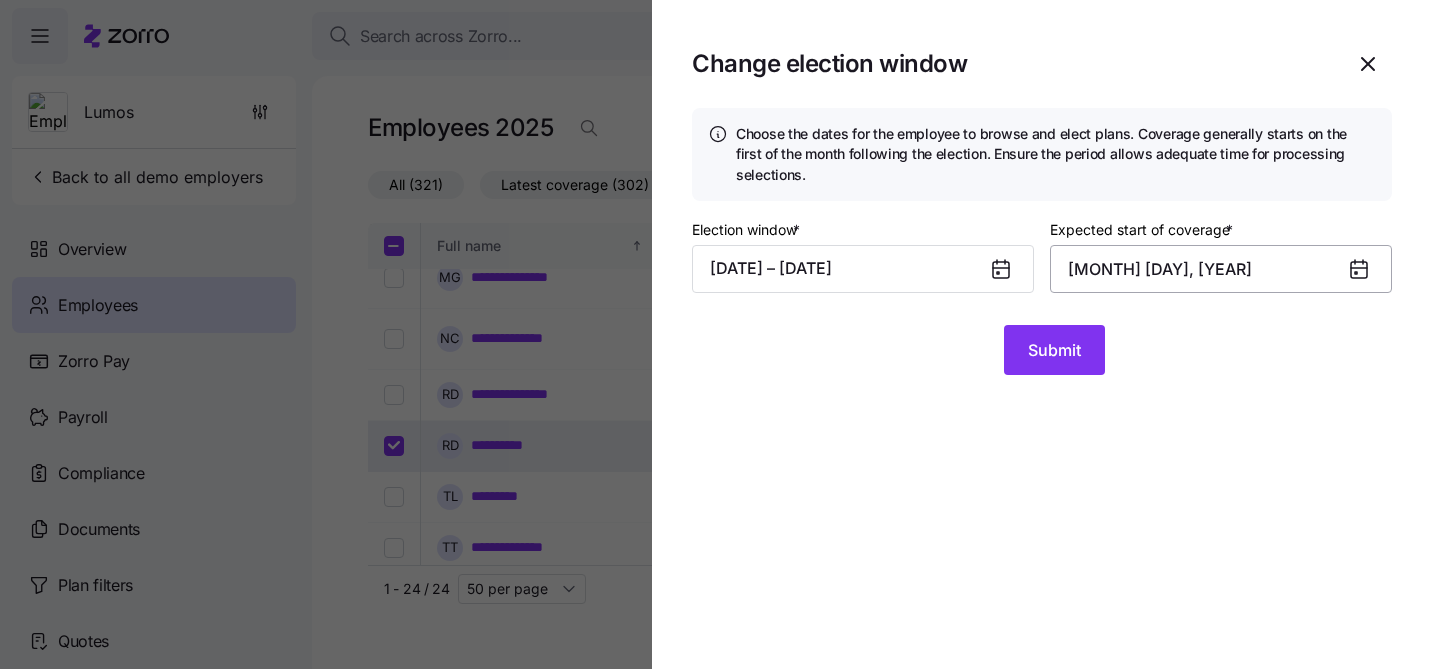 click on "[MONTH] [DAY], [YEAR]" at bounding box center (1221, 269) 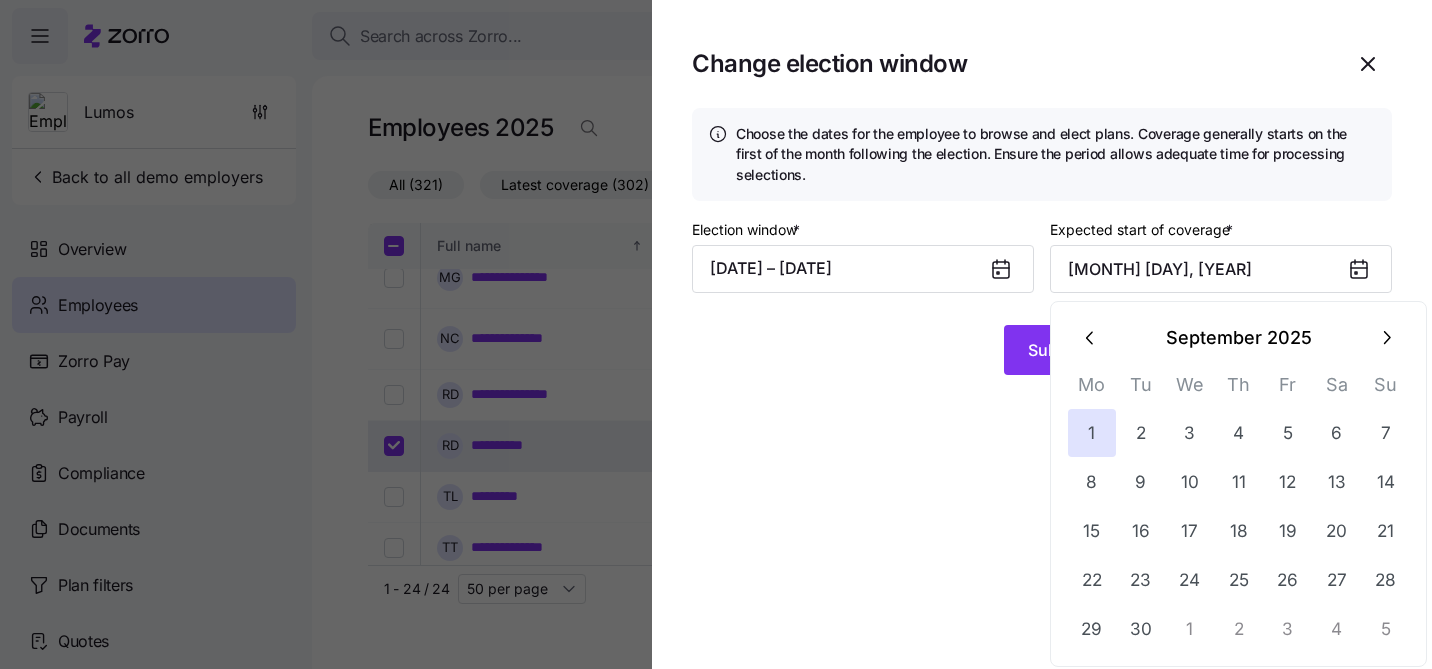 click 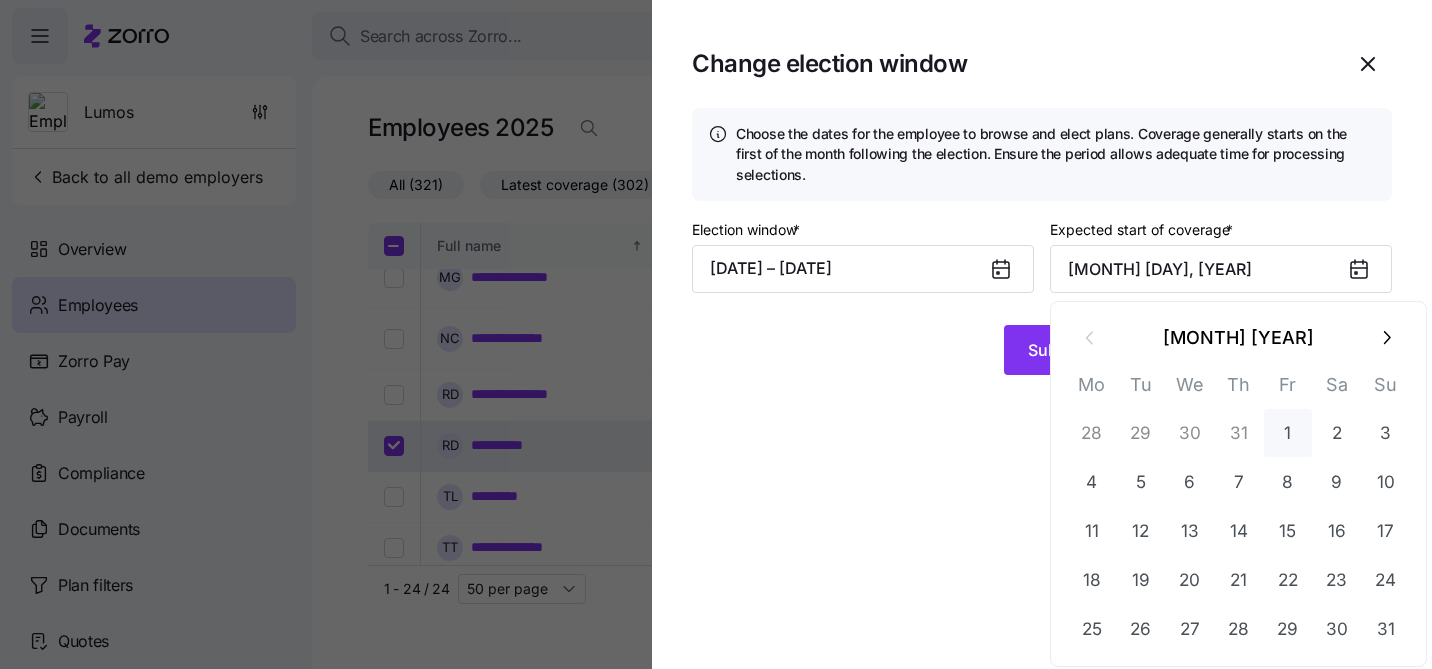 click on "1" at bounding box center (1288, 433) 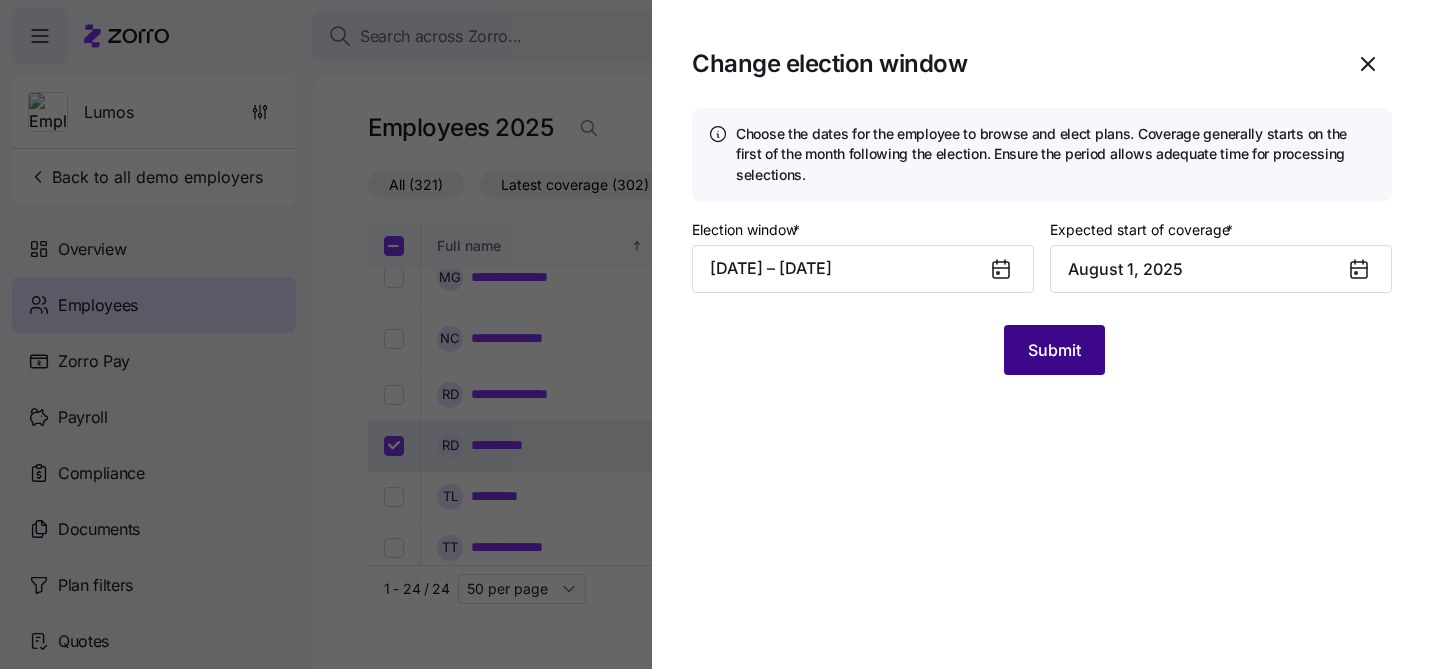 click on "Submit" at bounding box center [1054, 350] 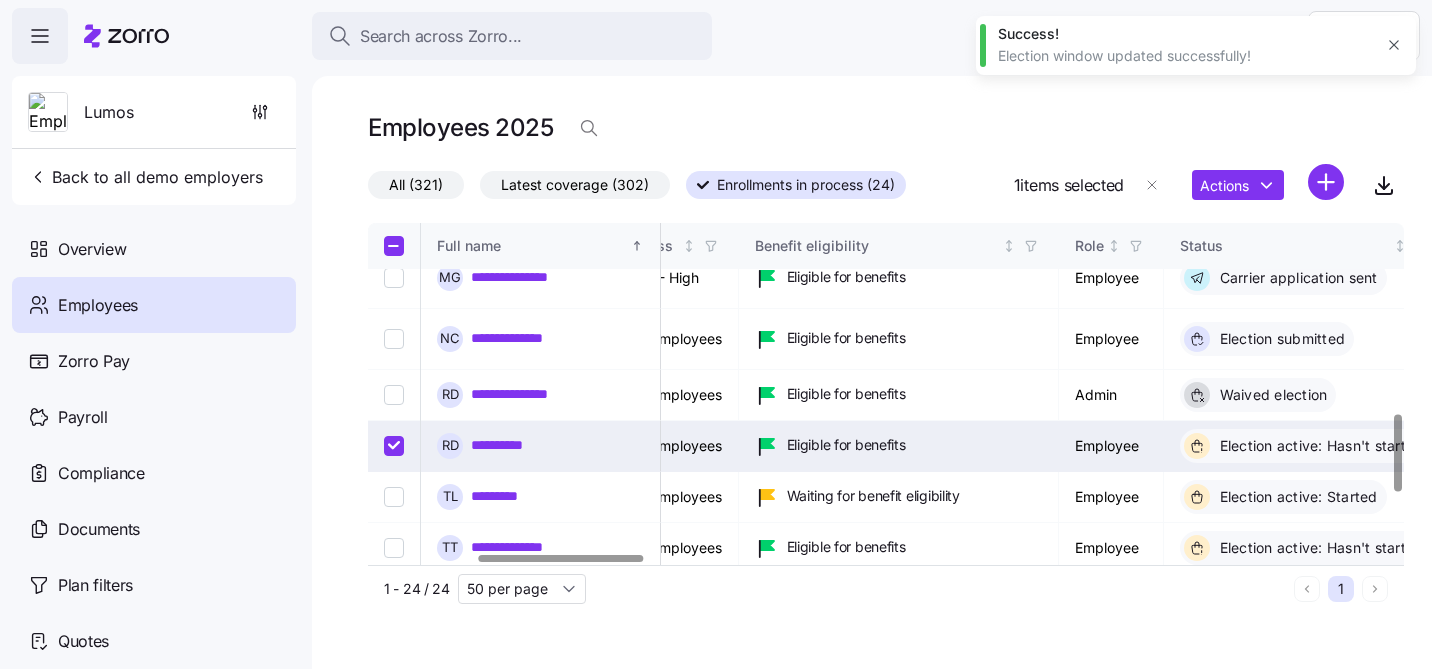 scroll, scrollTop: 839, scrollLeft: 650, axis: both 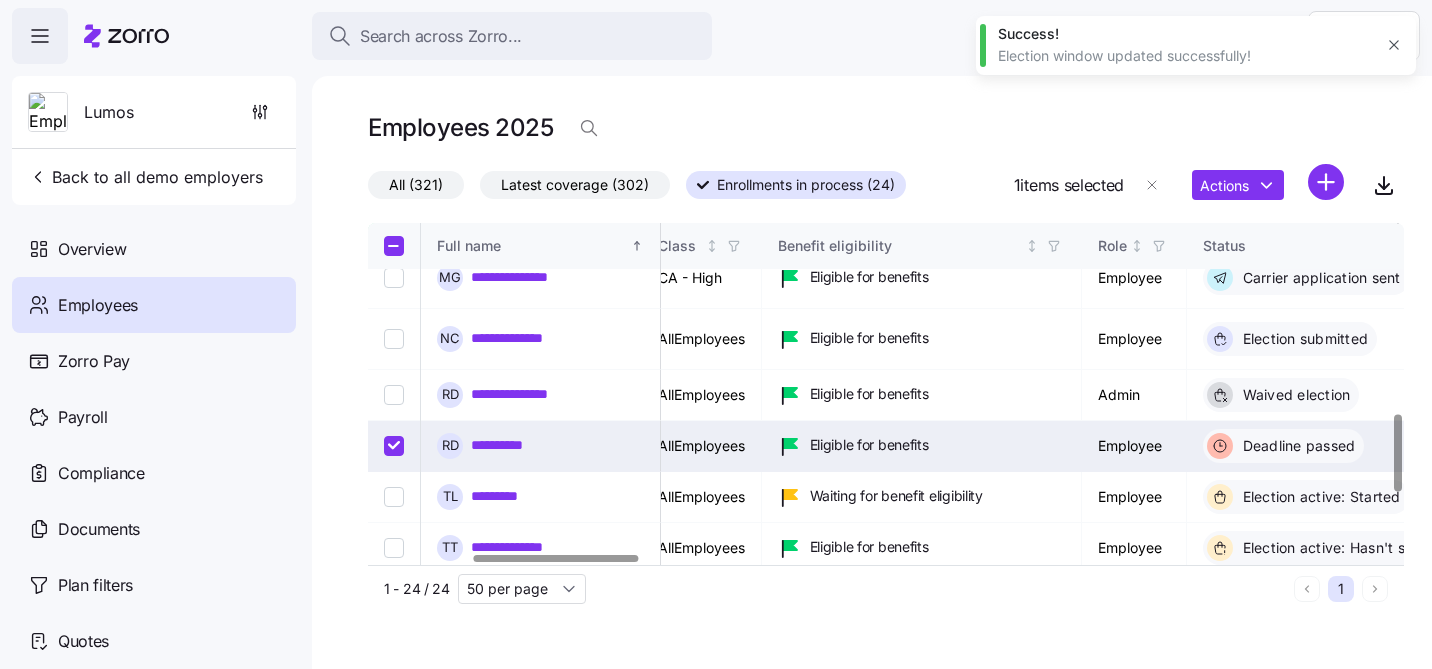 click at bounding box center (394, 446) 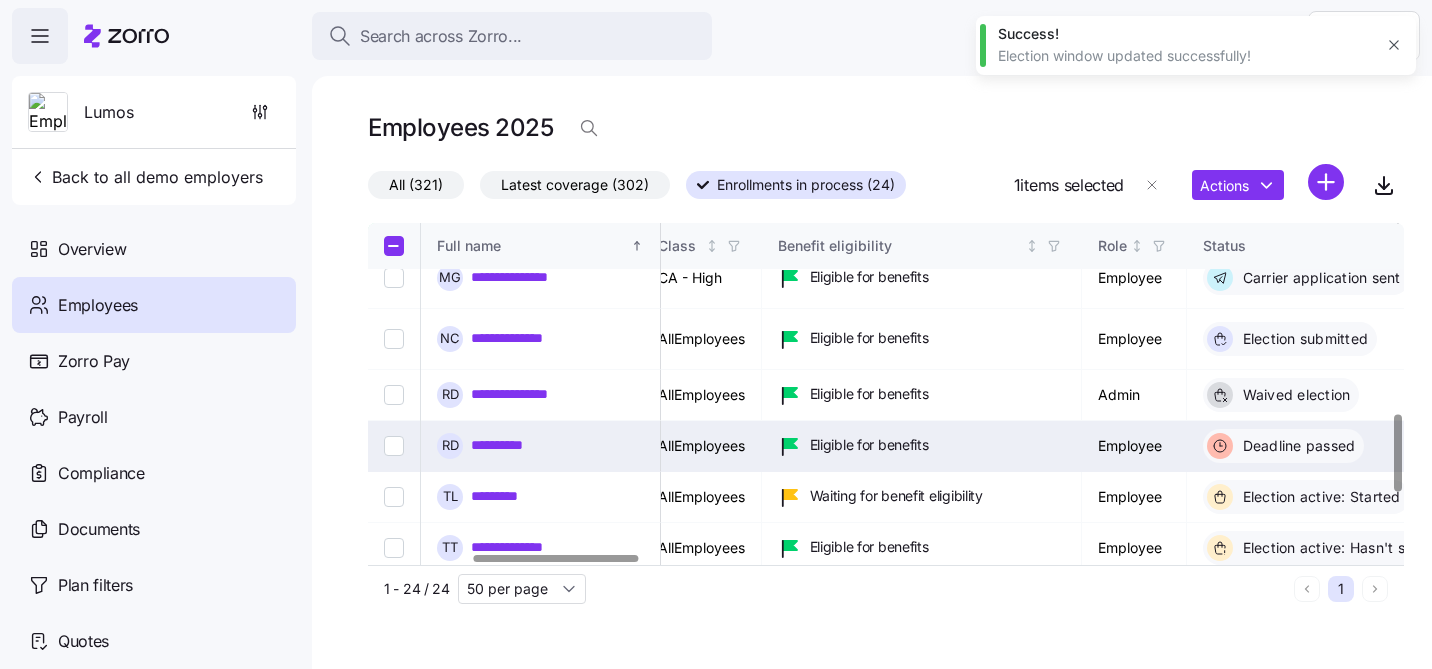 checkbox on "false" 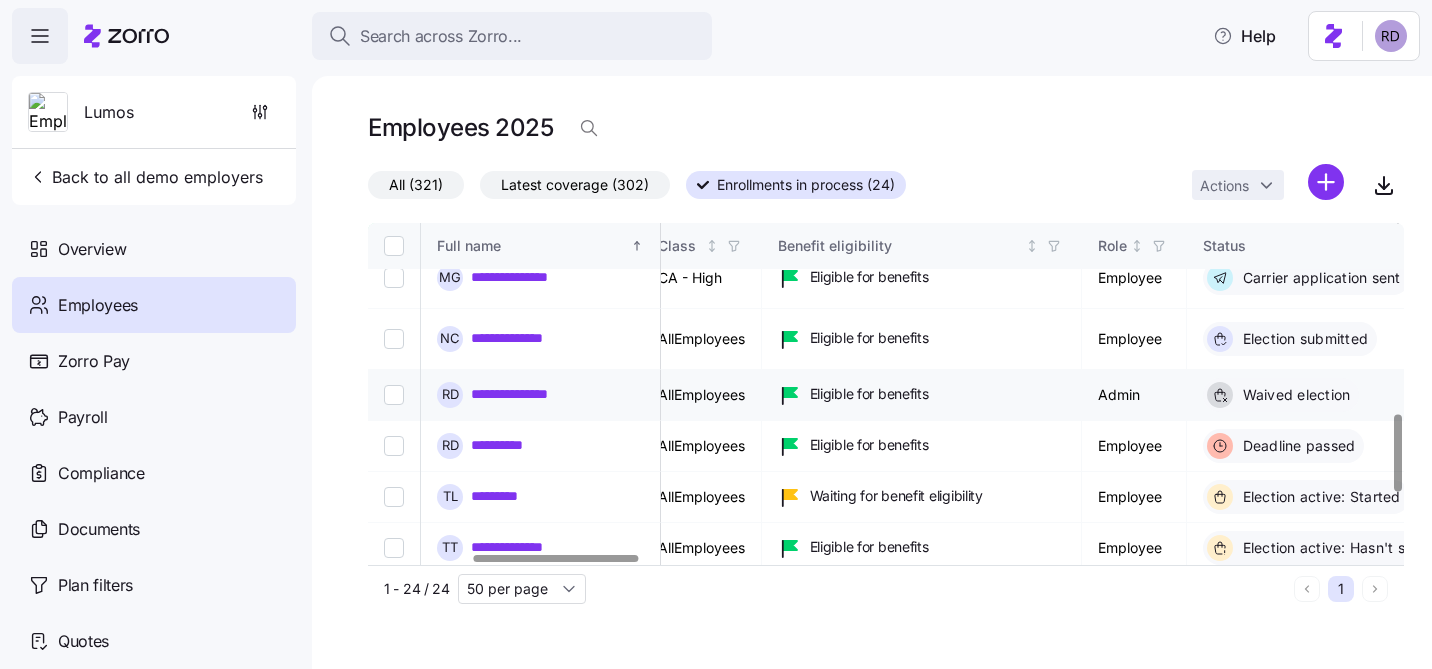 click at bounding box center (394, 395) 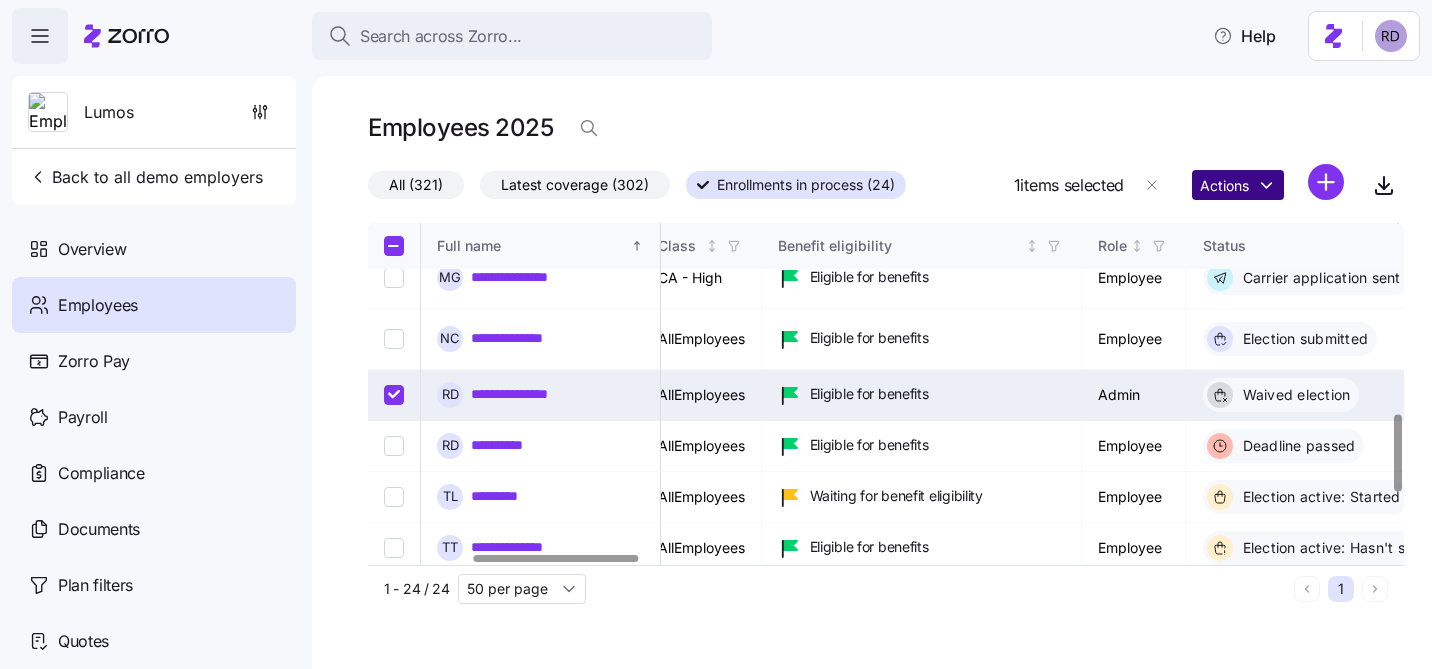 click on "**********" at bounding box center [716, 328] 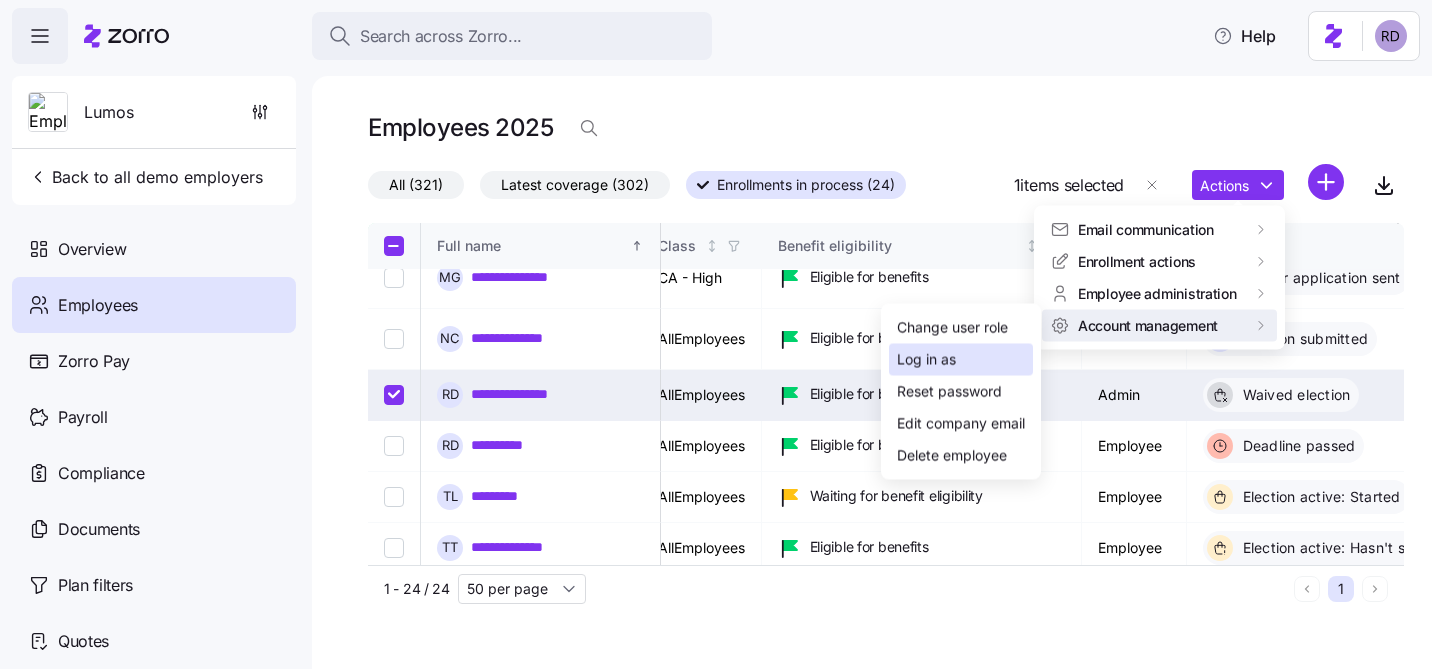 click on "Log in as" at bounding box center [961, 360] 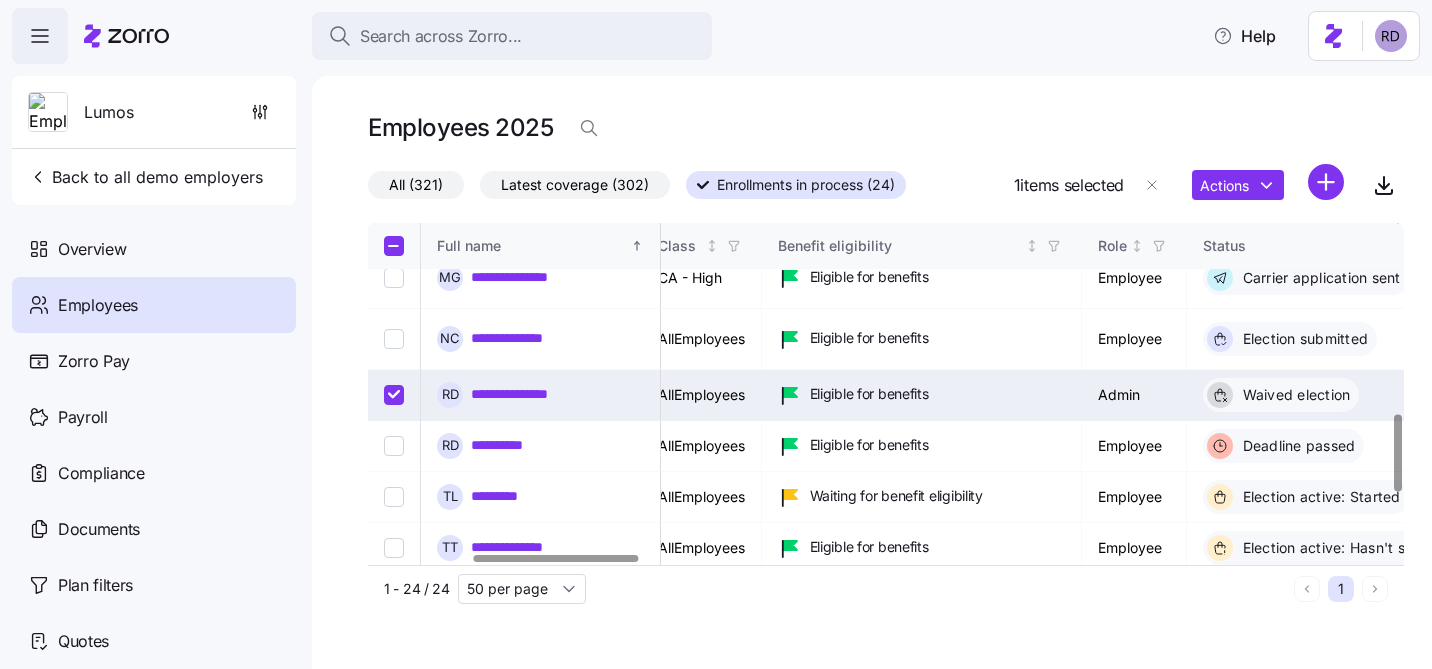 click at bounding box center (394, 395) 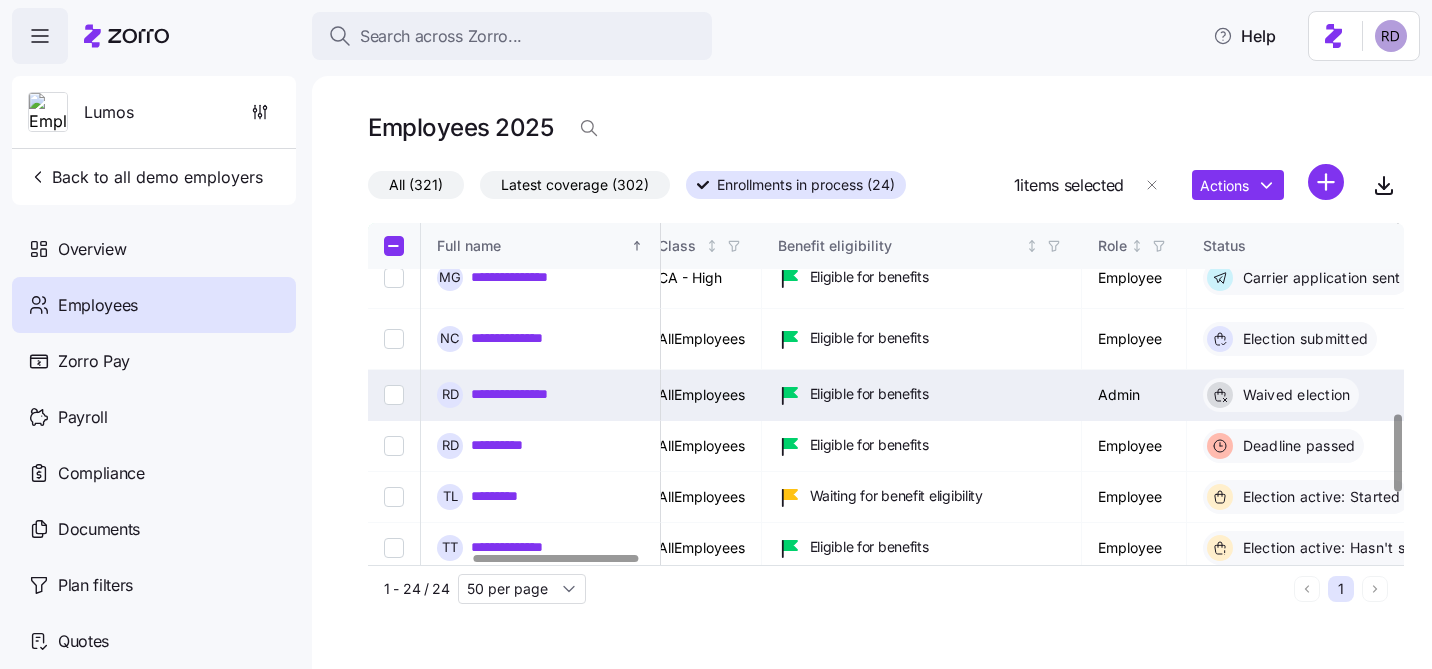 checkbox on "false" 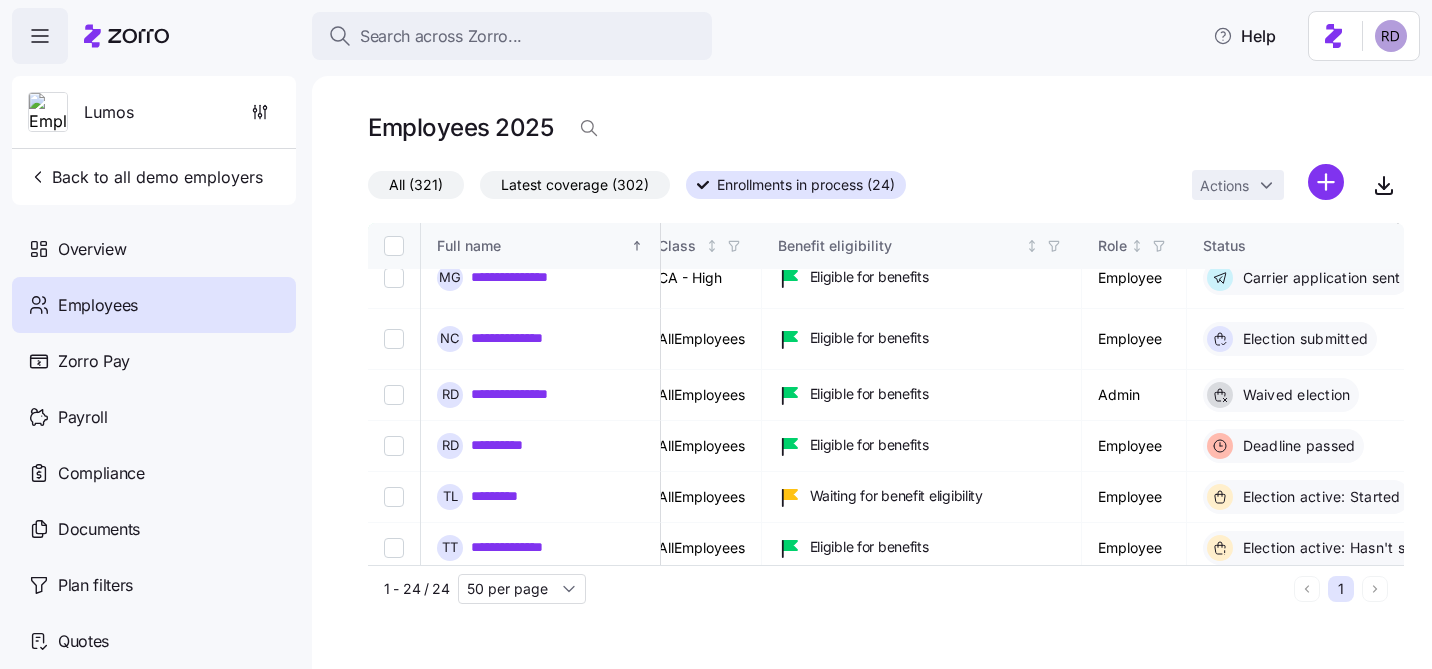 click on "**********" at bounding box center (716, 328) 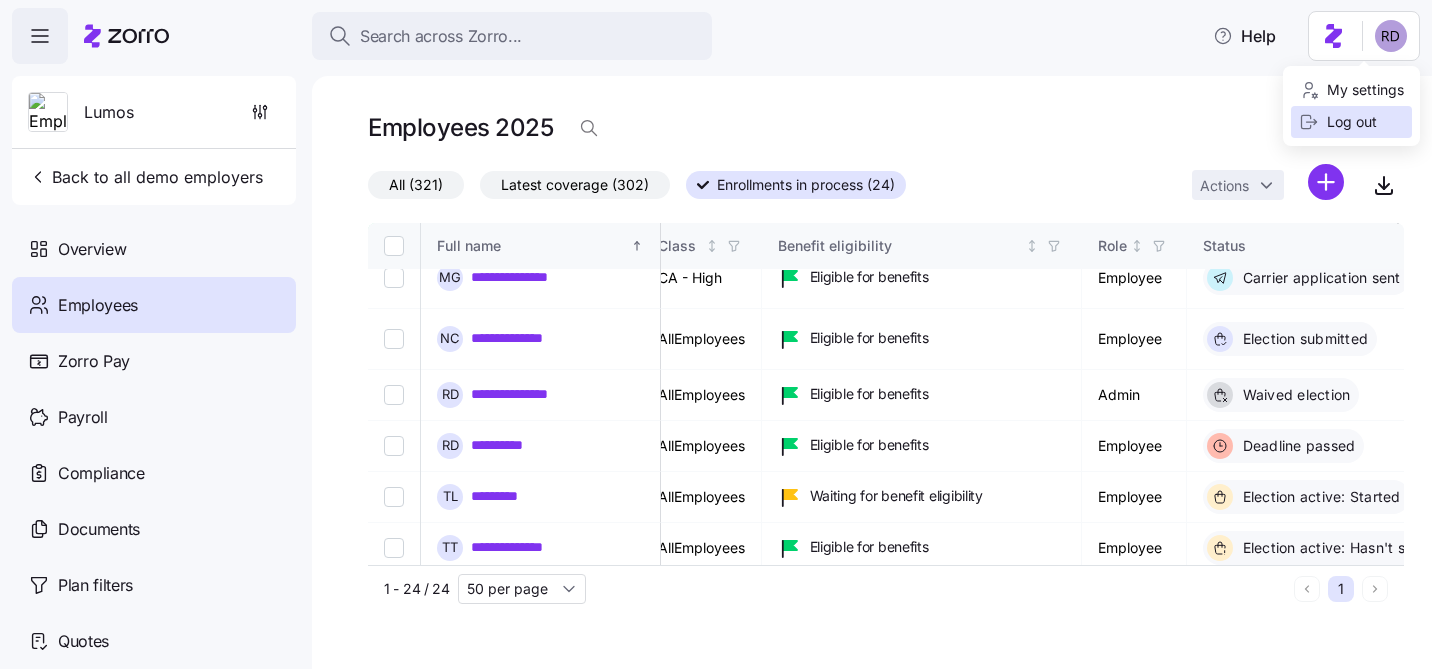 click on "Log out" at bounding box center [1338, 122] 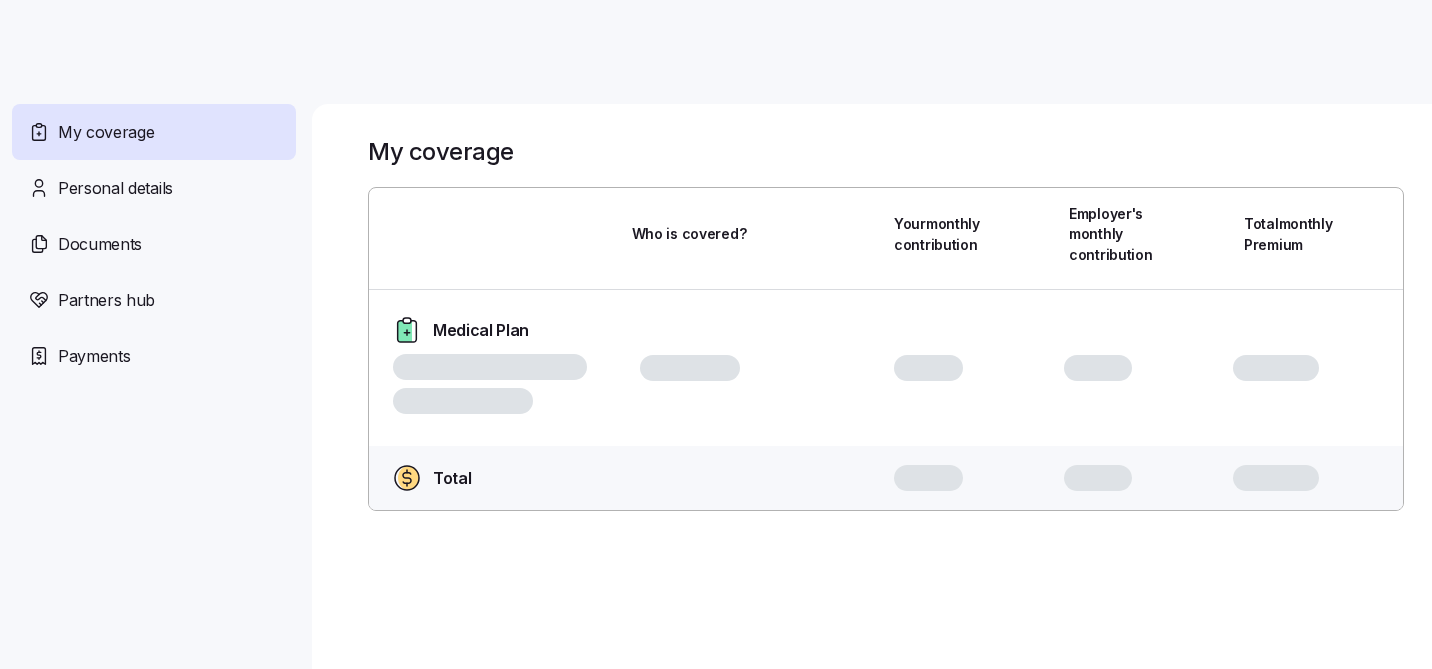 scroll, scrollTop: 0, scrollLeft: 0, axis: both 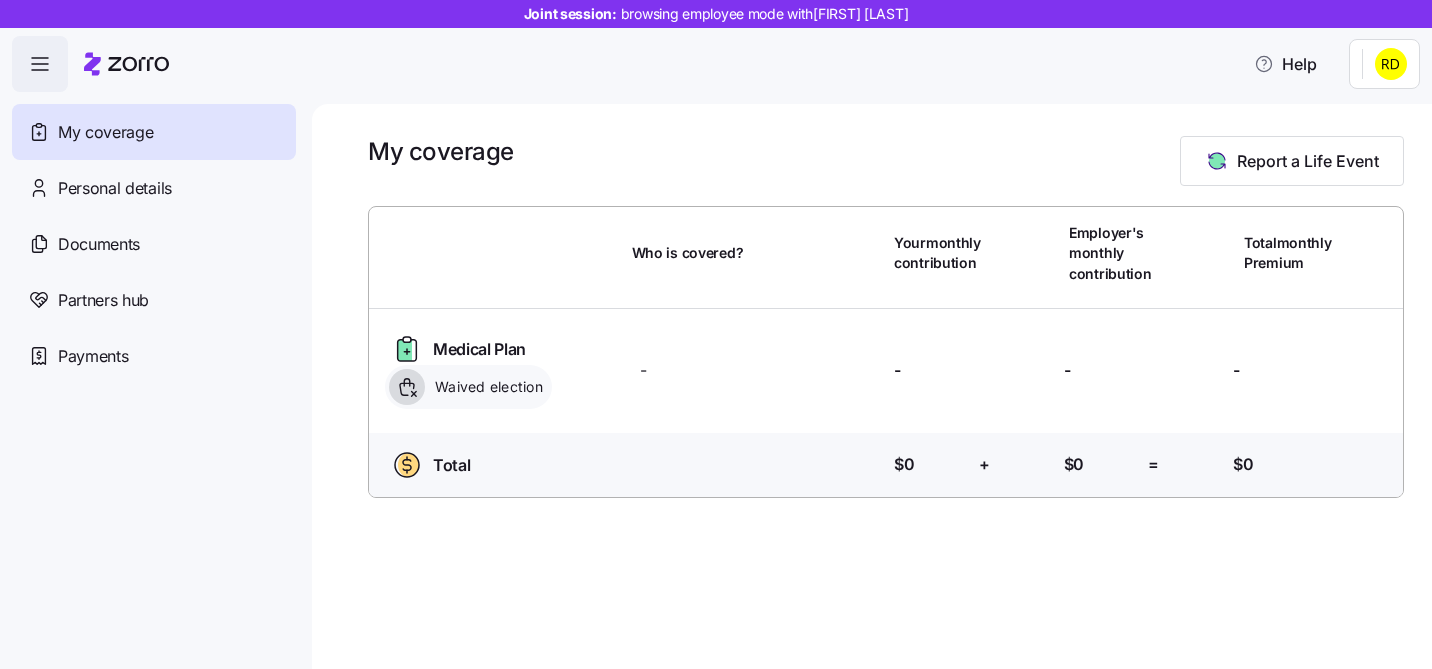 click on "Joint session: browsing employee mode with [FIRST] [LAST] Help My coverage Personal details Documents Partners hub Payments My coverage Report a Life Event Who is covered? Your  monthly contribution Employer's monthly contribution Total  monthly Premium Medical Plan Waived election Who is covered? - Your contribution: - Employer's contribution: - Total Premium: - Total Who is covered? Your contribution: $0 + Employer's contribution: $0 = Total Premium: $0" at bounding box center [716, 328] 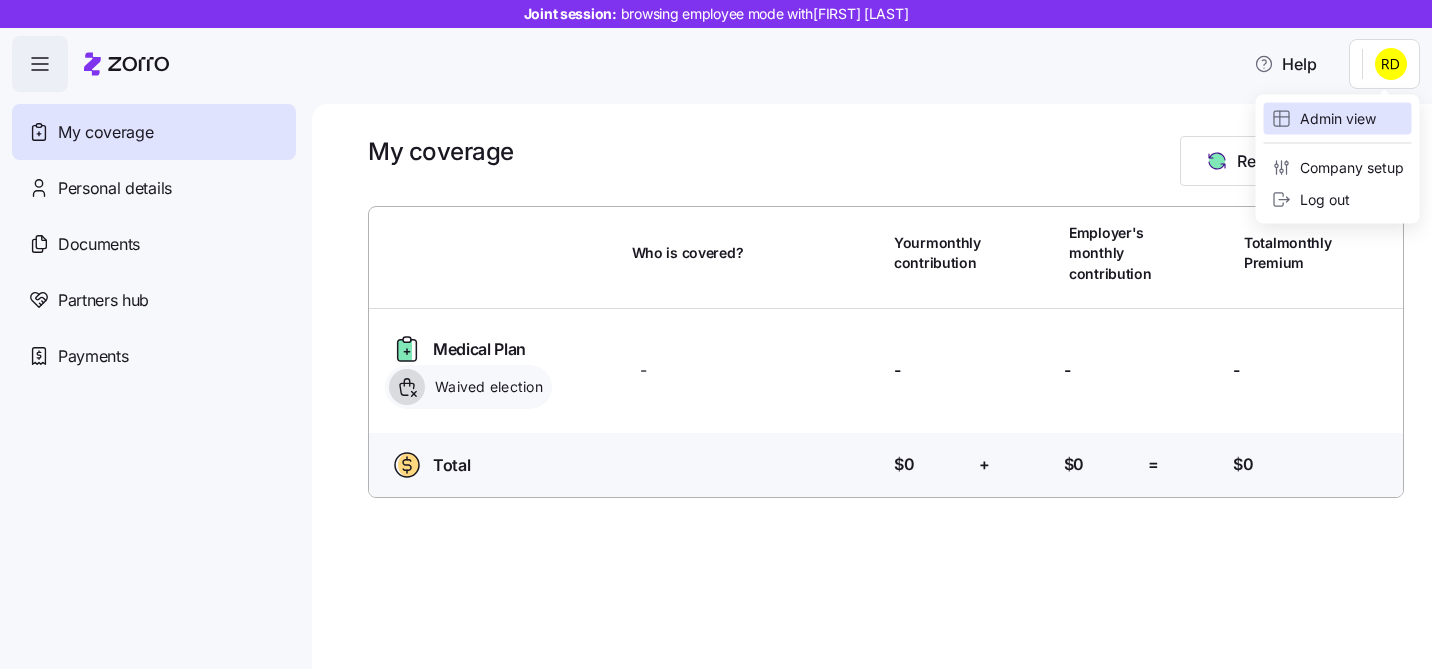 click on "Admin view" at bounding box center [1338, 119] 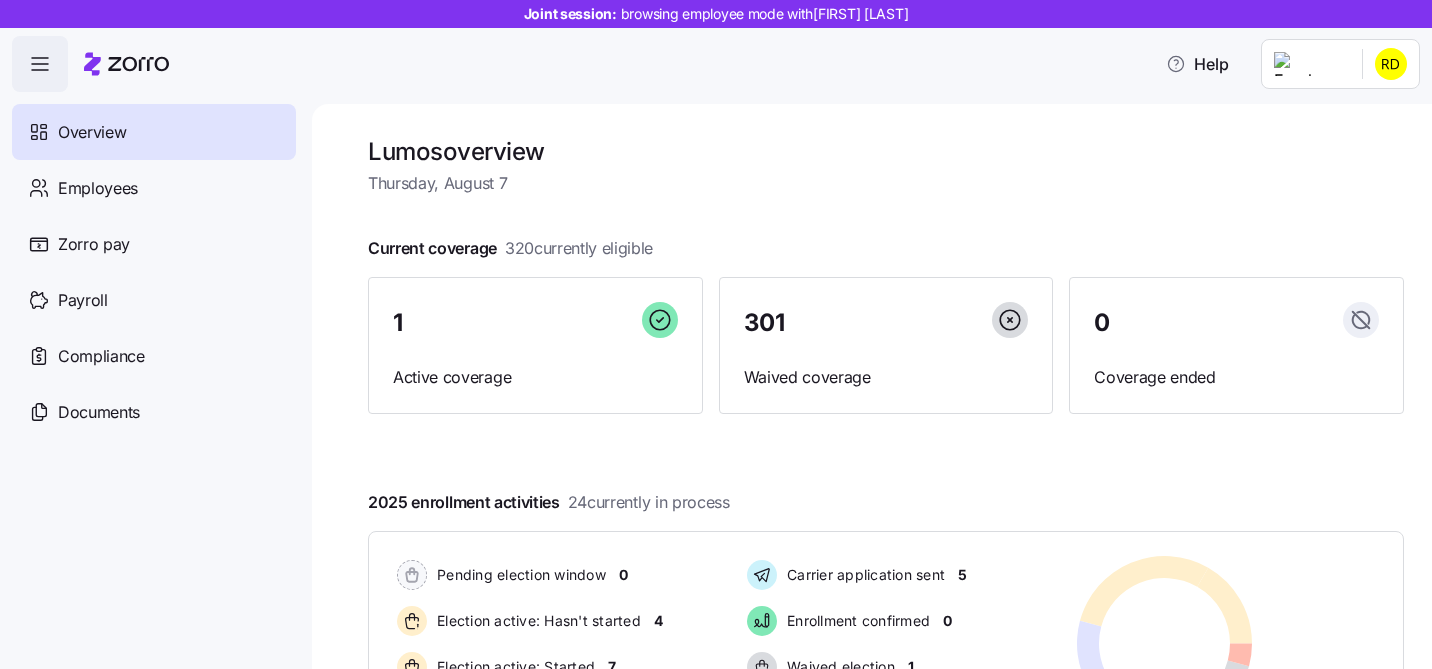 scroll, scrollTop: 232, scrollLeft: 0, axis: vertical 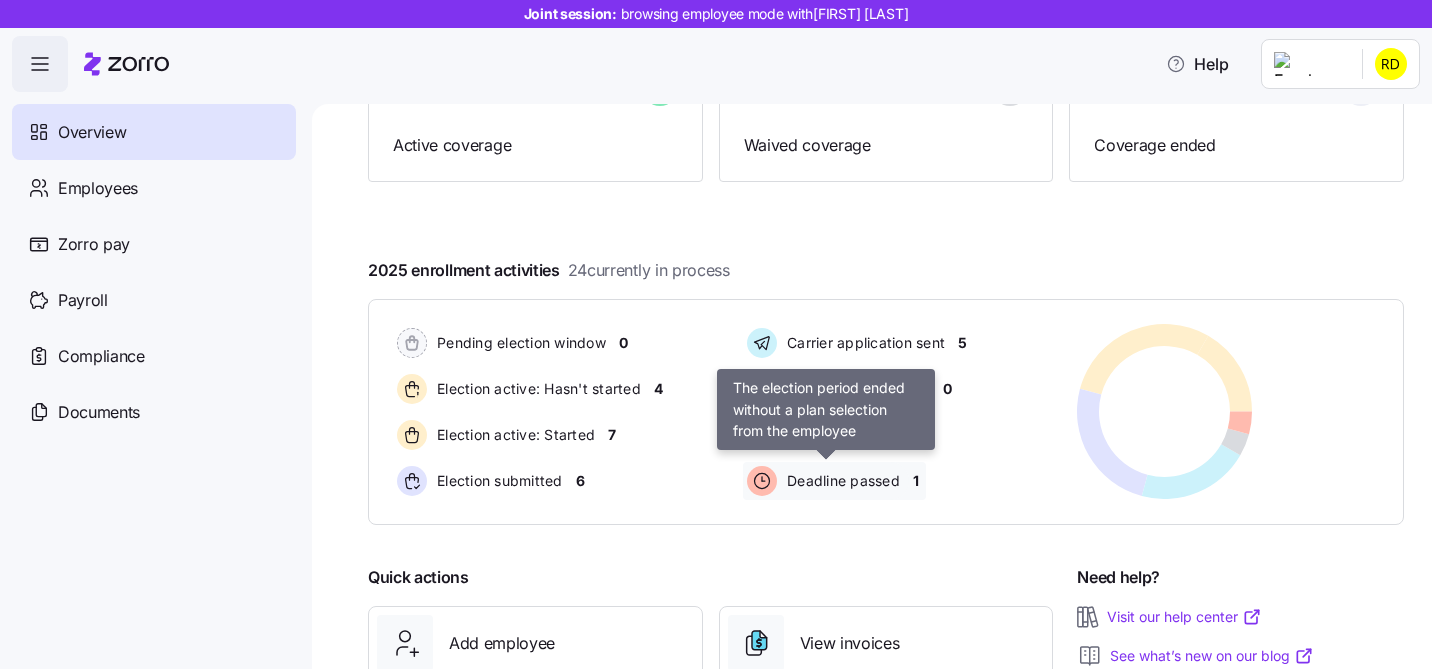 click on "Deadline passed" at bounding box center (840, 481) 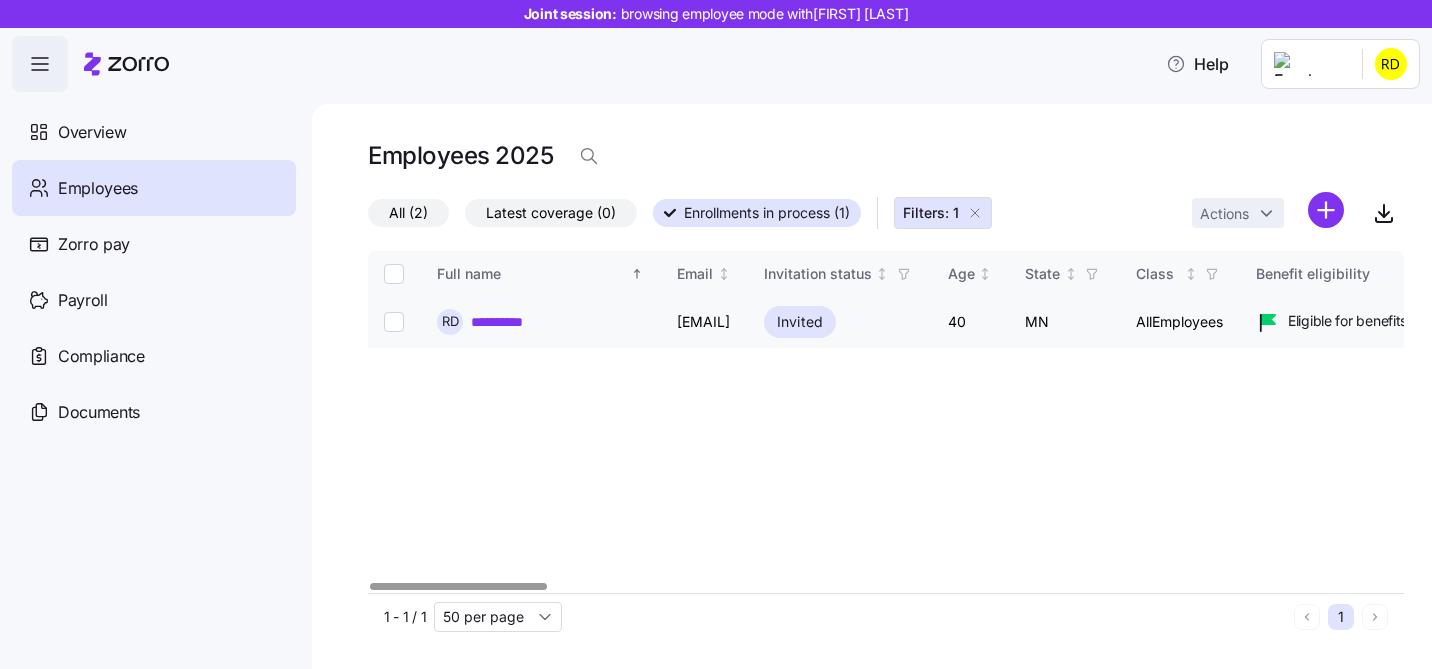 click on "**********" at bounding box center [507, 322] 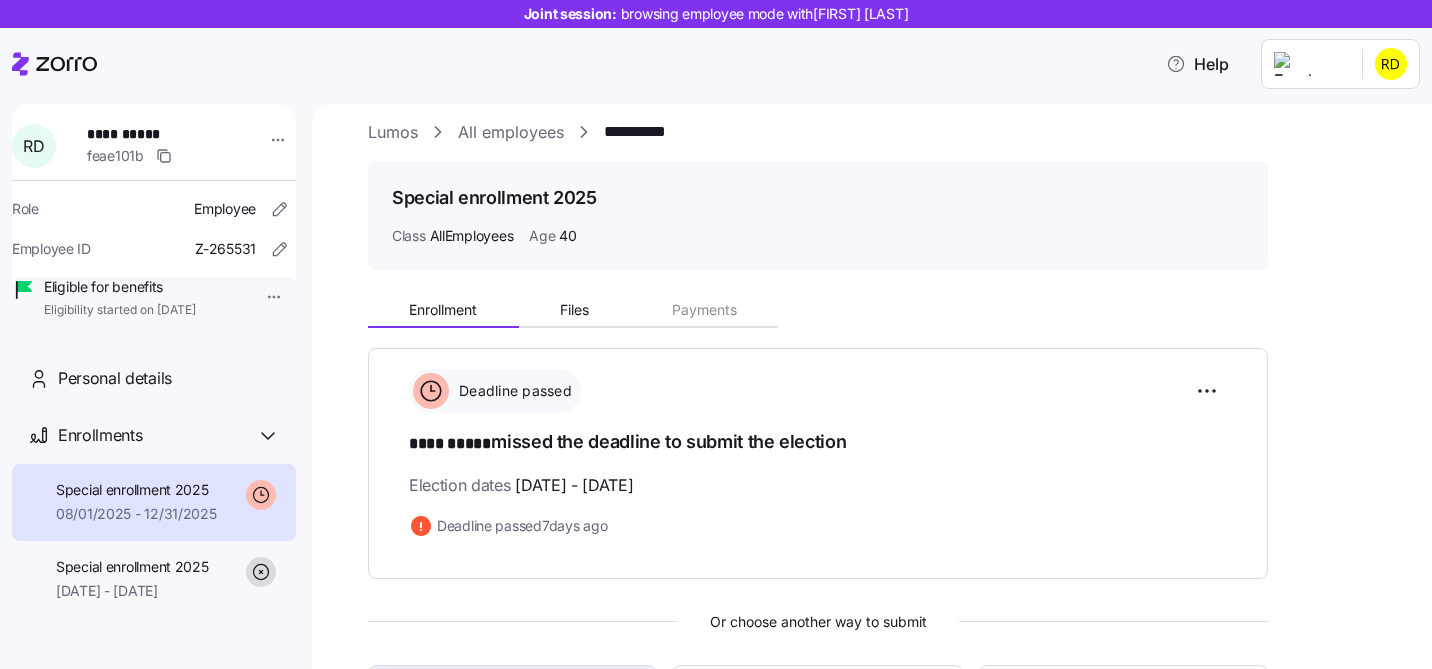 scroll, scrollTop: 0, scrollLeft: 0, axis: both 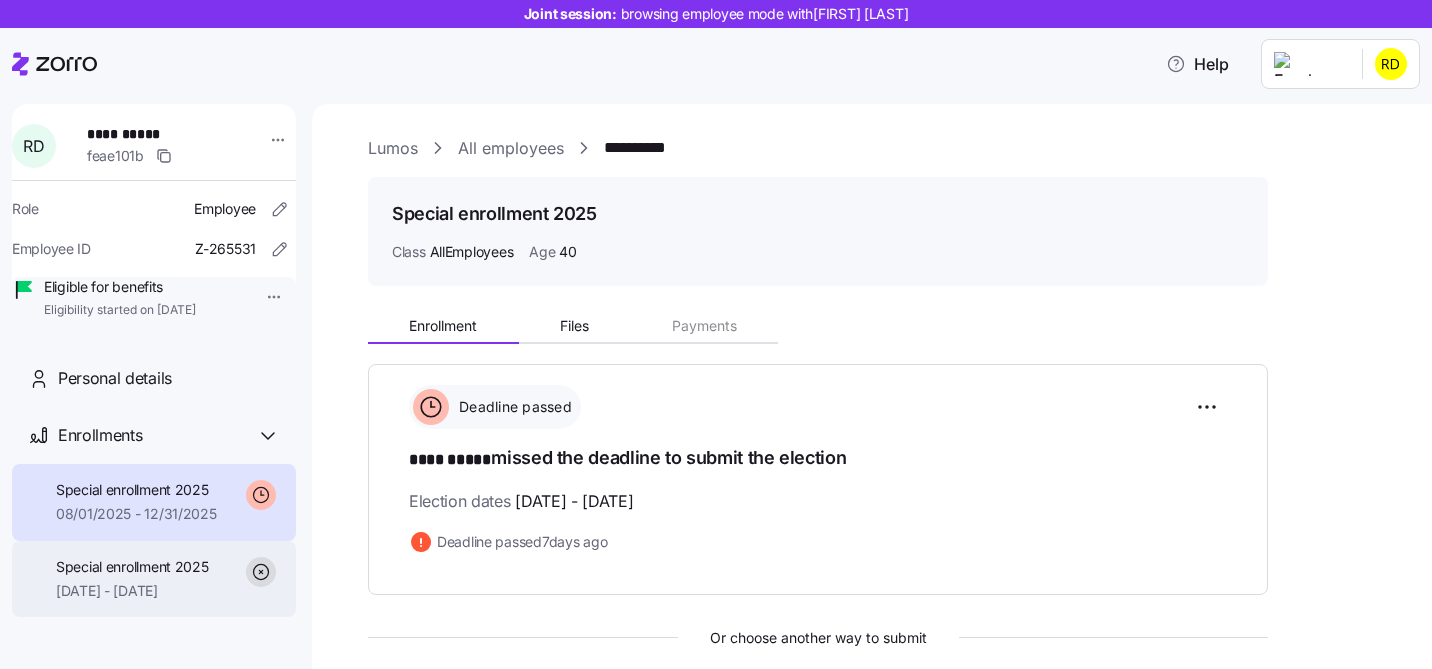 click on "Special enrollment 2025" at bounding box center (132, 567) 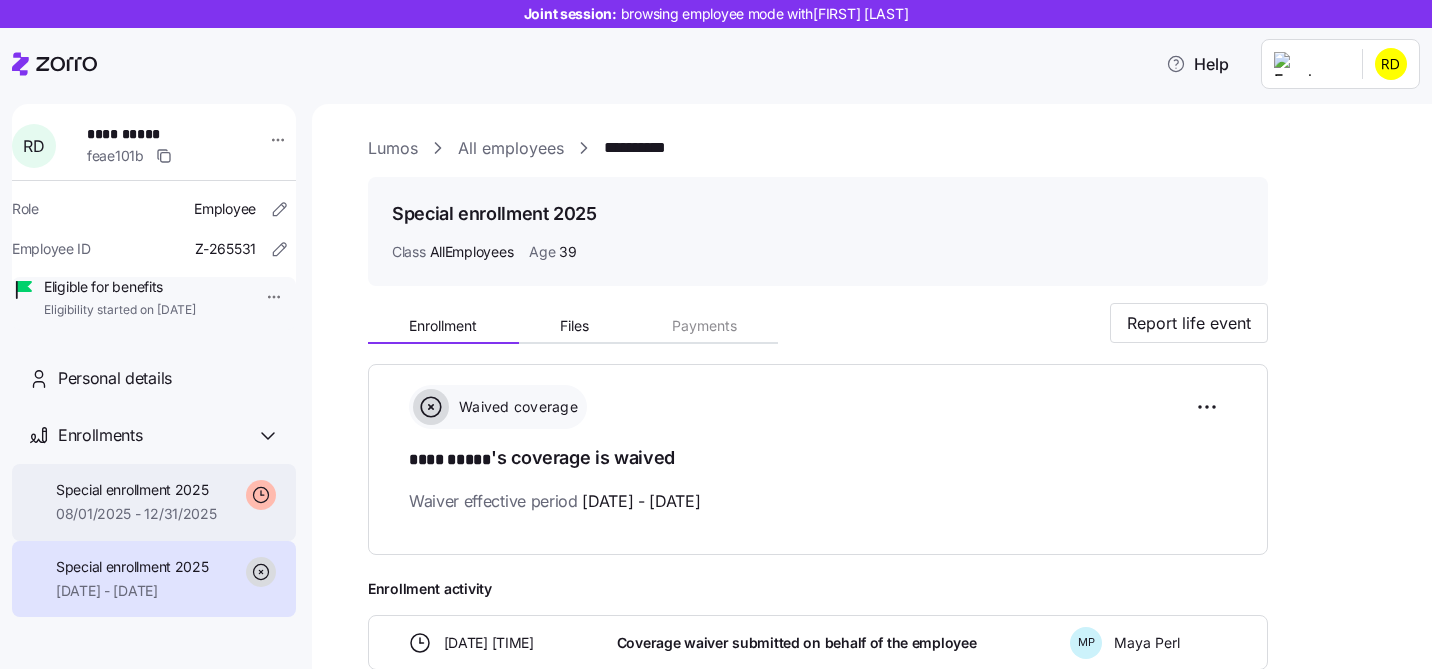 click on "08/01/2025 - 12/31/2025" at bounding box center (136, 514) 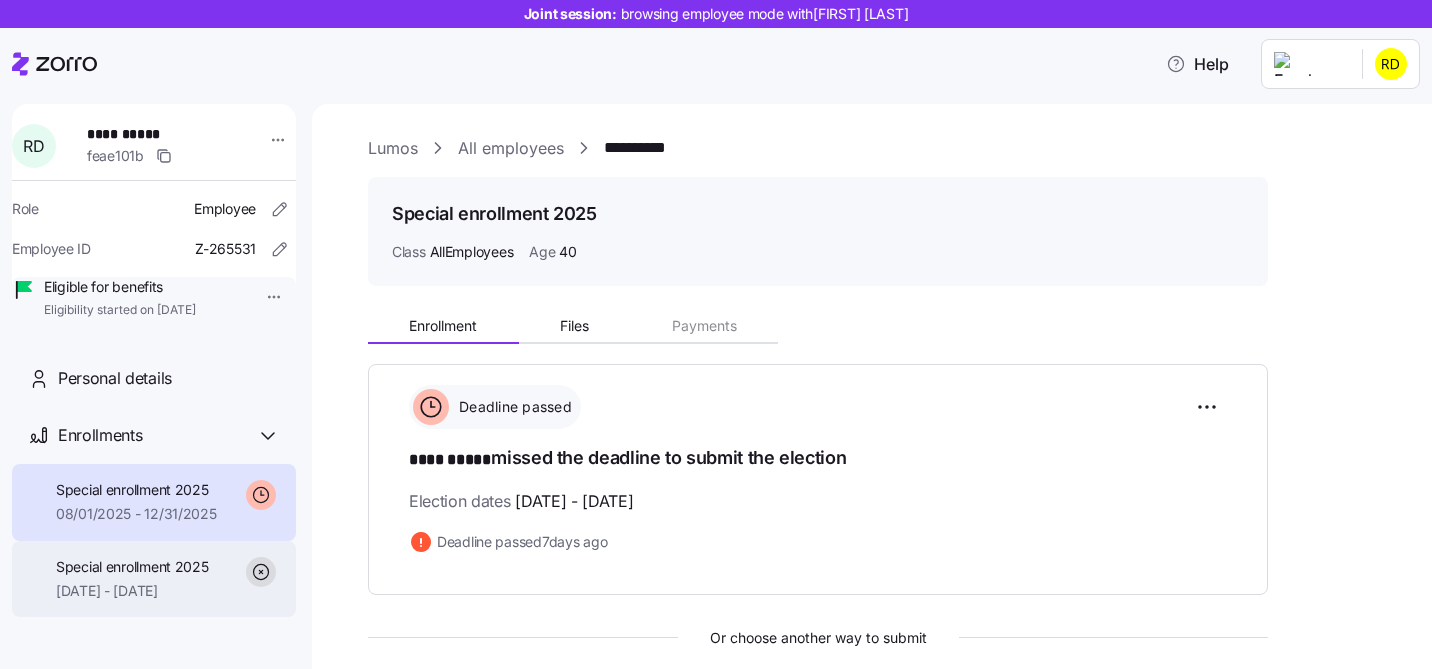 click on "06/01/2025 - 12/31/2025" at bounding box center [132, 591] 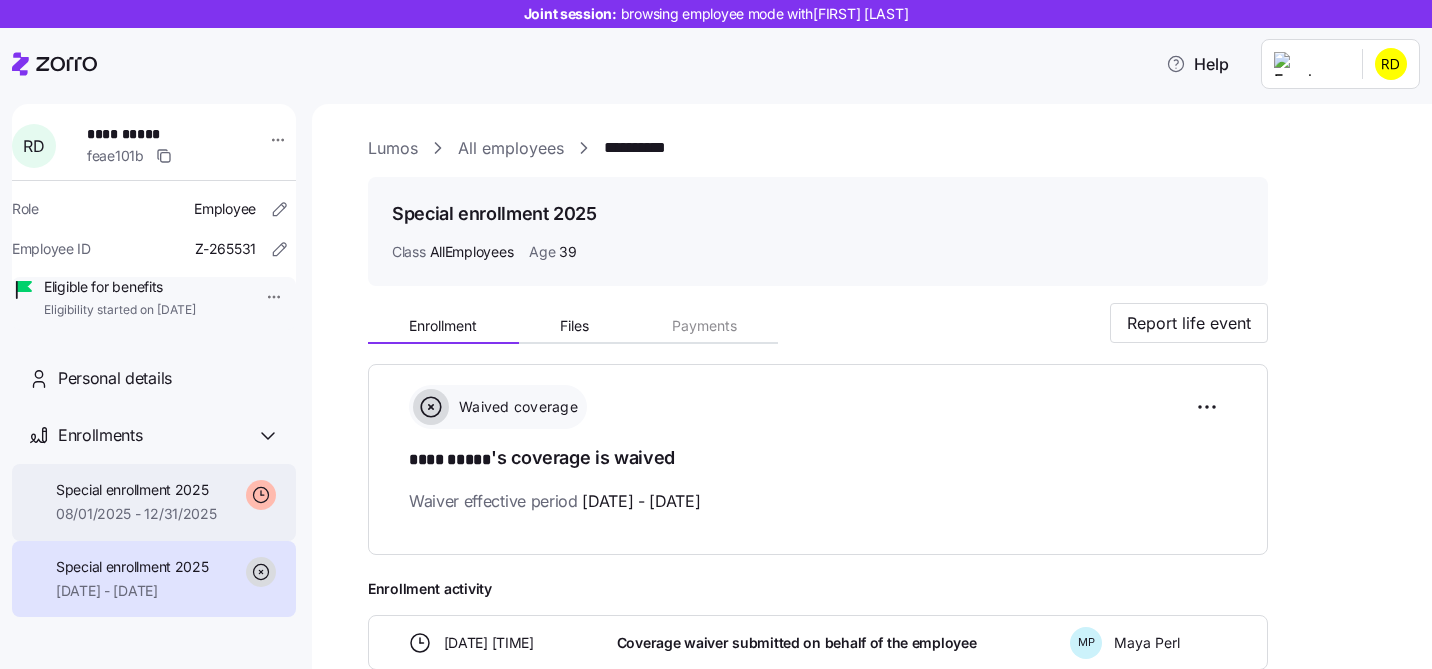 click on "Special enrollment 2025 08/01/2025 - 12/31/2025" at bounding box center [136, 502] 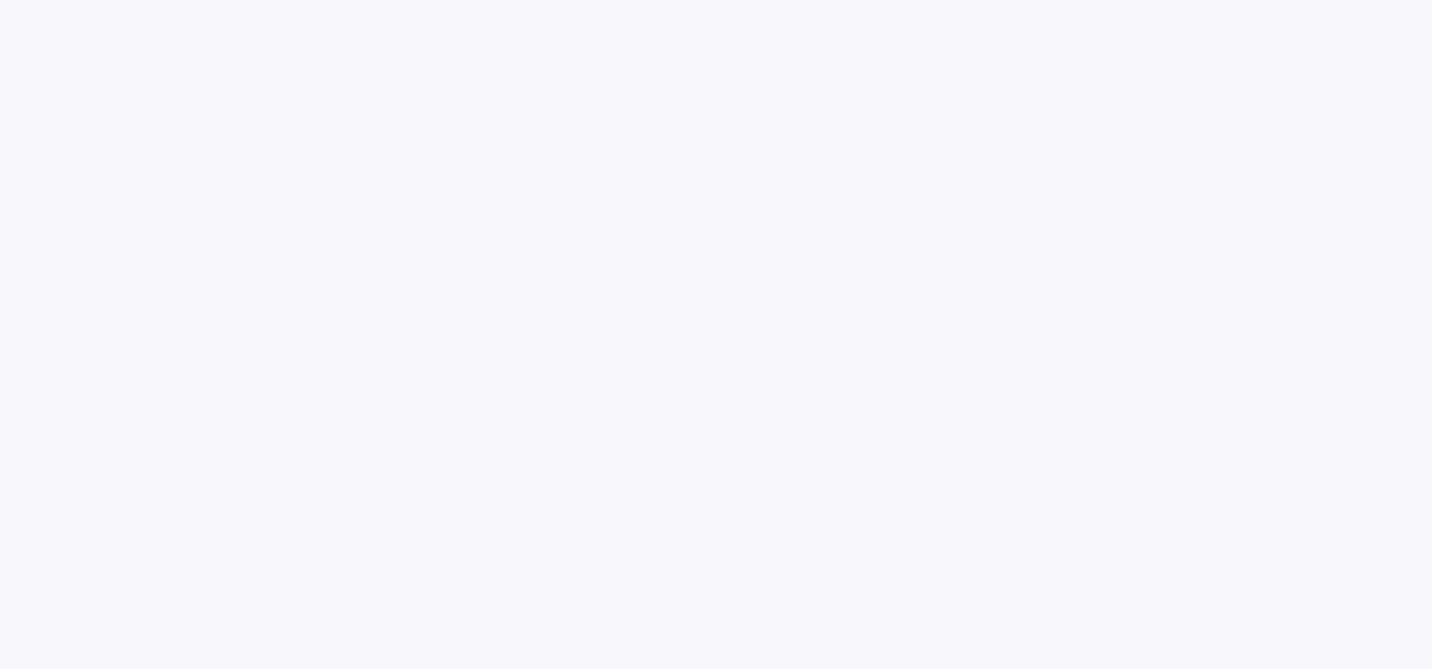 scroll, scrollTop: 0, scrollLeft: 0, axis: both 